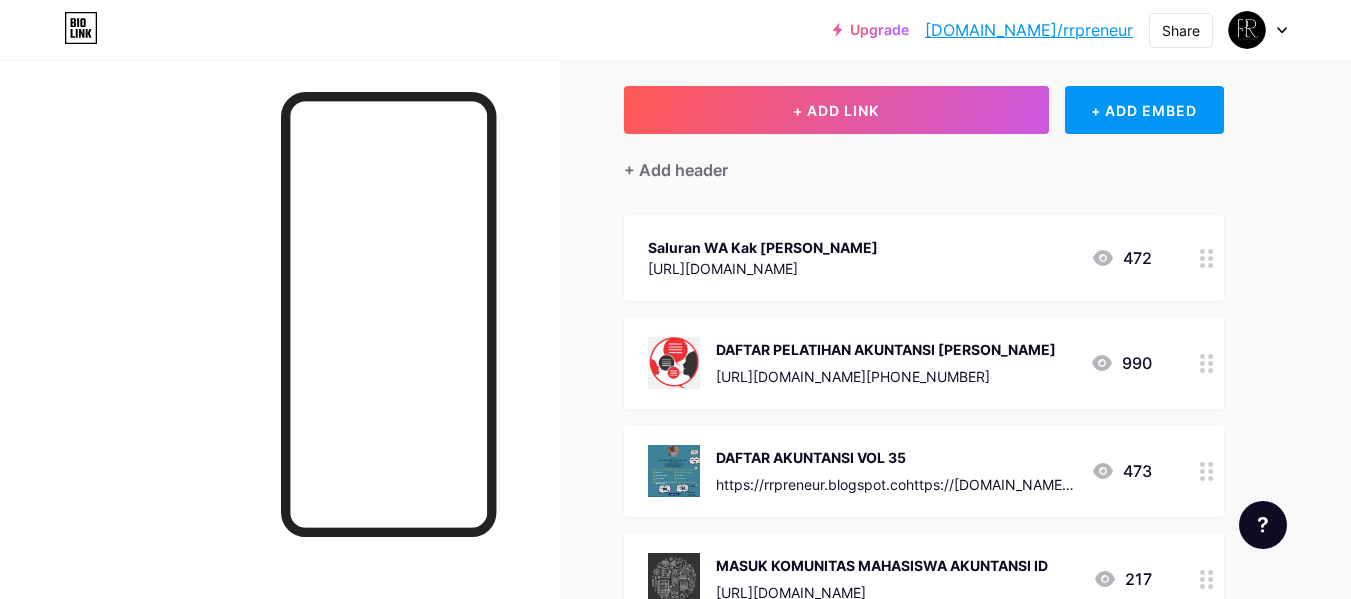 scroll, scrollTop: 200, scrollLeft: 0, axis: vertical 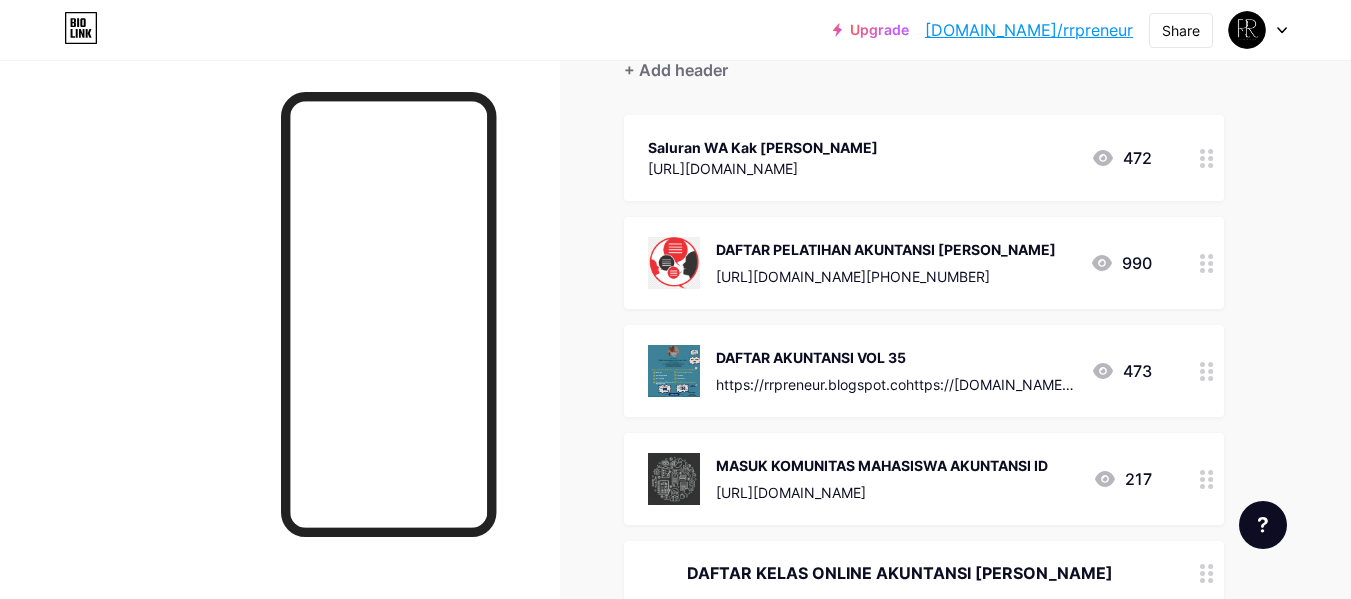 click 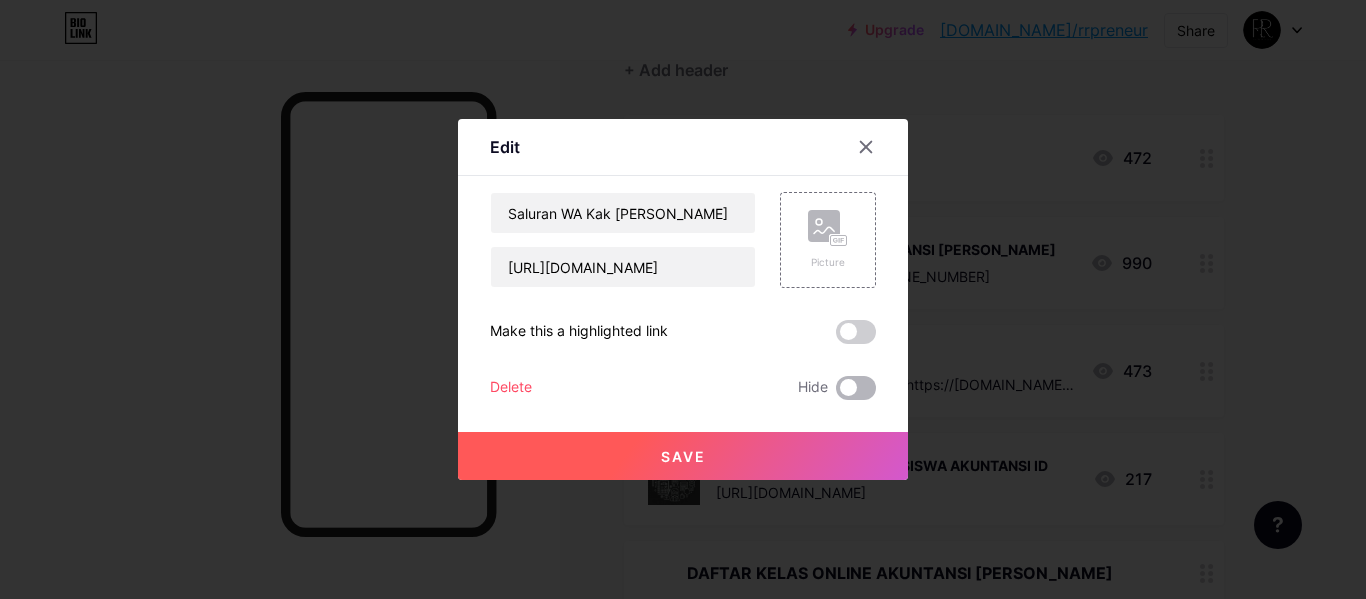 click at bounding box center [836, 393] 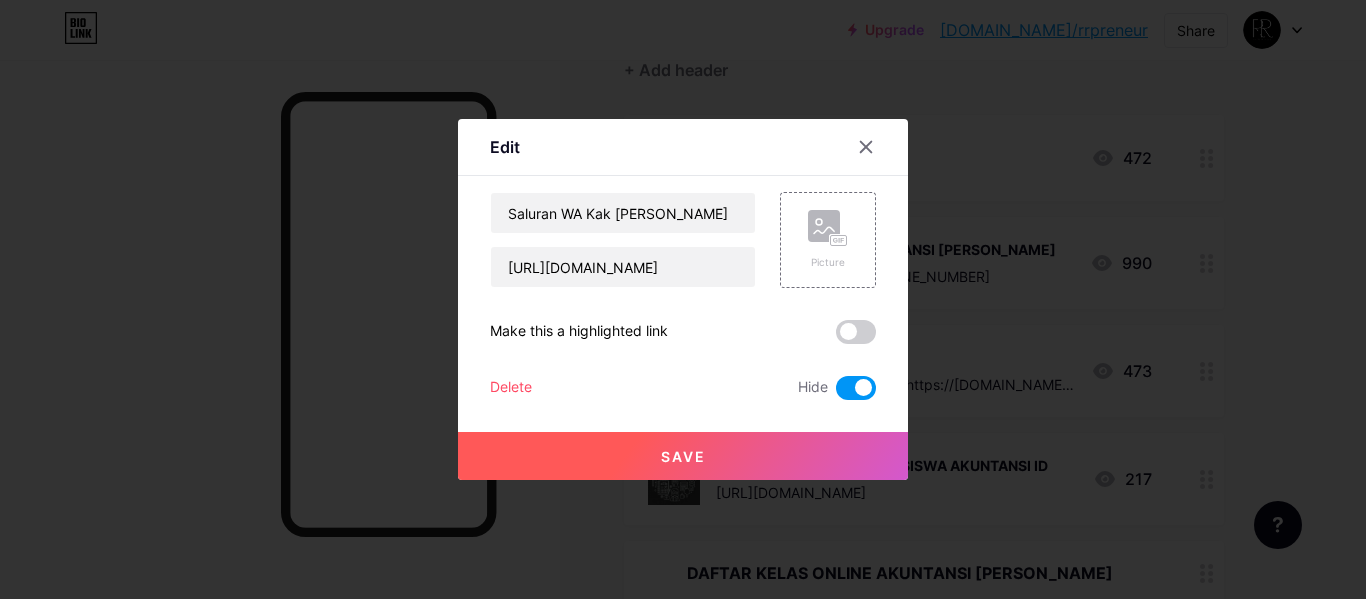 click on "Delete" at bounding box center [511, 388] 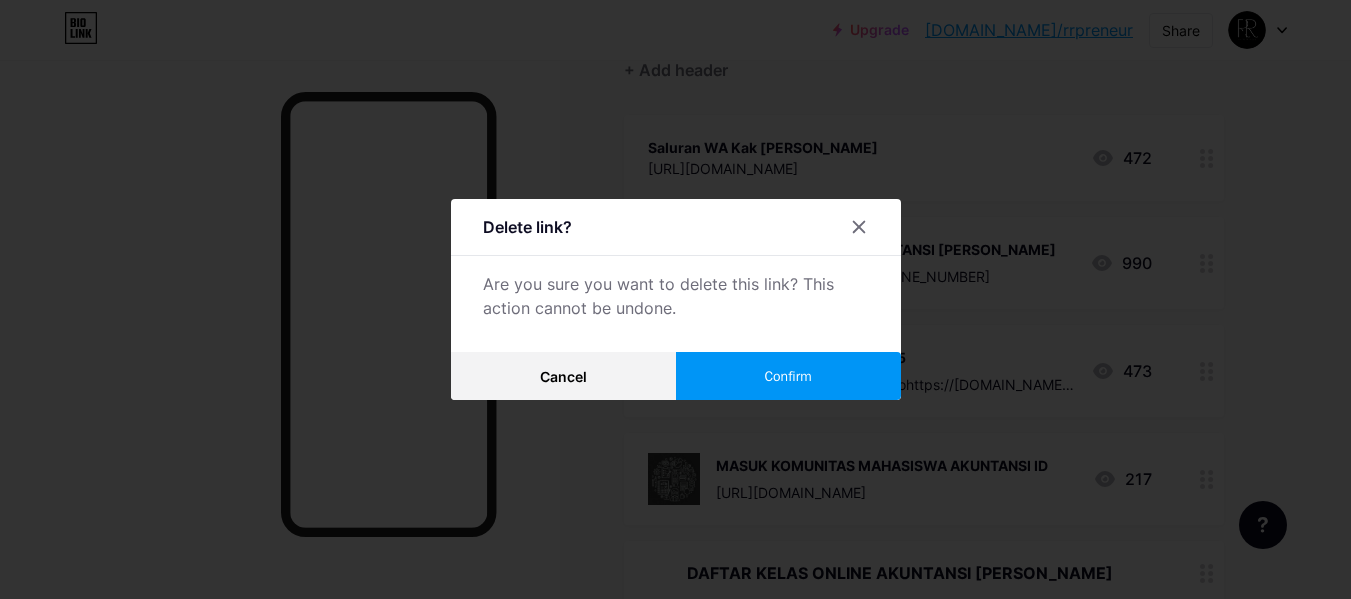 click on "Confirm" at bounding box center [788, 376] 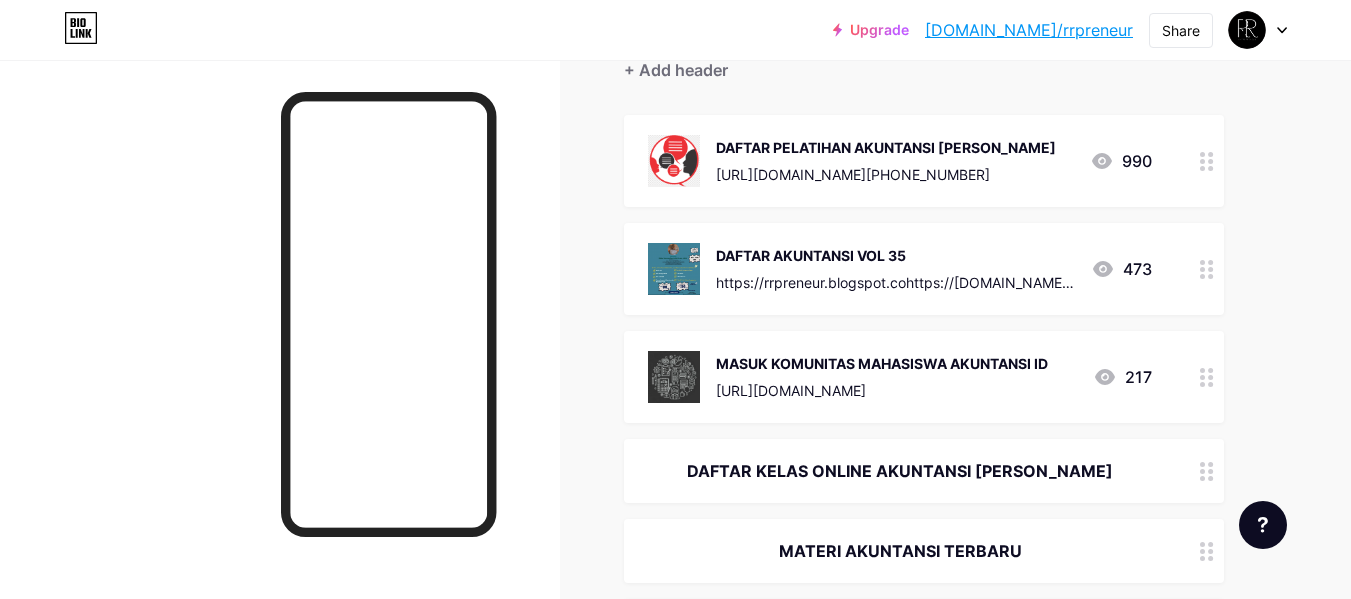 click at bounding box center [1207, 269] 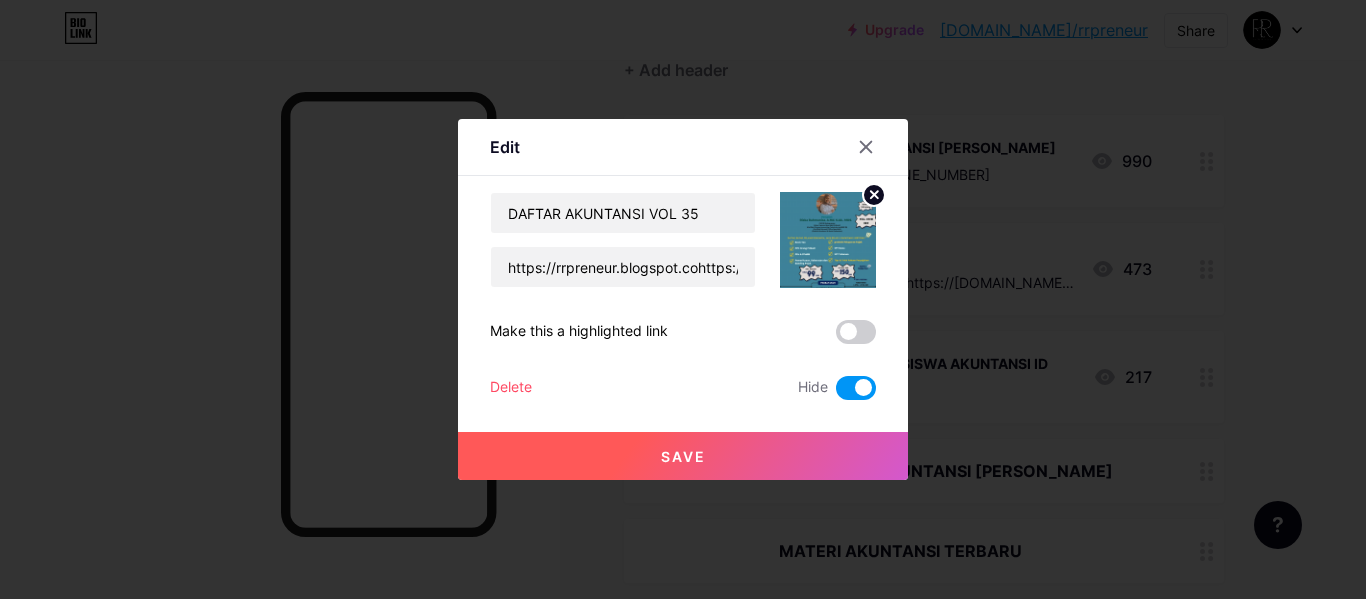 click on "Delete" at bounding box center [511, 388] 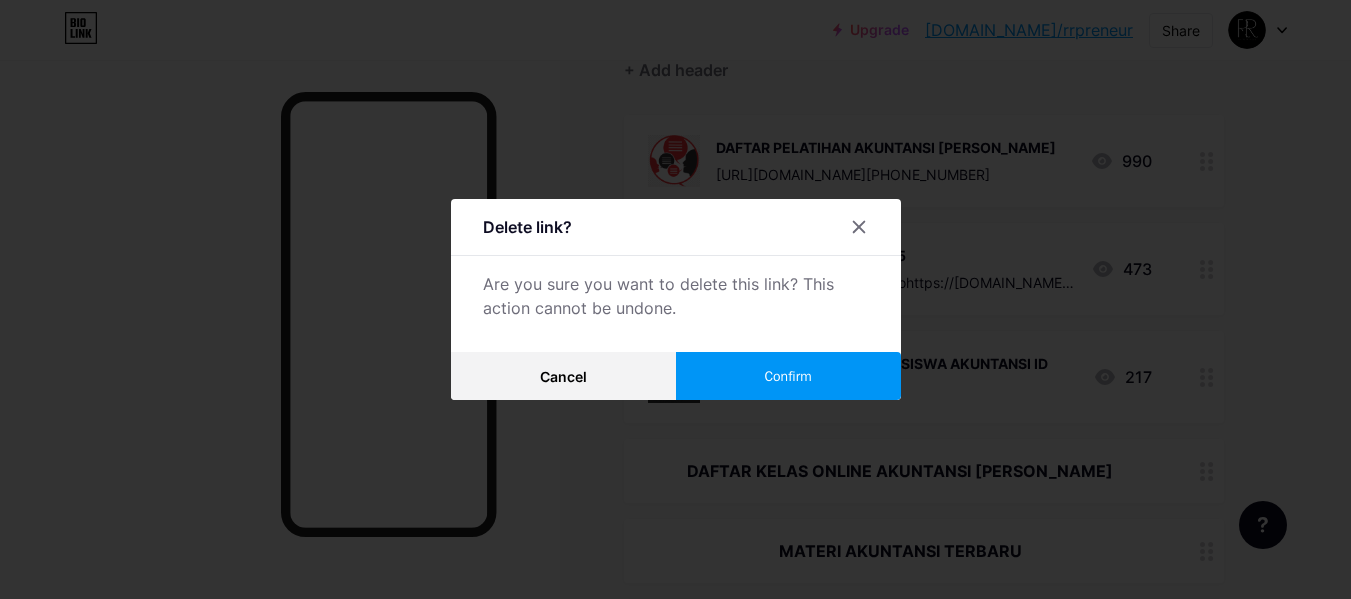 click on "Confirm" at bounding box center [787, 376] 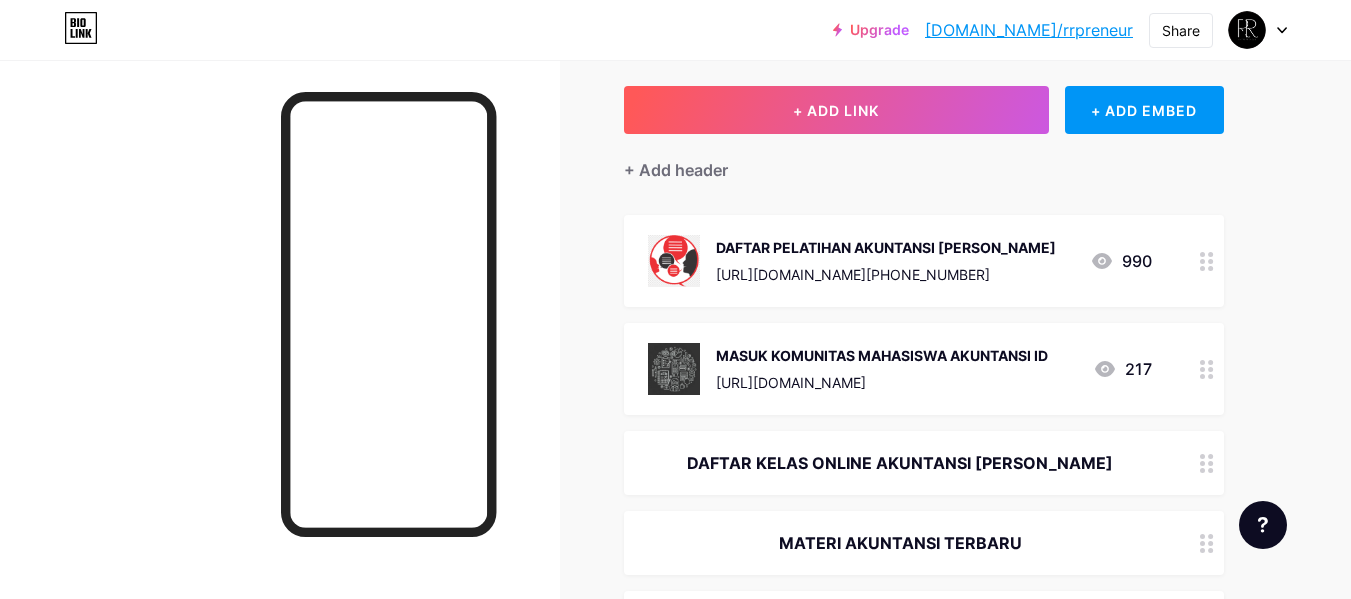 scroll, scrollTop: 200, scrollLeft: 0, axis: vertical 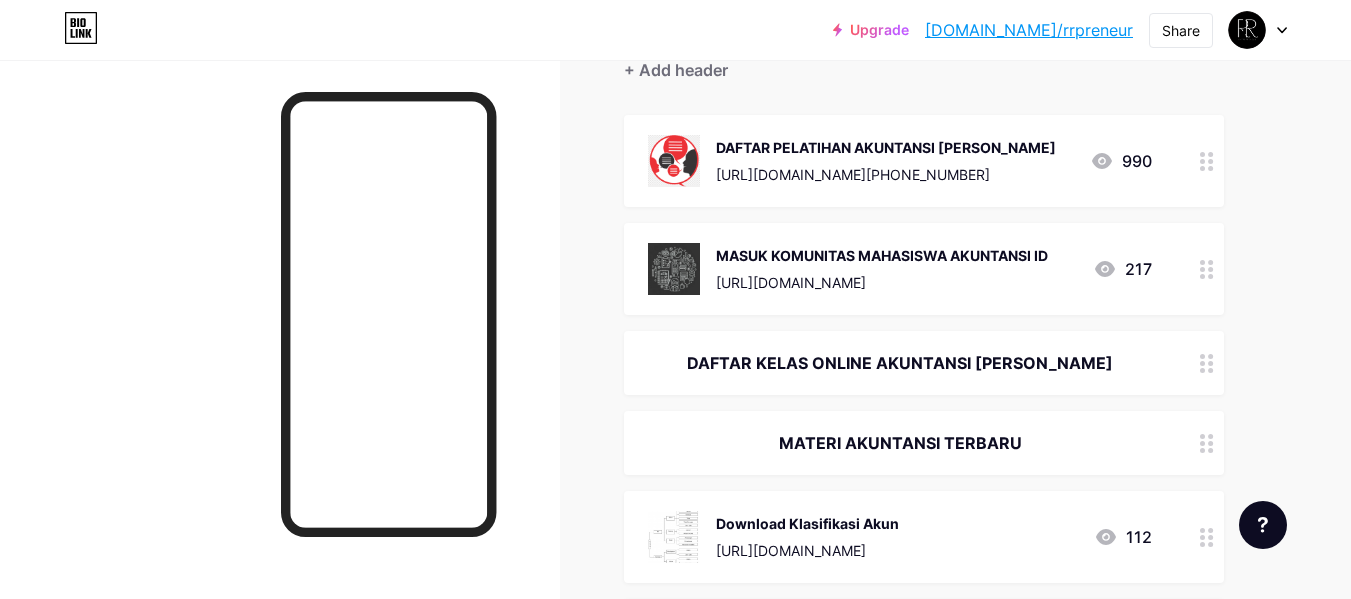 click at bounding box center (1207, 363) 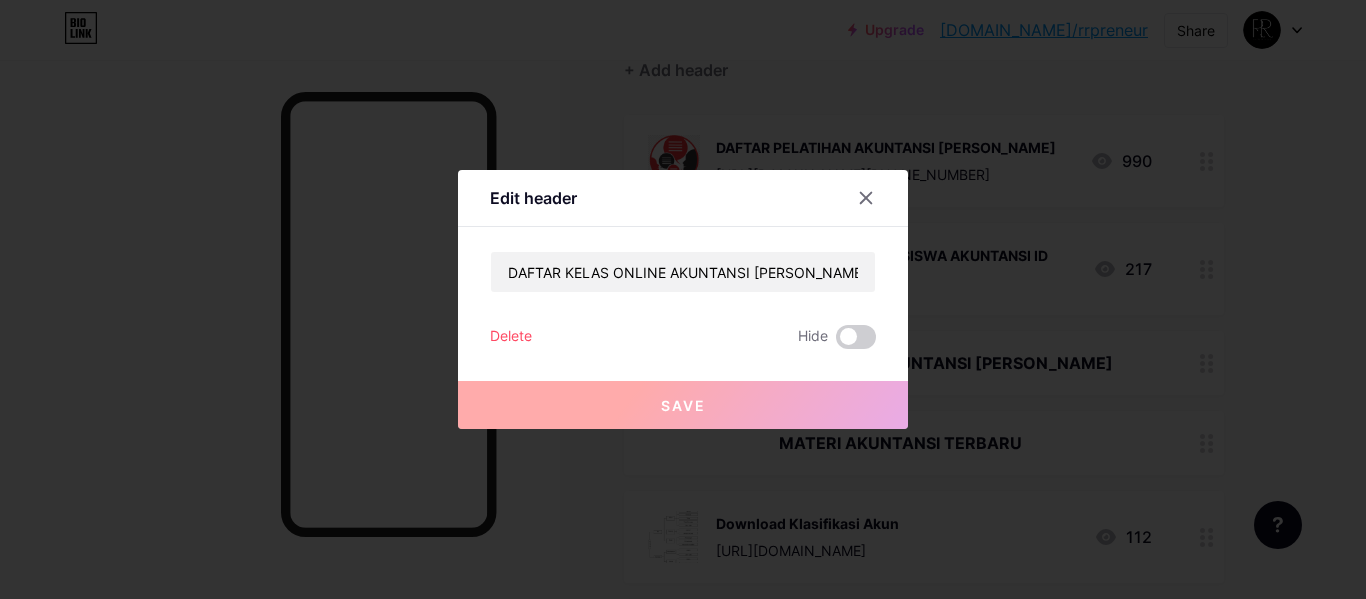 click on "Delete" at bounding box center (511, 337) 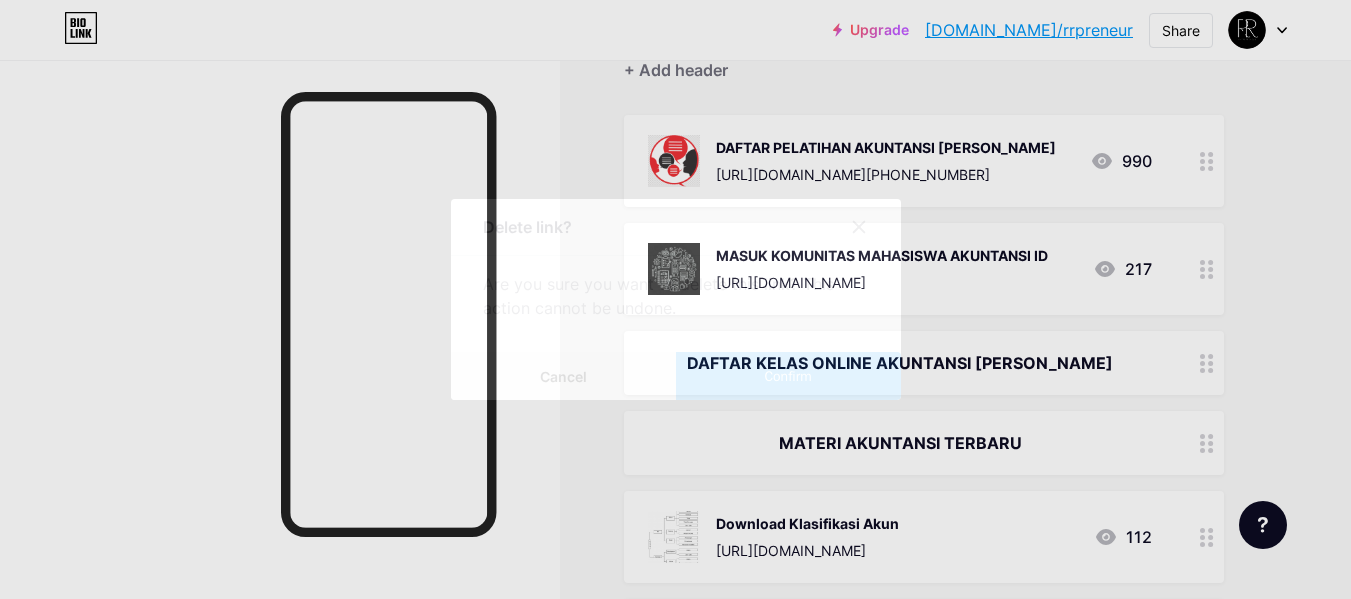 click on "Confirm" at bounding box center [788, 376] 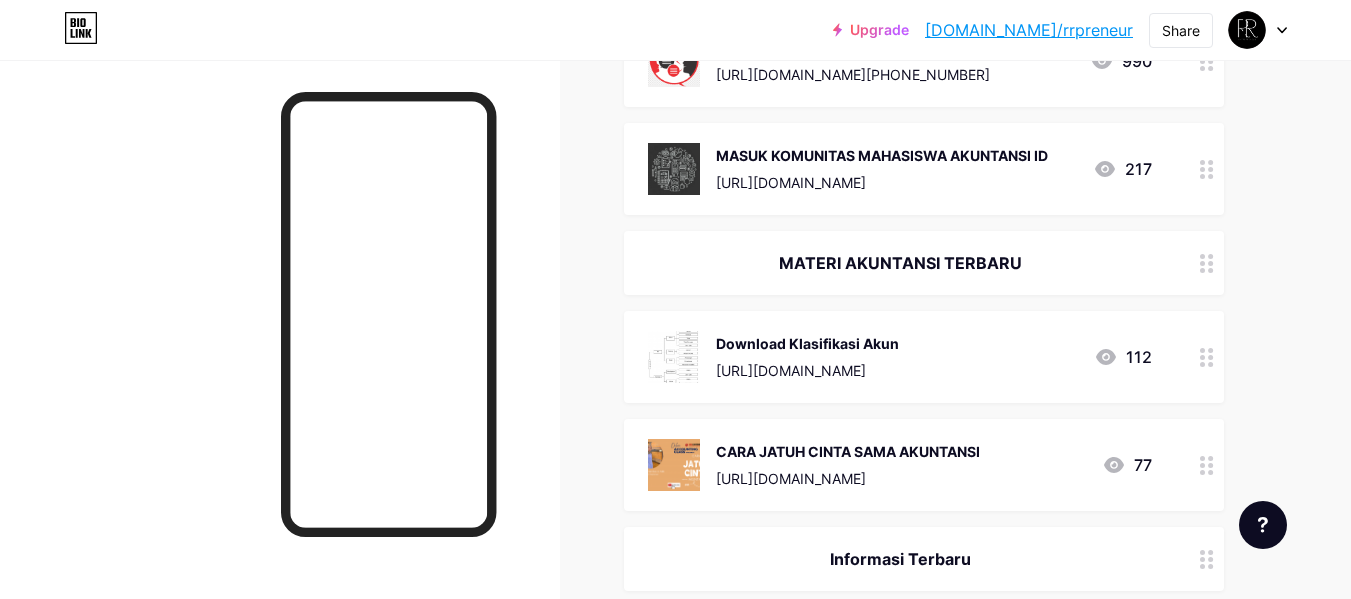 scroll, scrollTop: 400, scrollLeft: 0, axis: vertical 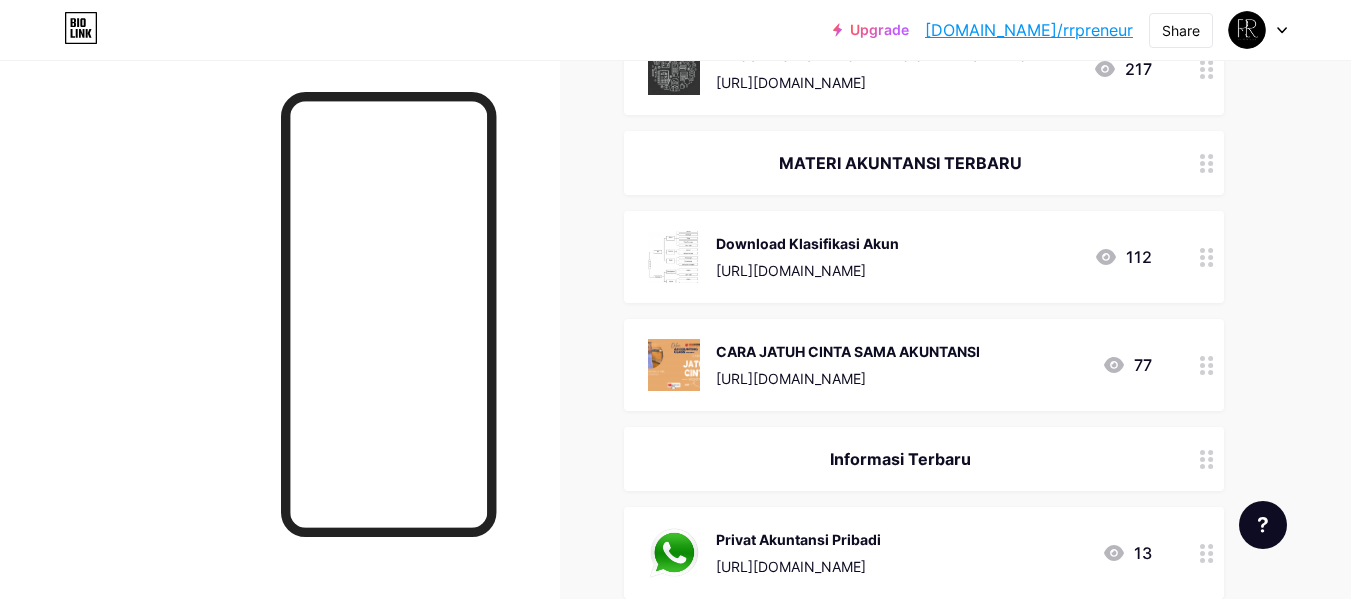 click at bounding box center (1207, 257) 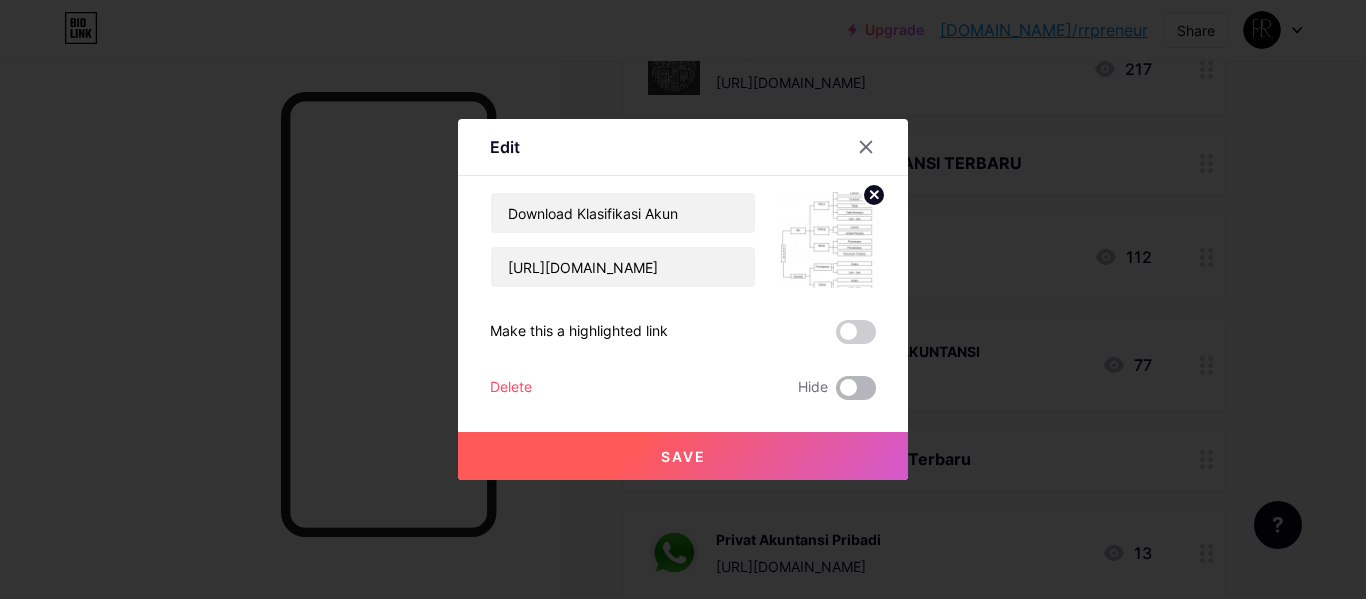 click at bounding box center [856, 388] 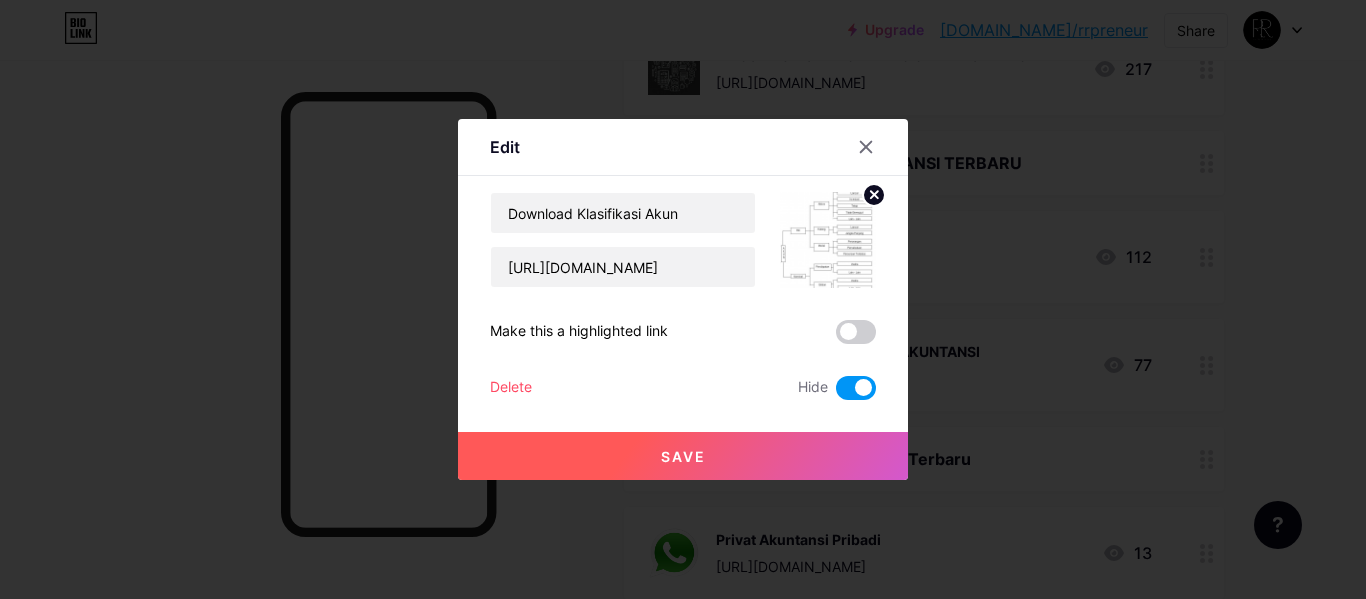 click on "Save" at bounding box center (683, 456) 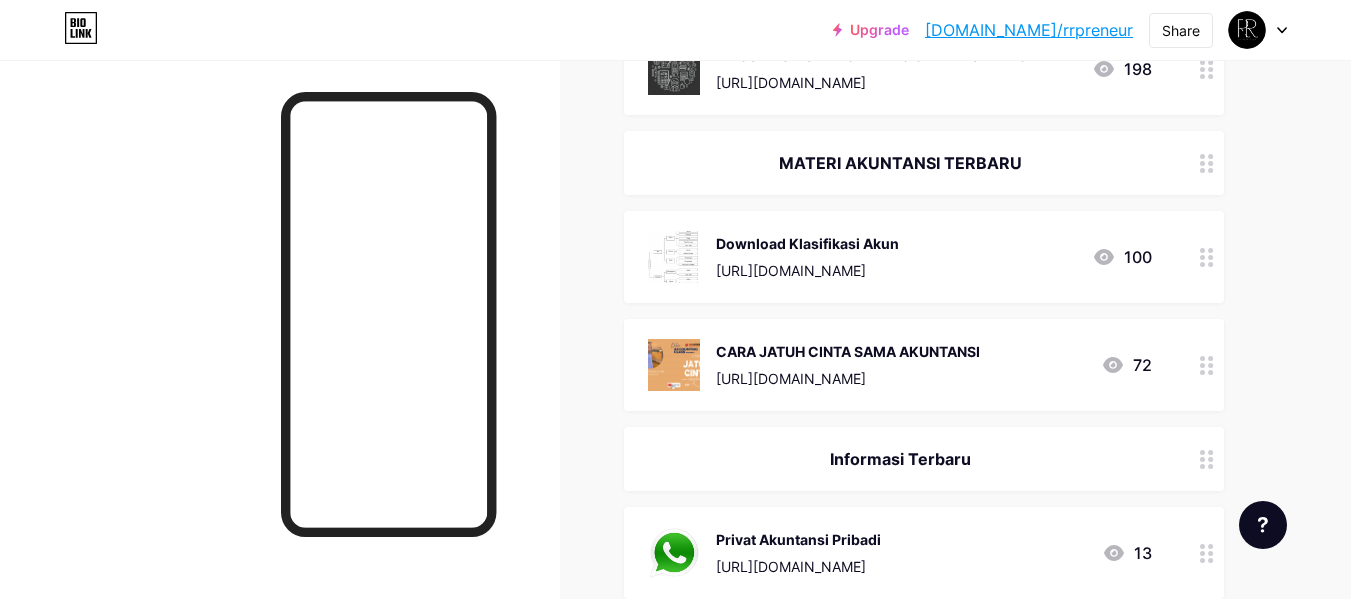 click on "[URL][DOMAIN_NAME]" at bounding box center [807, 270] 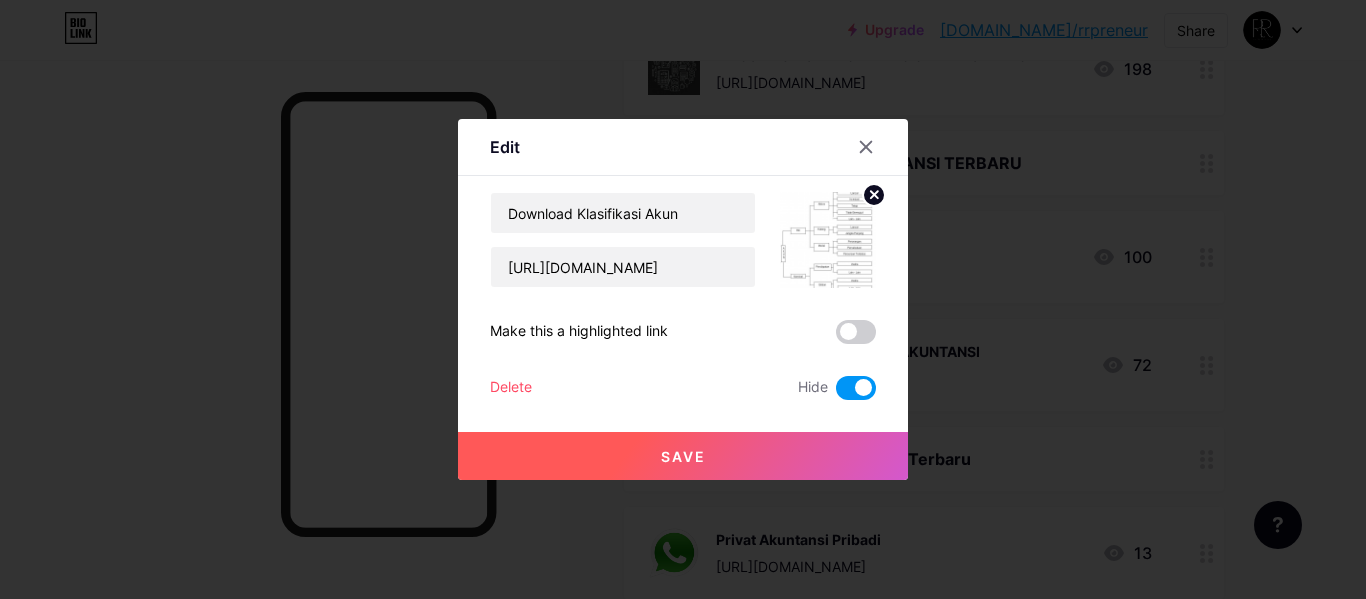 click at bounding box center (683, 299) 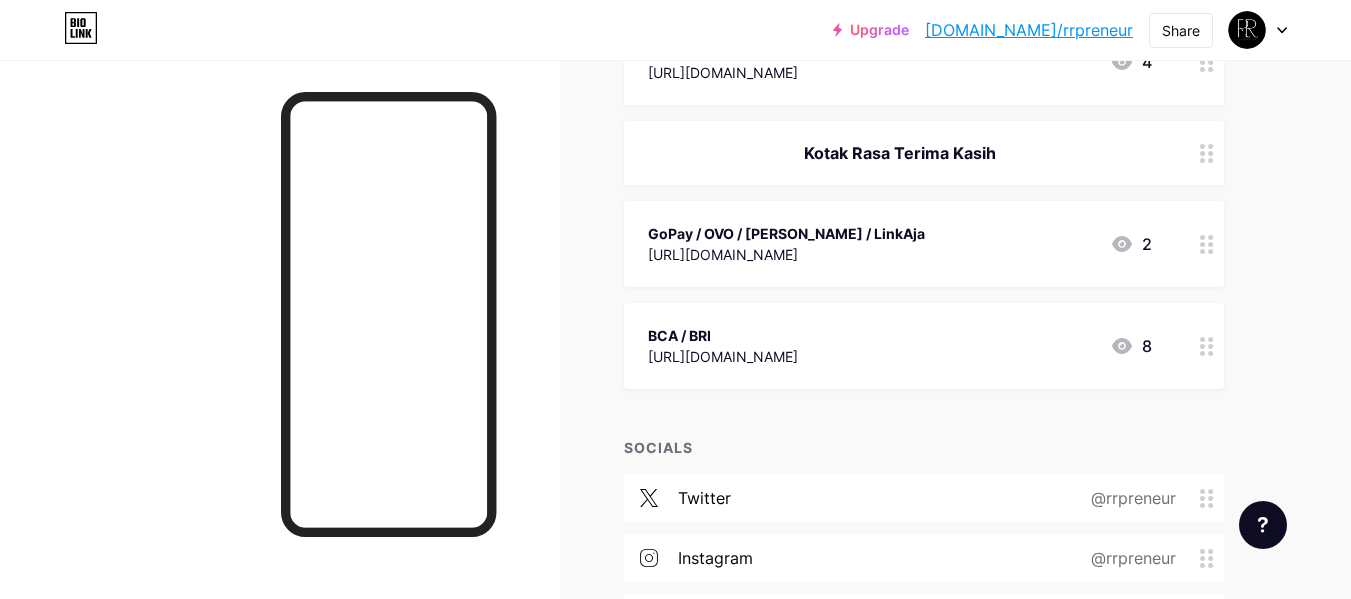 scroll, scrollTop: 2000, scrollLeft: 0, axis: vertical 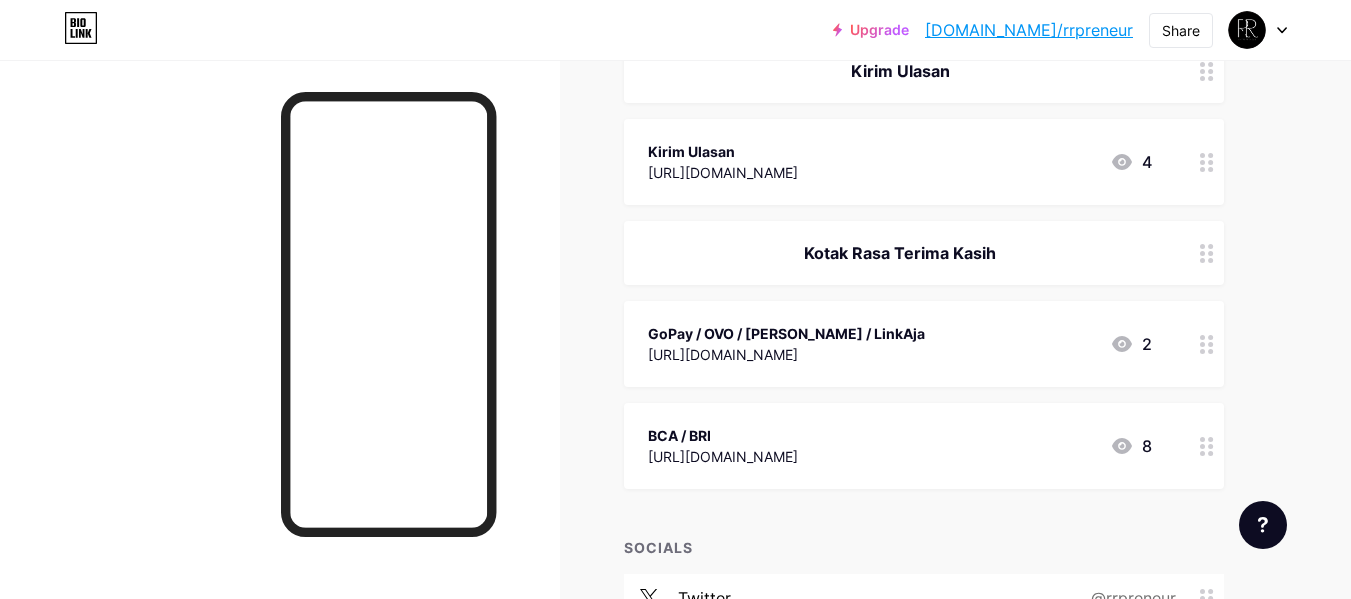 click 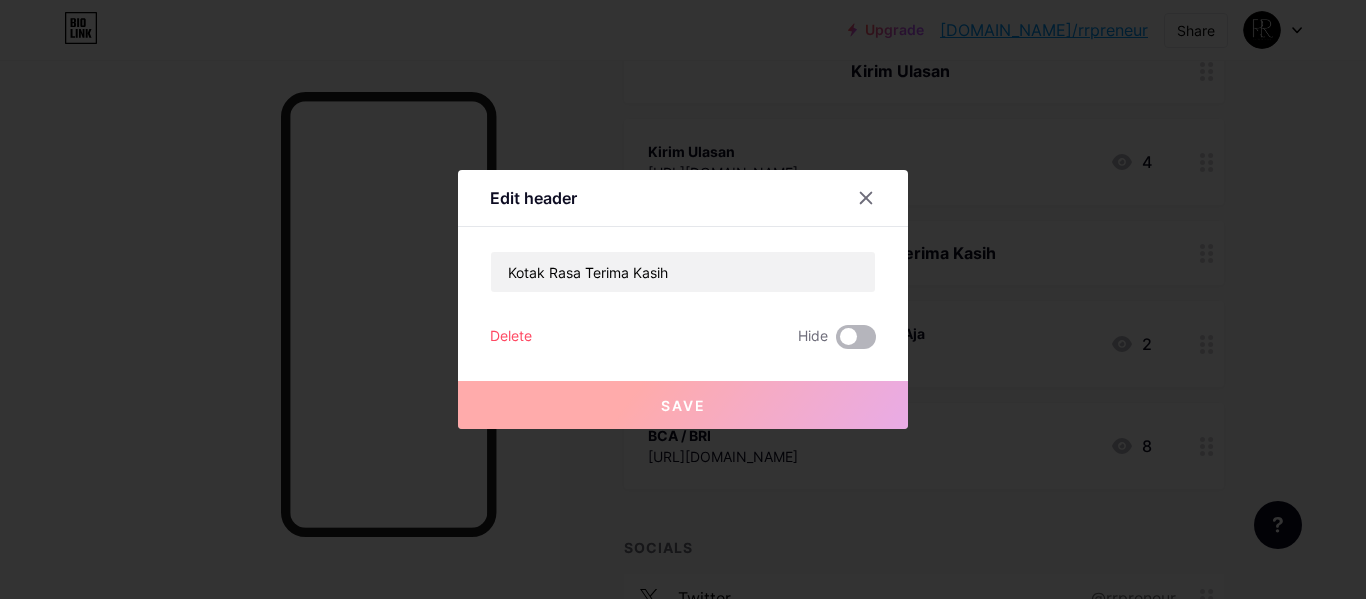 click at bounding box center (856, 337) 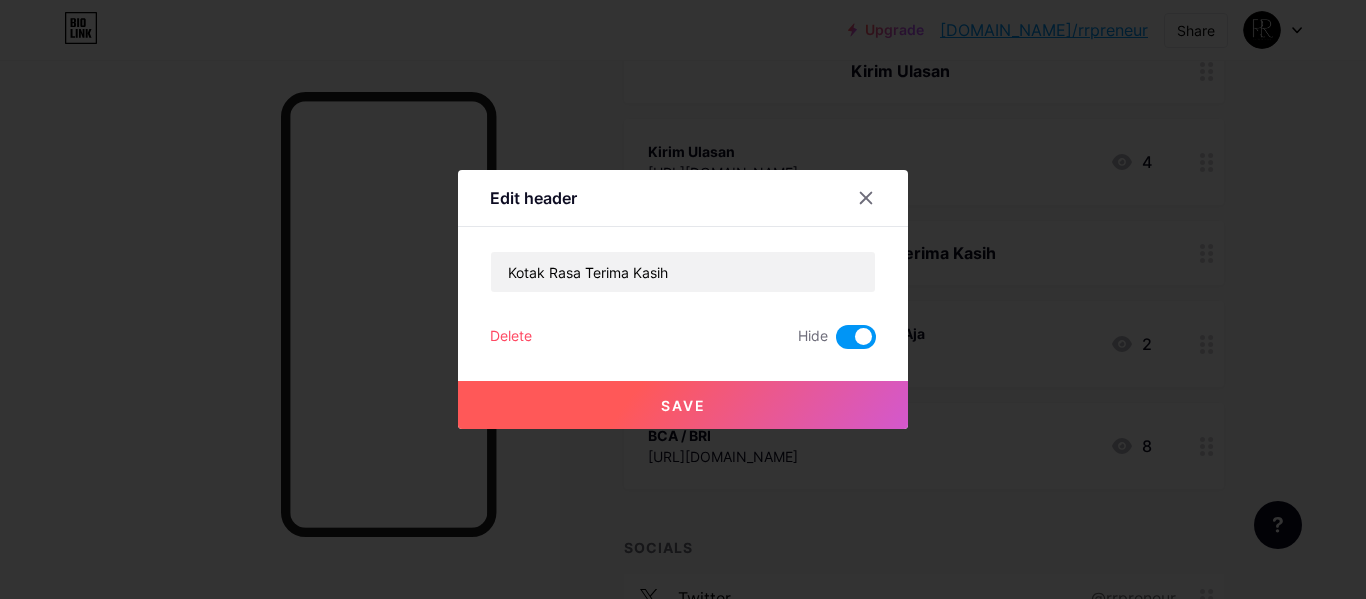 click on "Save" at bounding box center (683, 405) 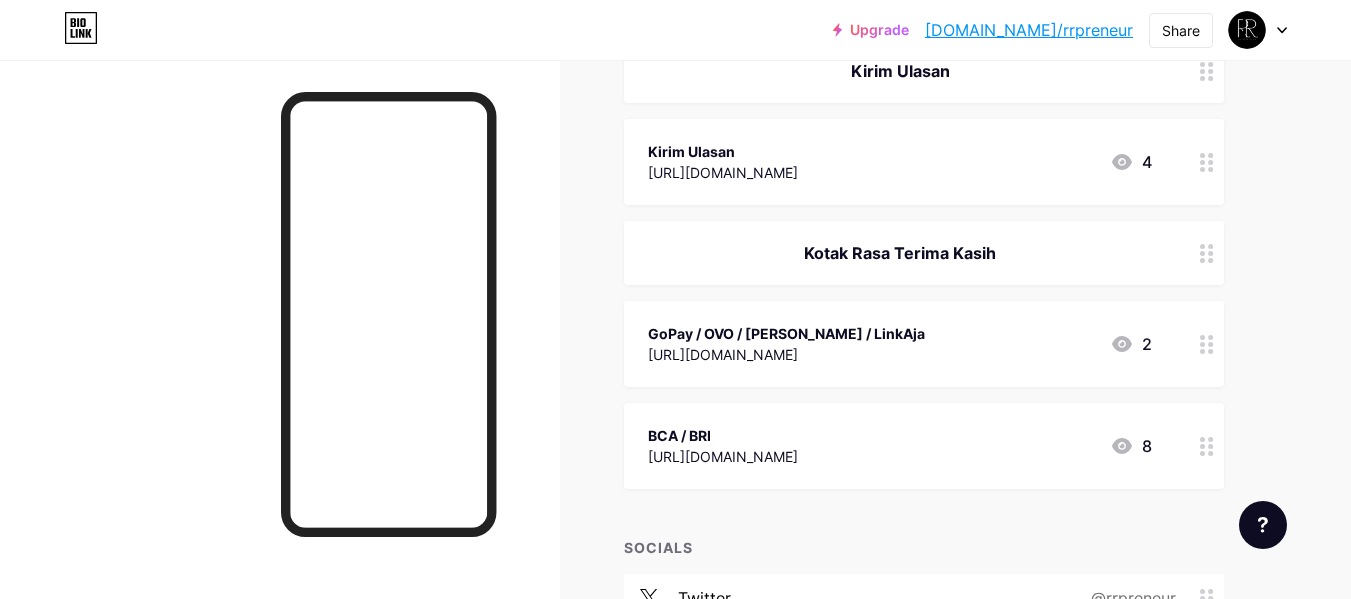 scroll, scrollTop: 2100, scrollLeft: 0, axis: vertical 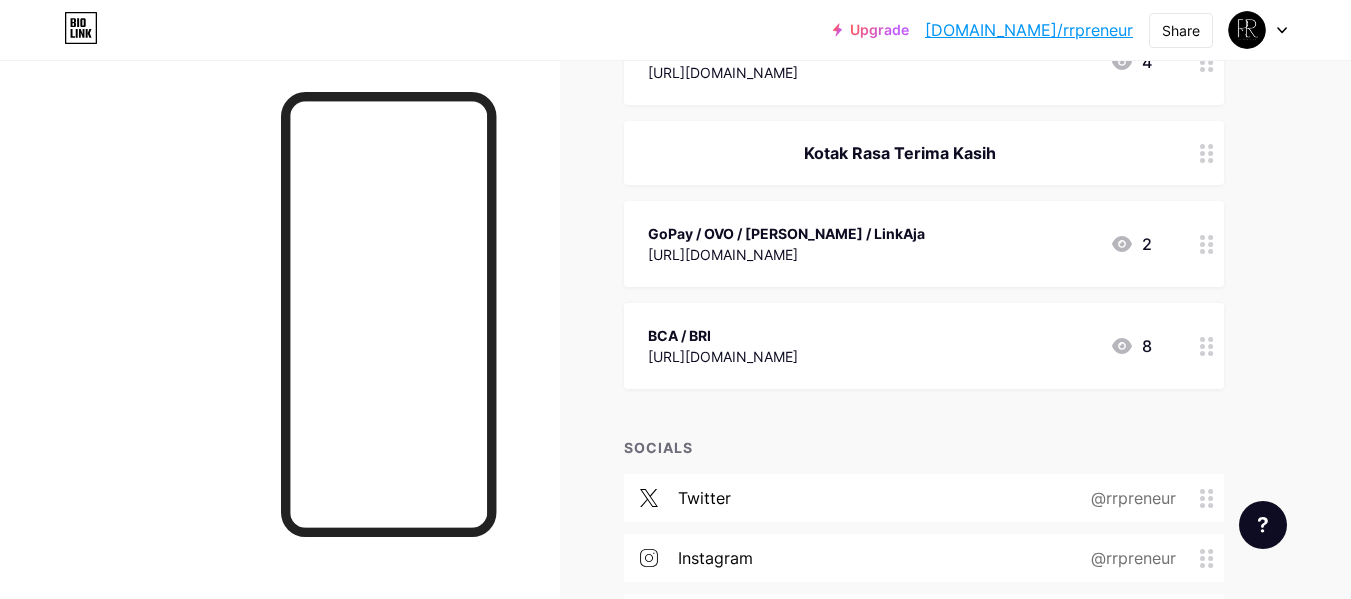 click at bounding box center [1207, 244] 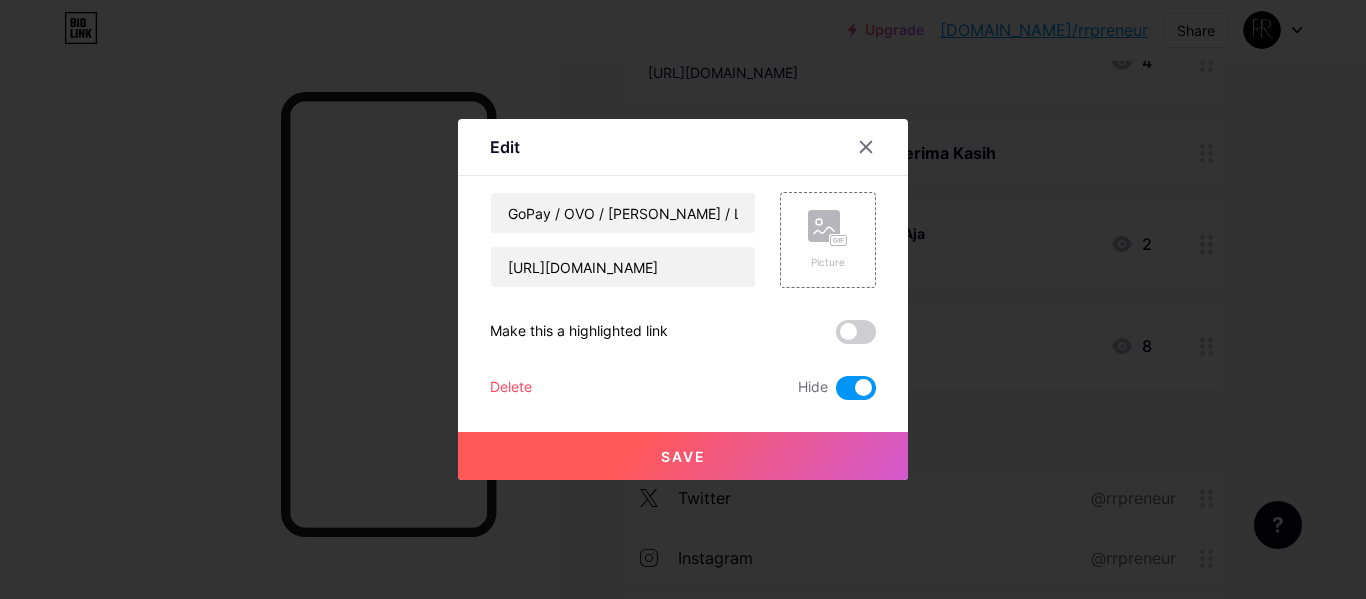 click at bounding box center [683, 299] 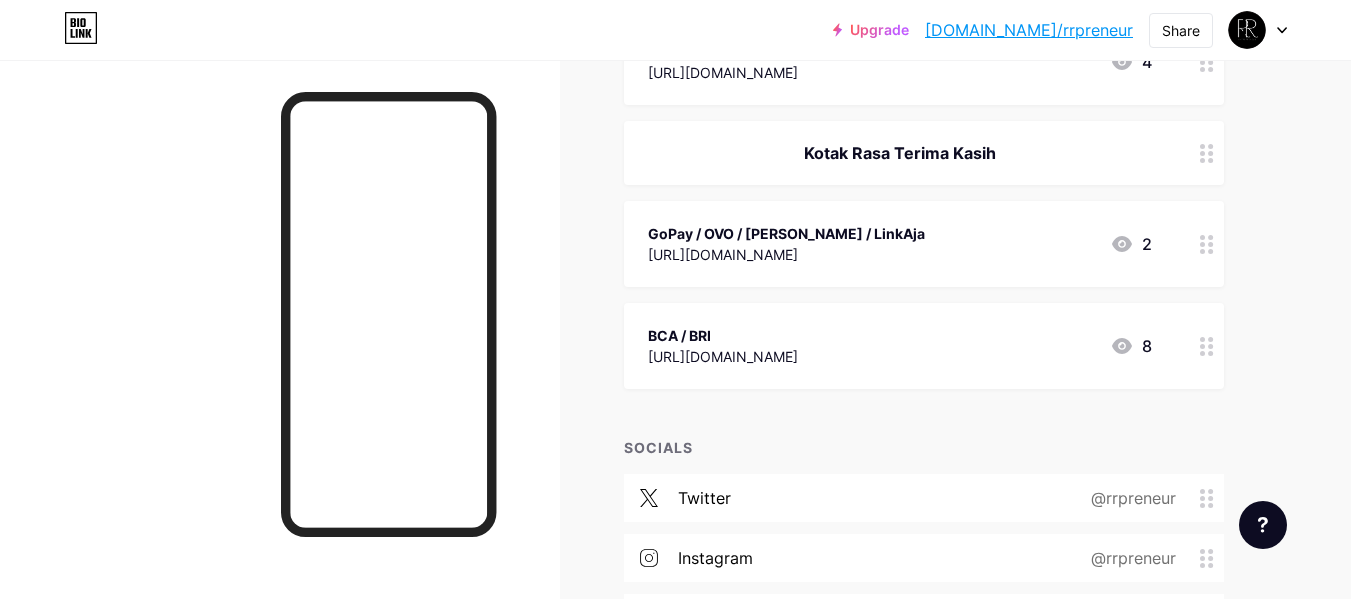 scroll, scrollTop: 2000, scrollLeft: 0, axis: vertical 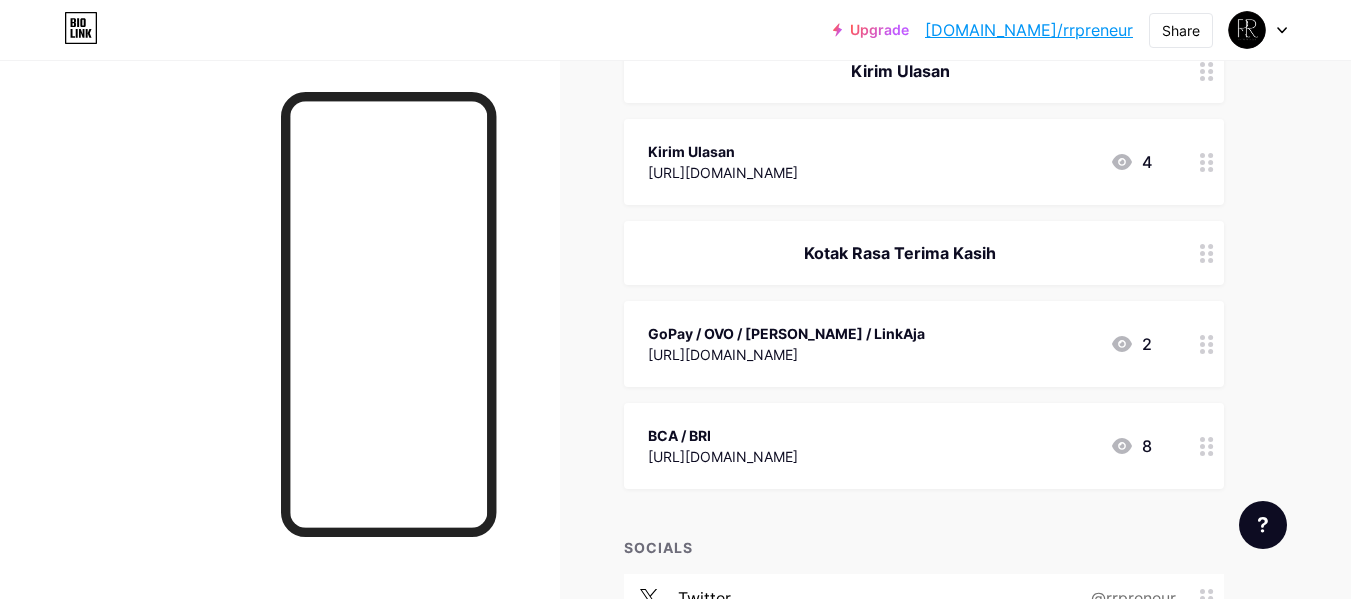 click 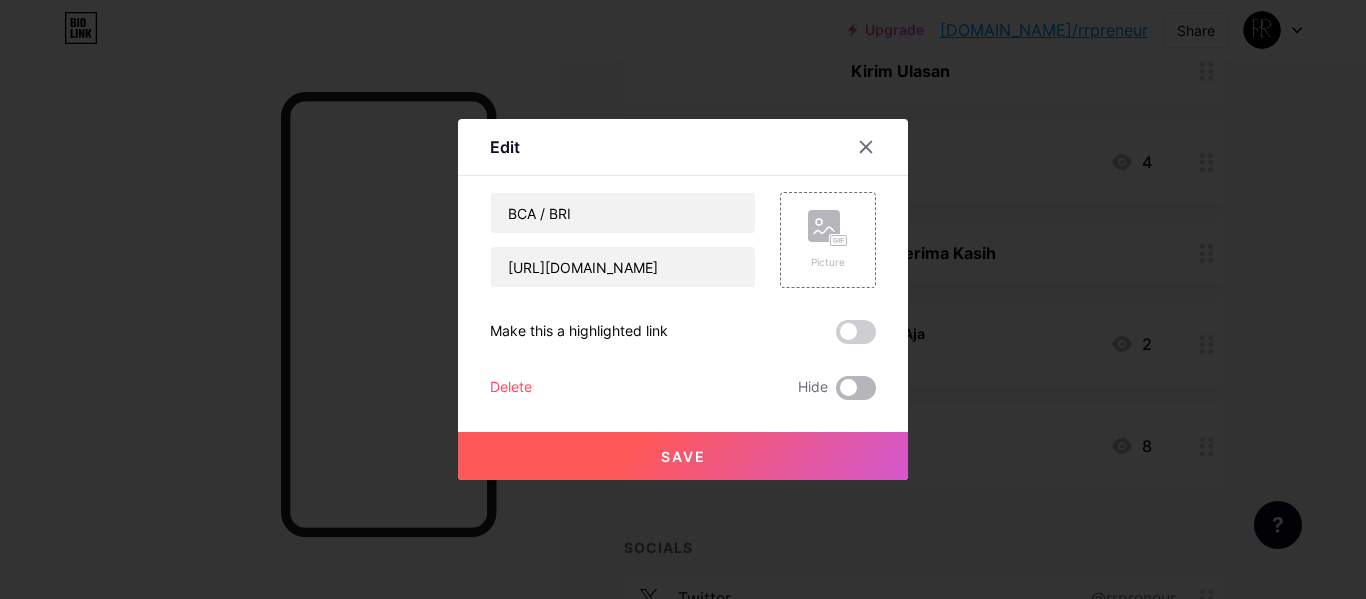 click at bounding box center [856, 388] 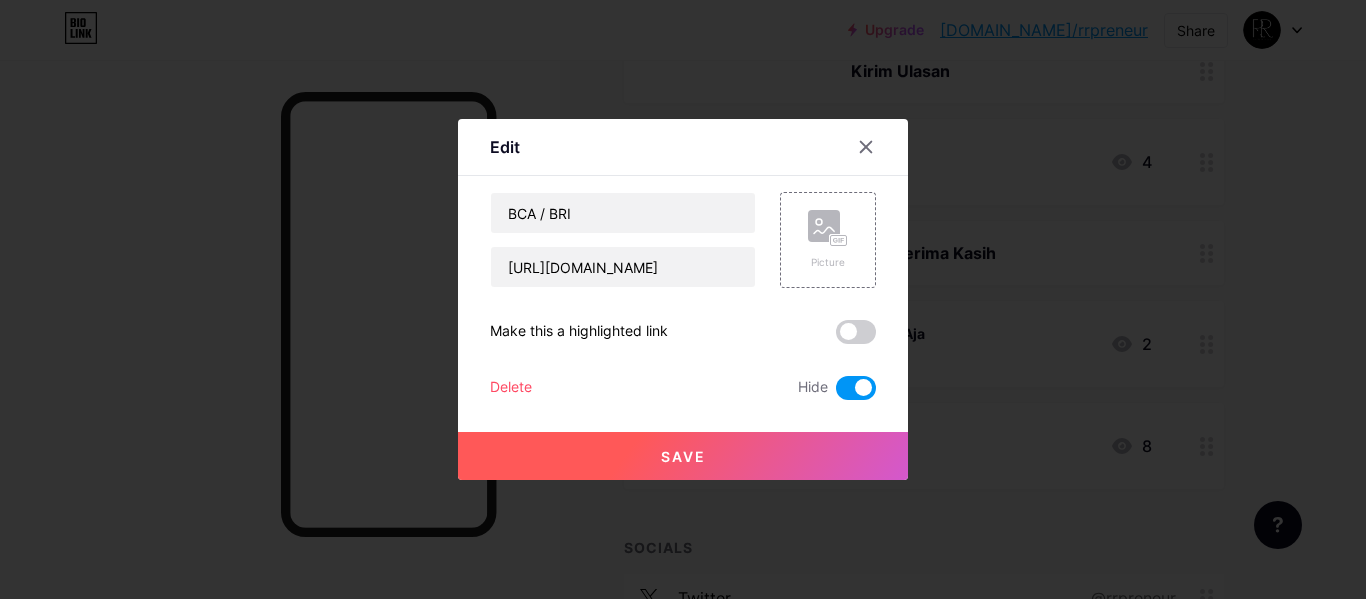 click on "Save" at bounding box center (683, 456) 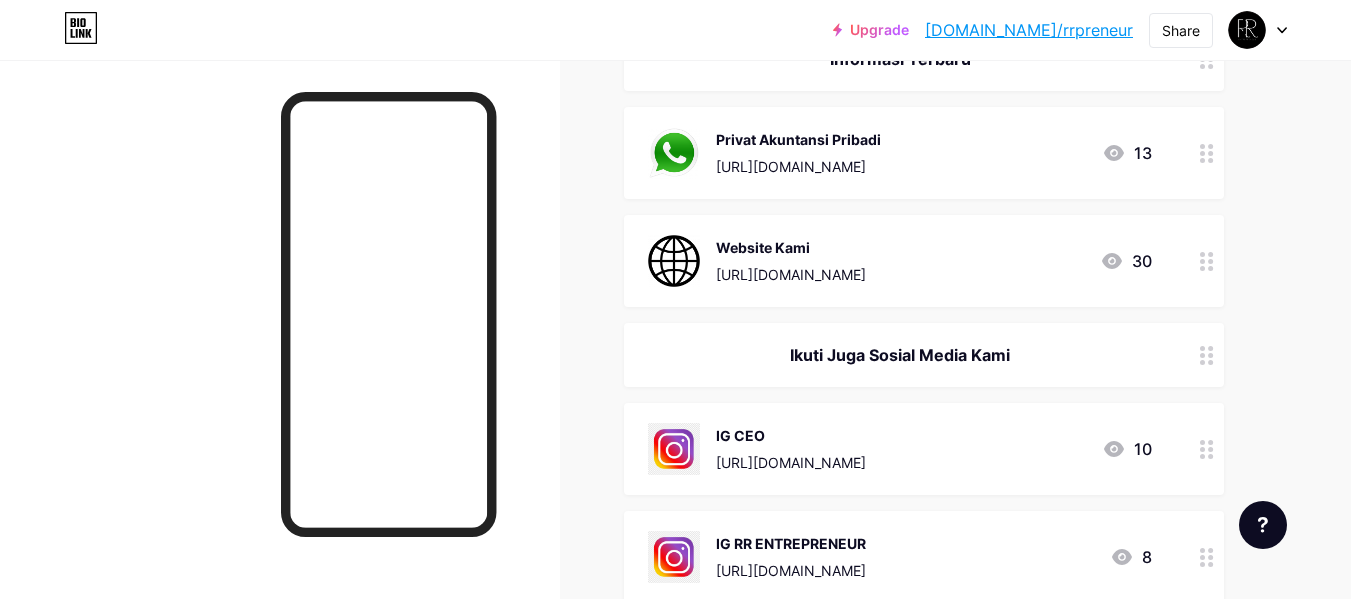 scroll, scrollTop: 700, scrollLeft: 0, axis: vertical 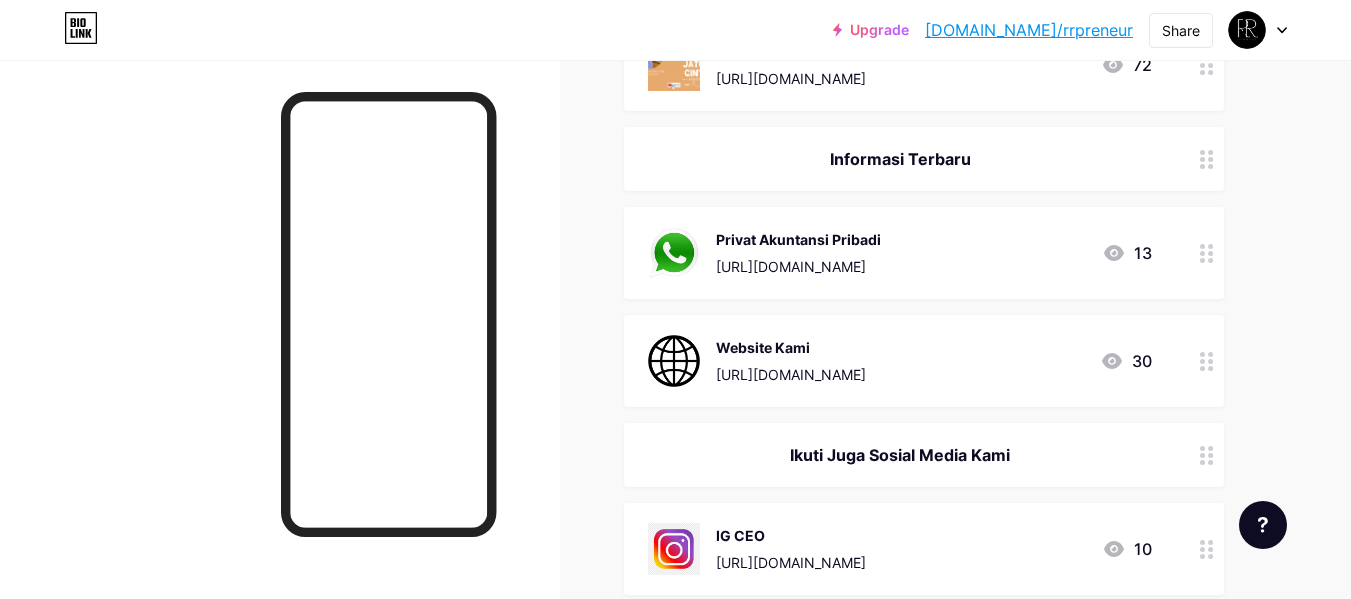 click 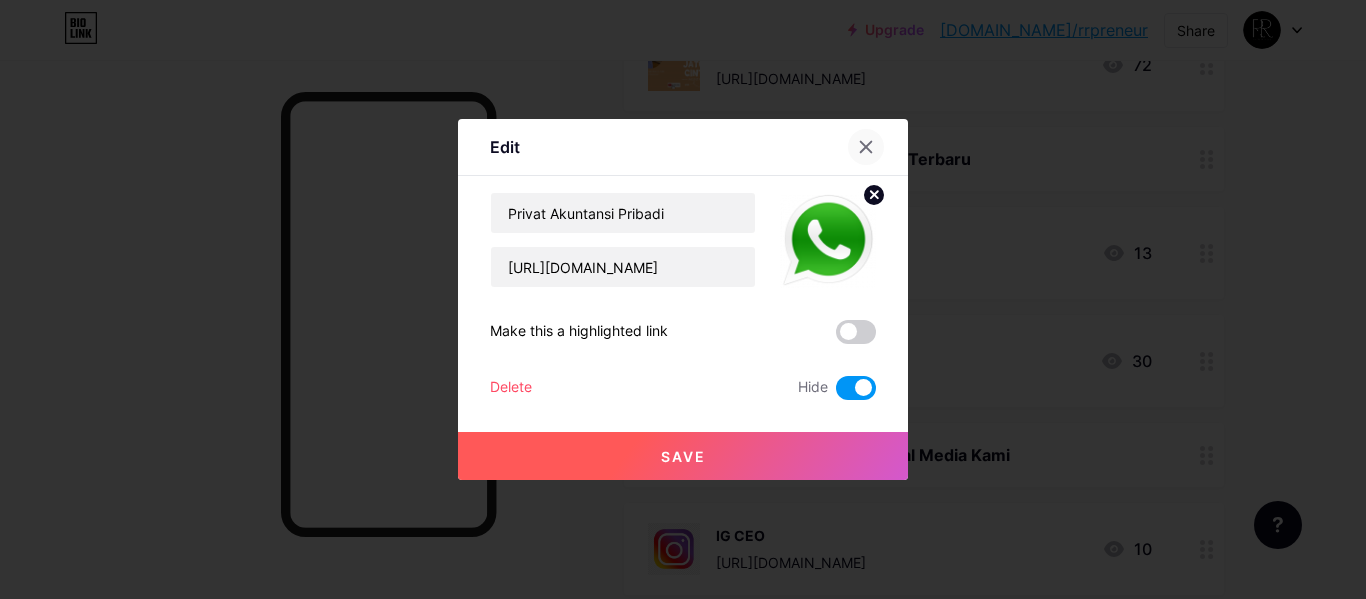 click at bounding box center [866, 147] 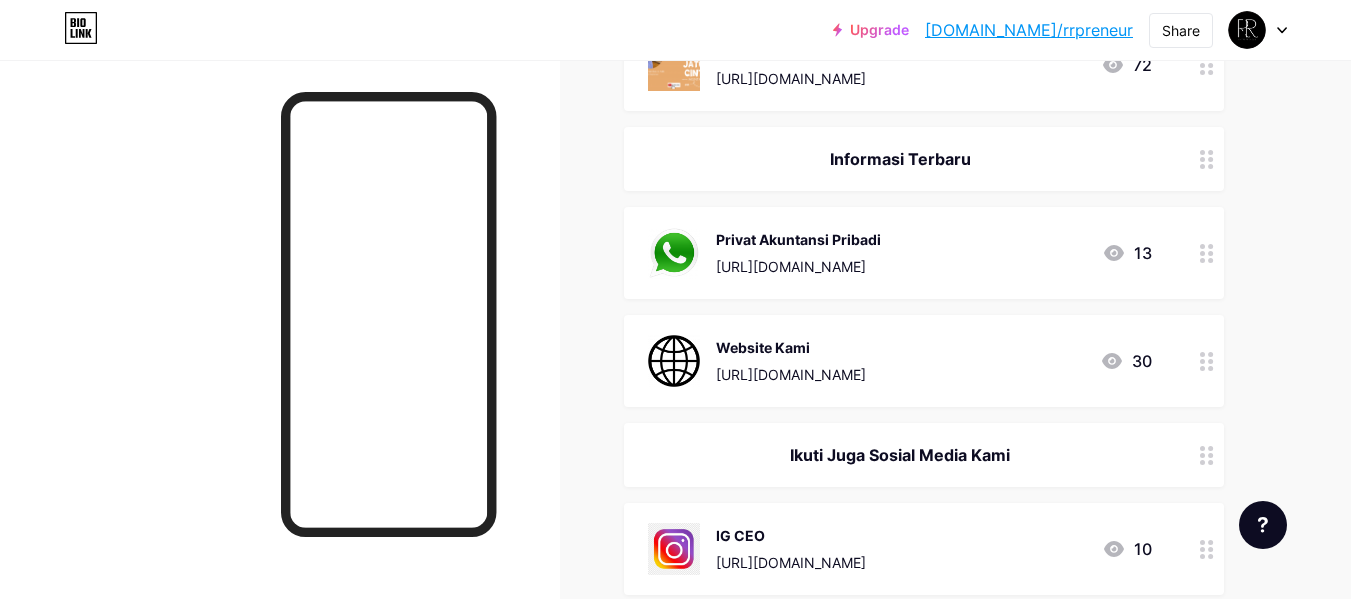 click 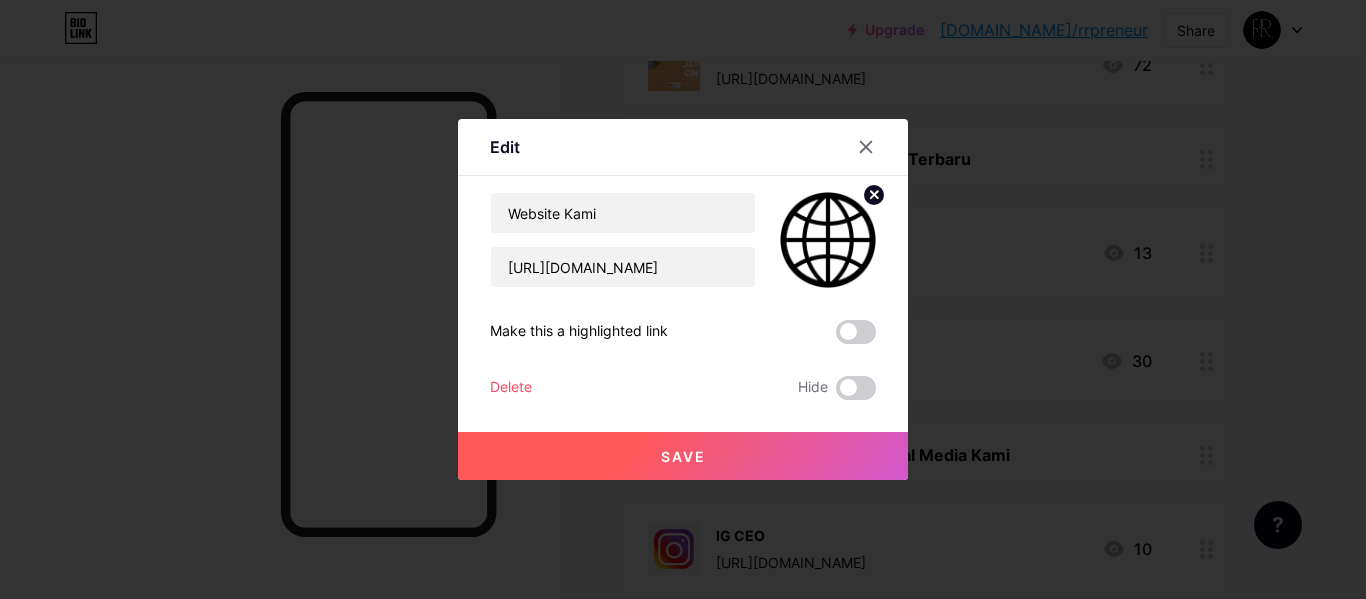 click at bounding box center (683, 299) 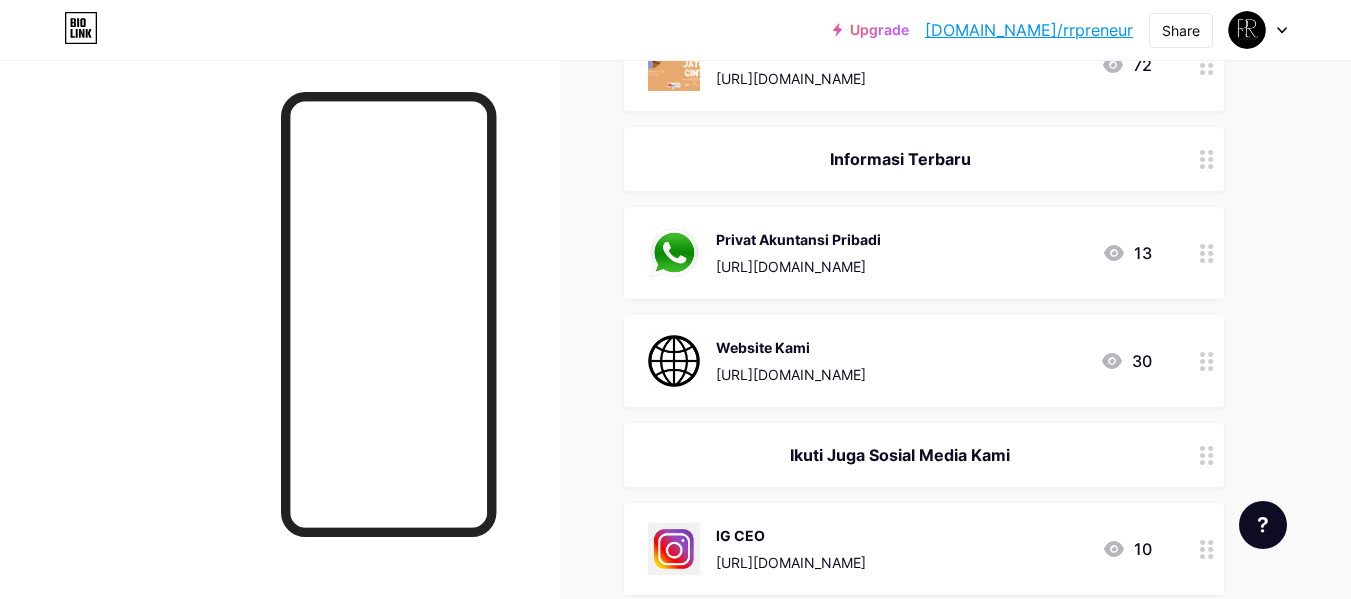 click at bounding box center [1207, 361] 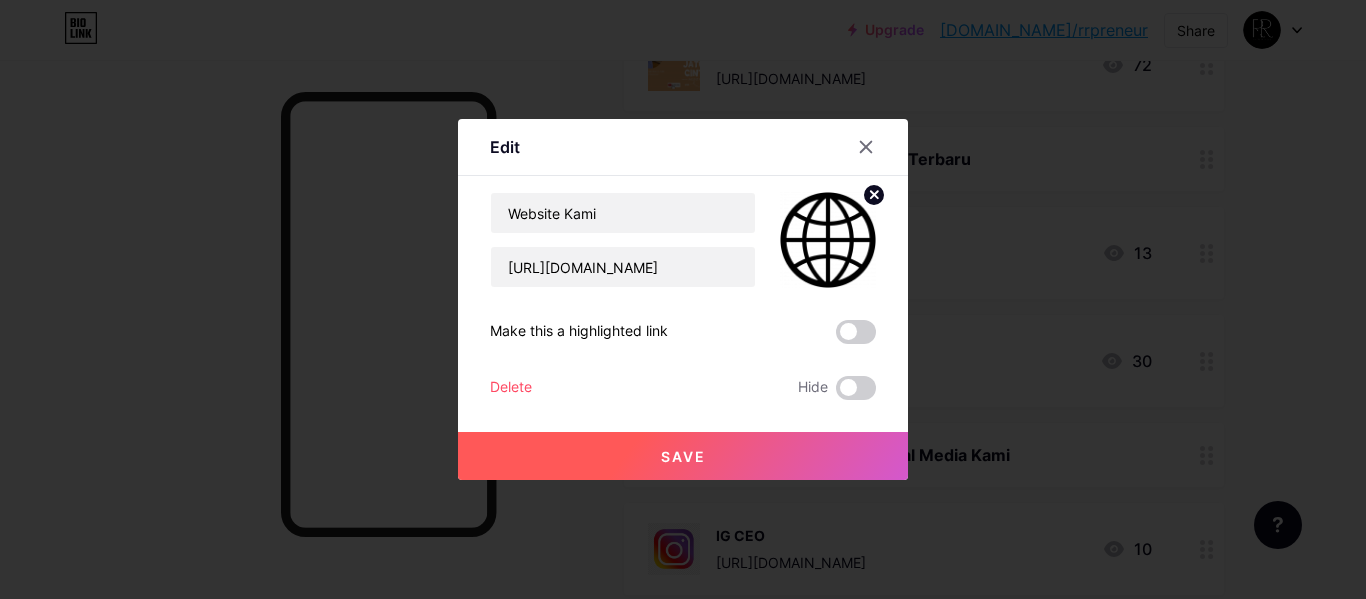 click on "Save" at bounding box center [683, 456] 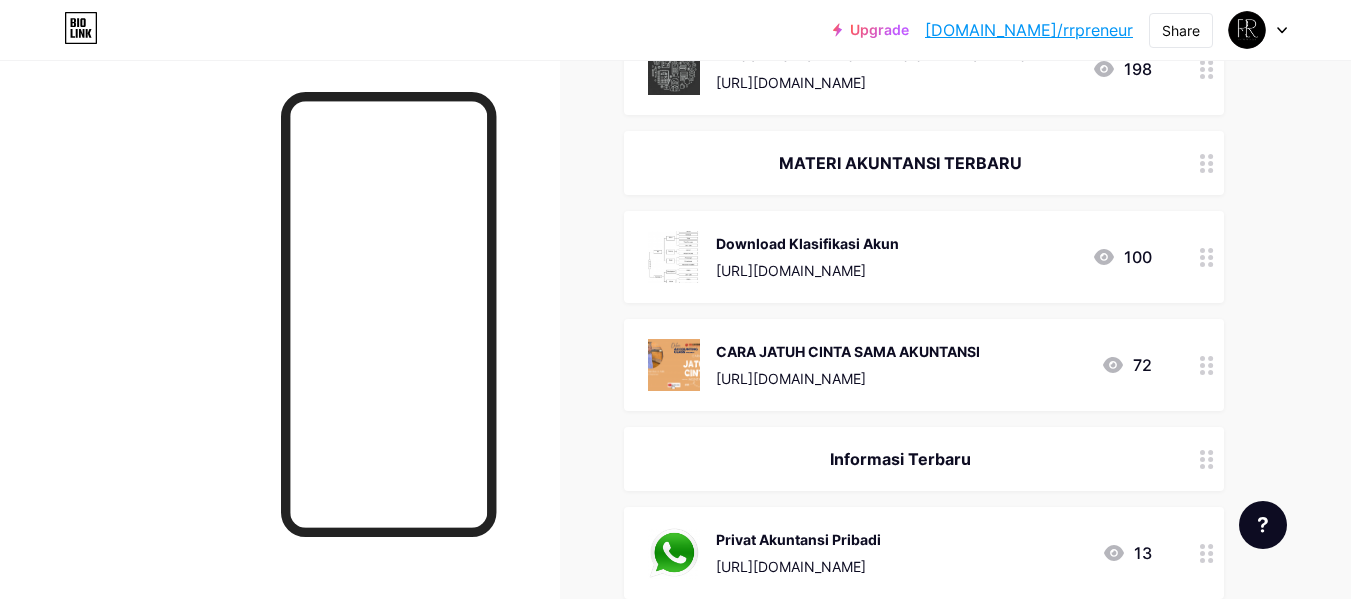 scroll, scrollTop: 500, scrollLeft: 0, axis: vertical 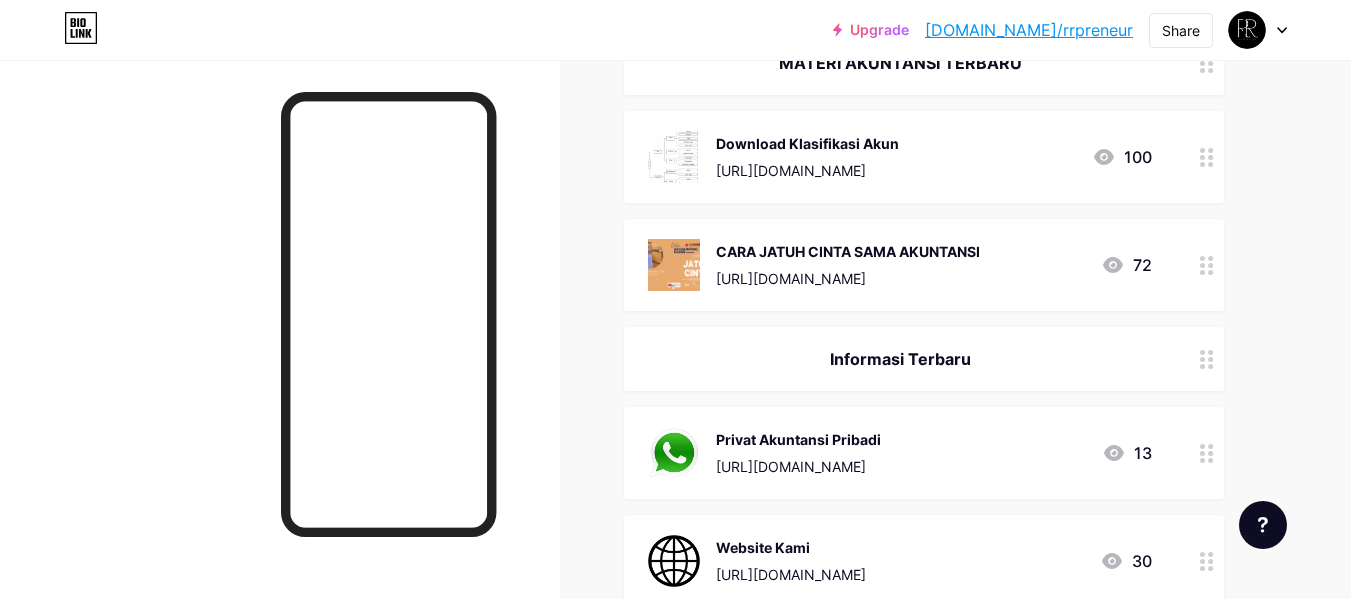 click 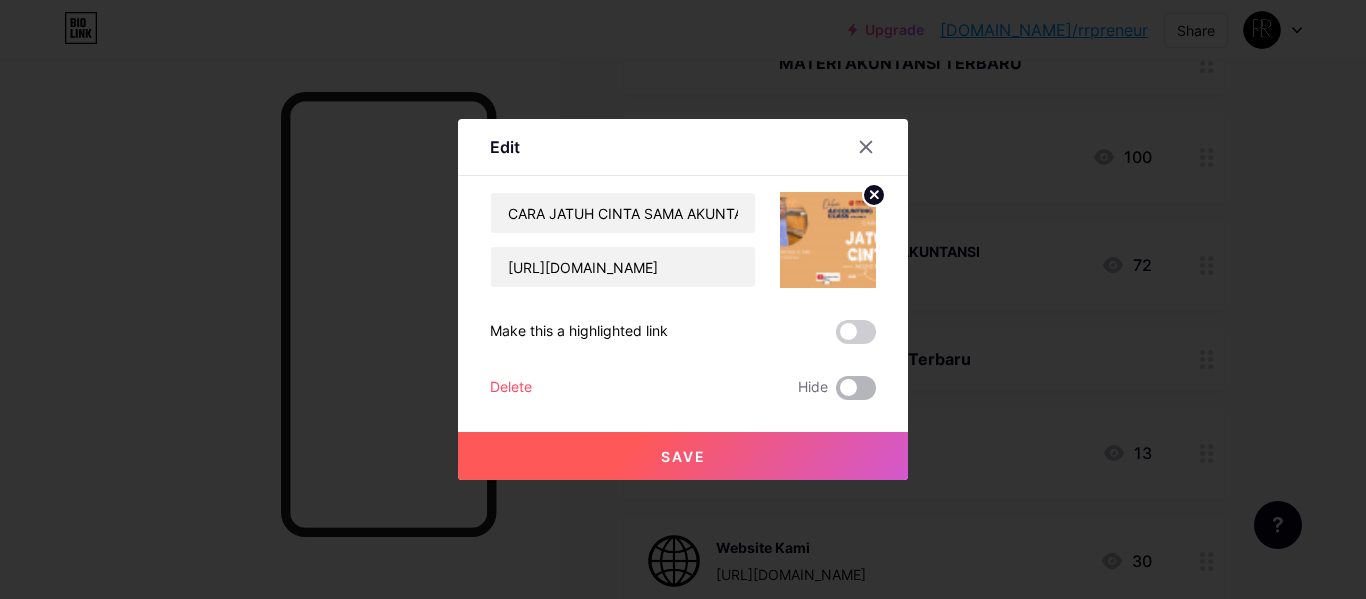 click at bounding box center (856, 388) 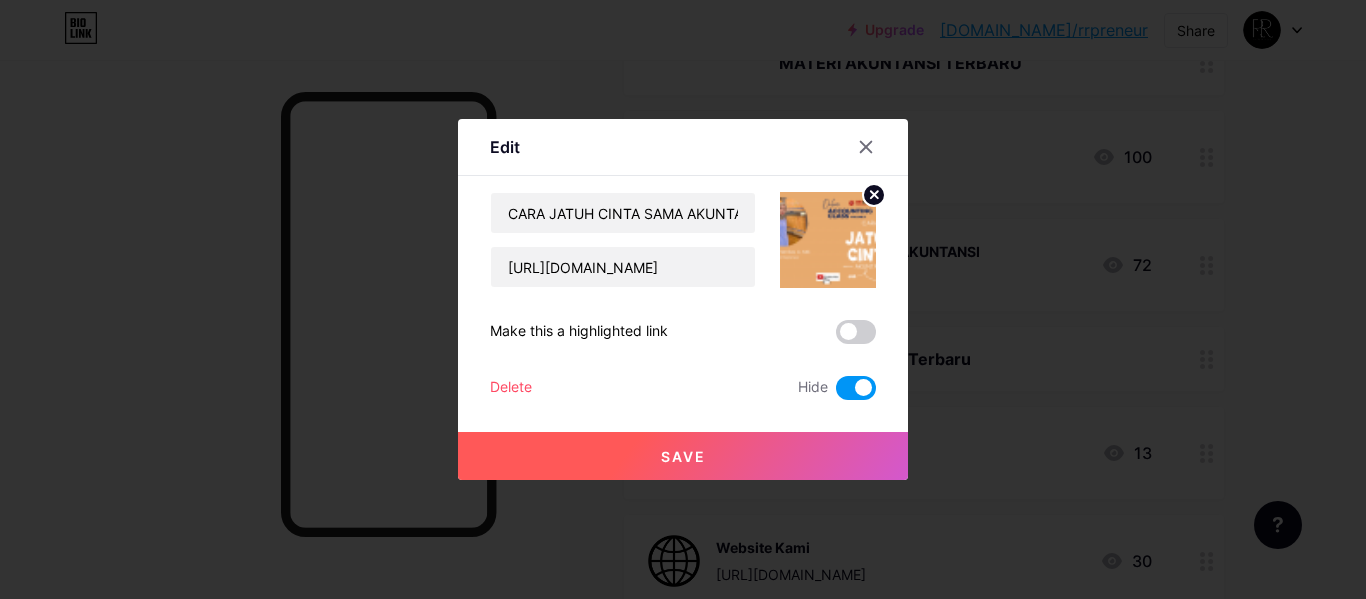 click on "Save" at bounding box center [683, 456] 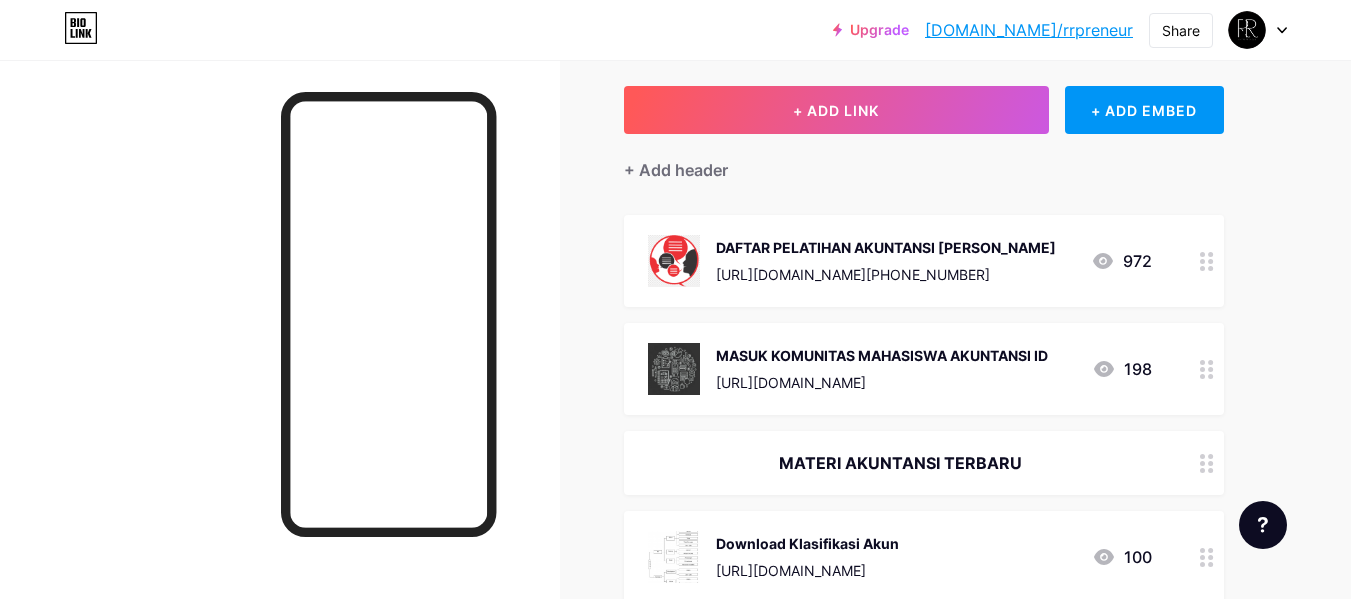 scroll, scrollTop: 0, scrollLeft: 0, axis: both 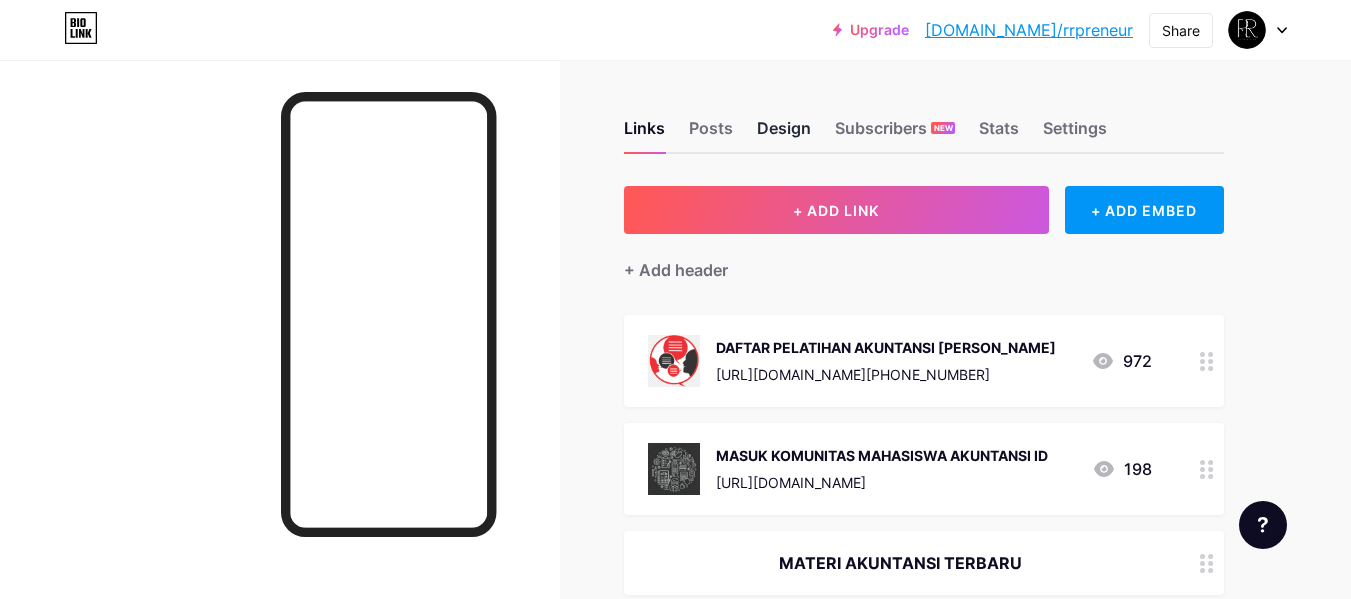 click on "Design" at bounding box center [784, 134] 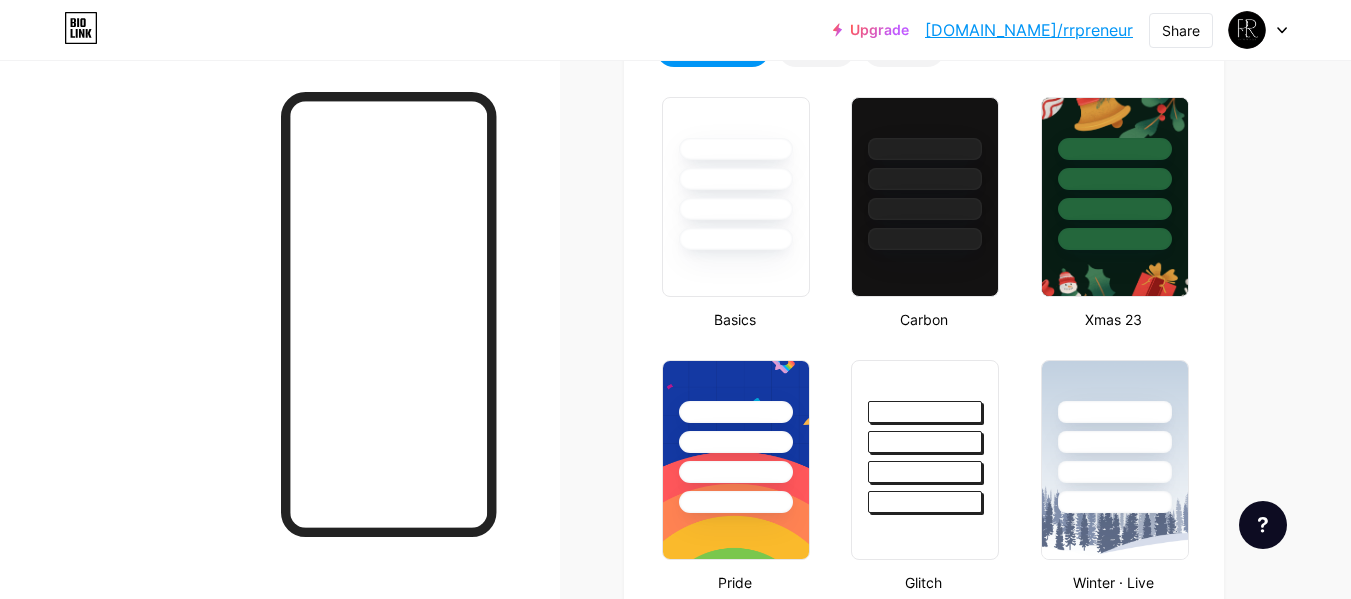 type on "#d2cee3" 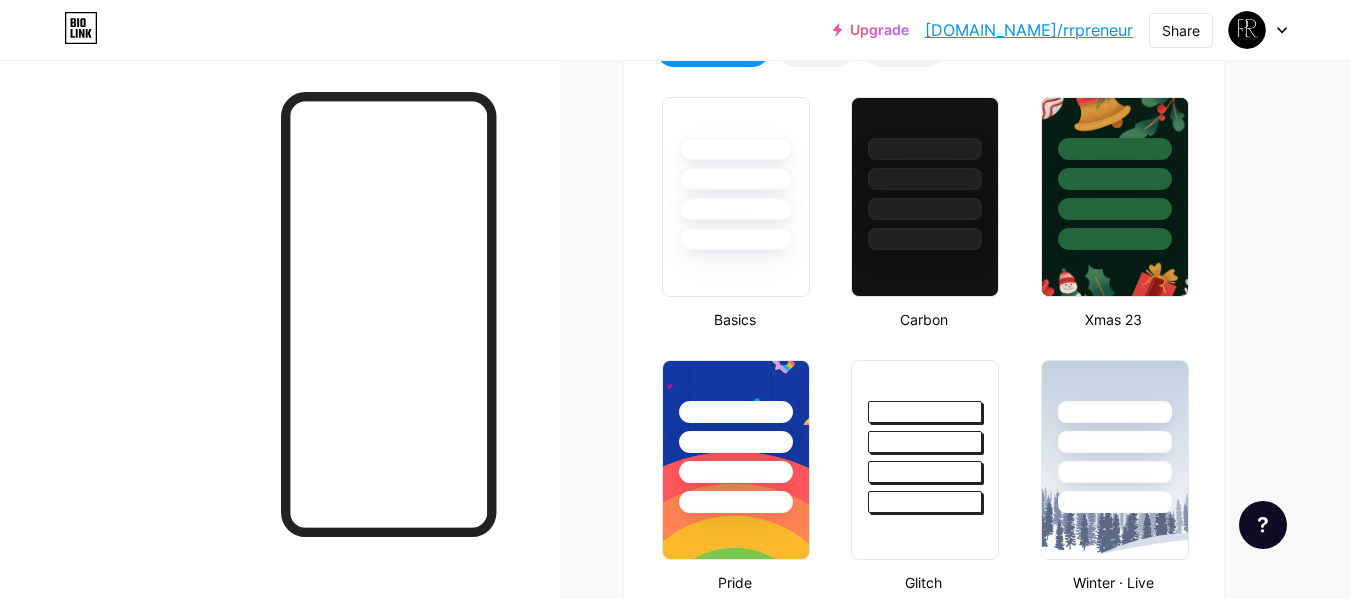 type on "#000000" 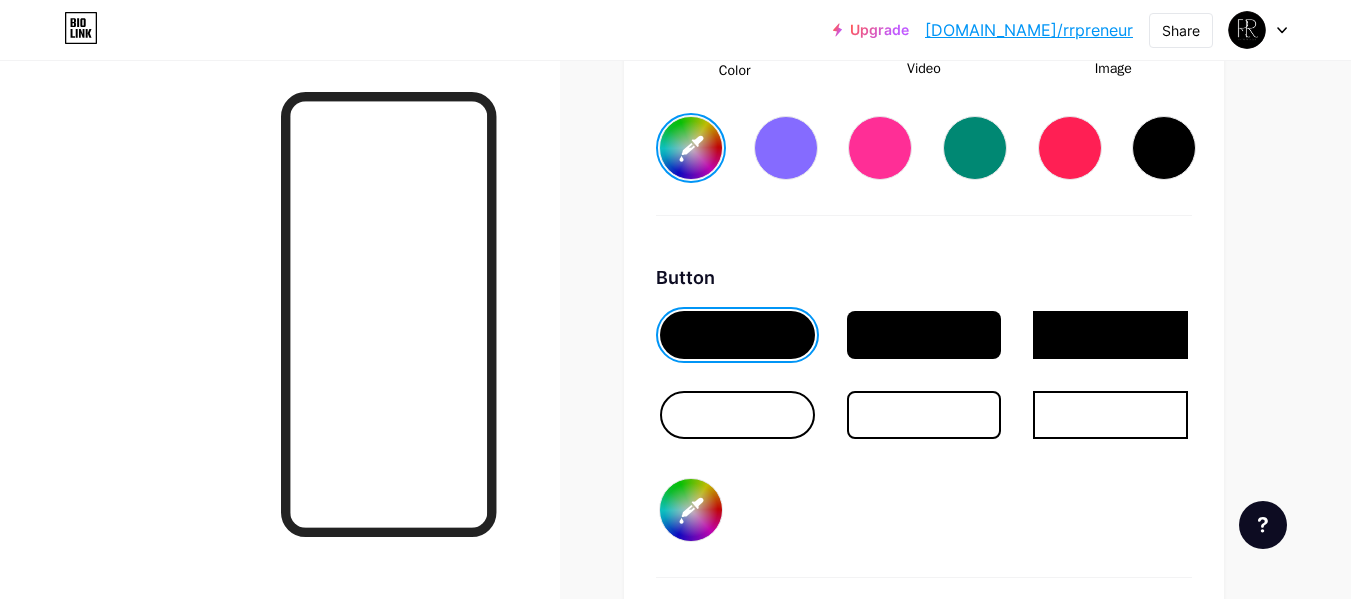 scroll, scrollTop: 3078, scrollLeft: 0, axis: vertical 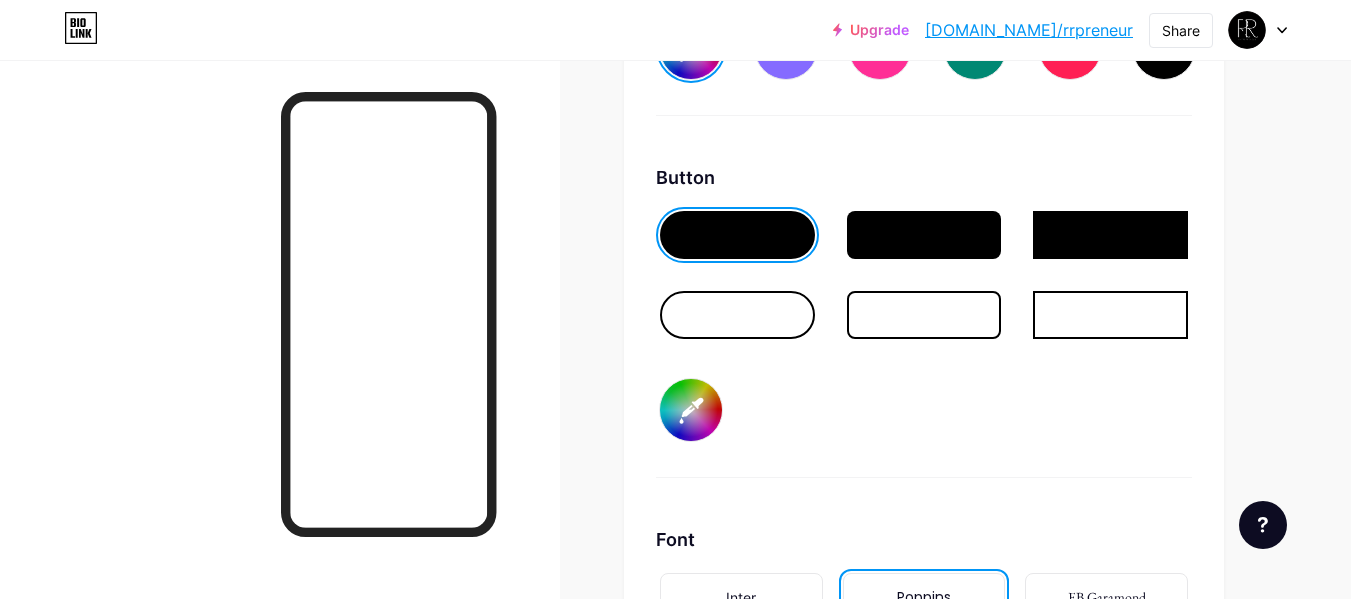 click at bounding box center (737, 315) 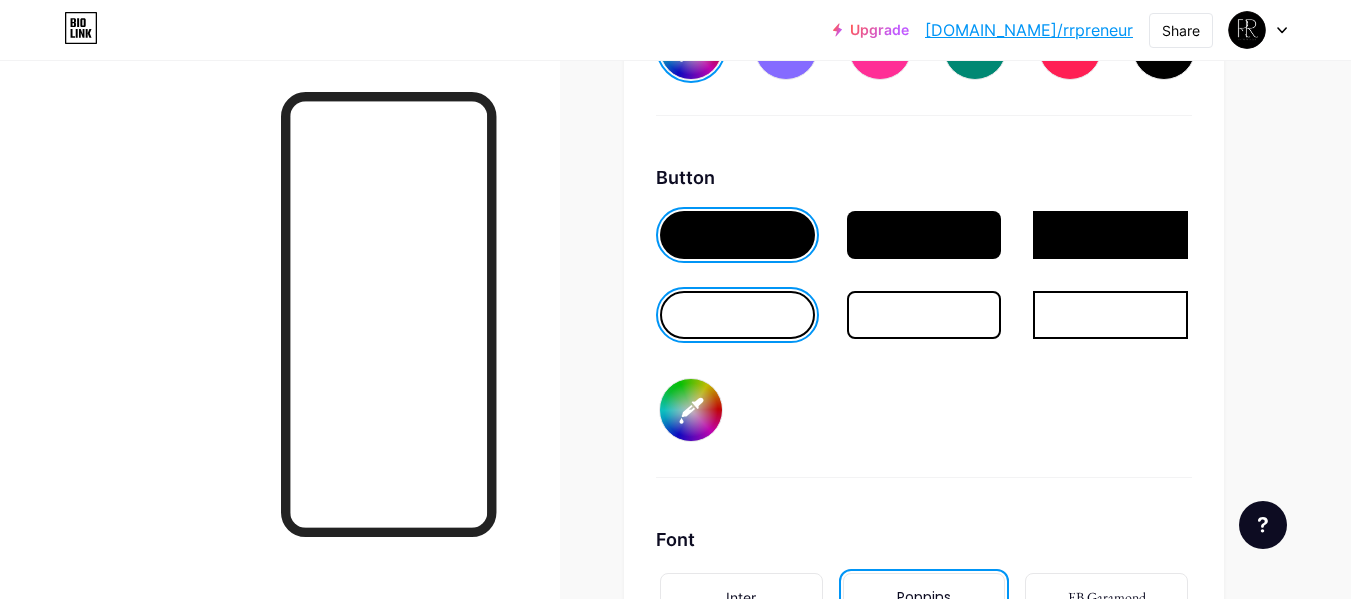 click at bounding box center (737, 235) 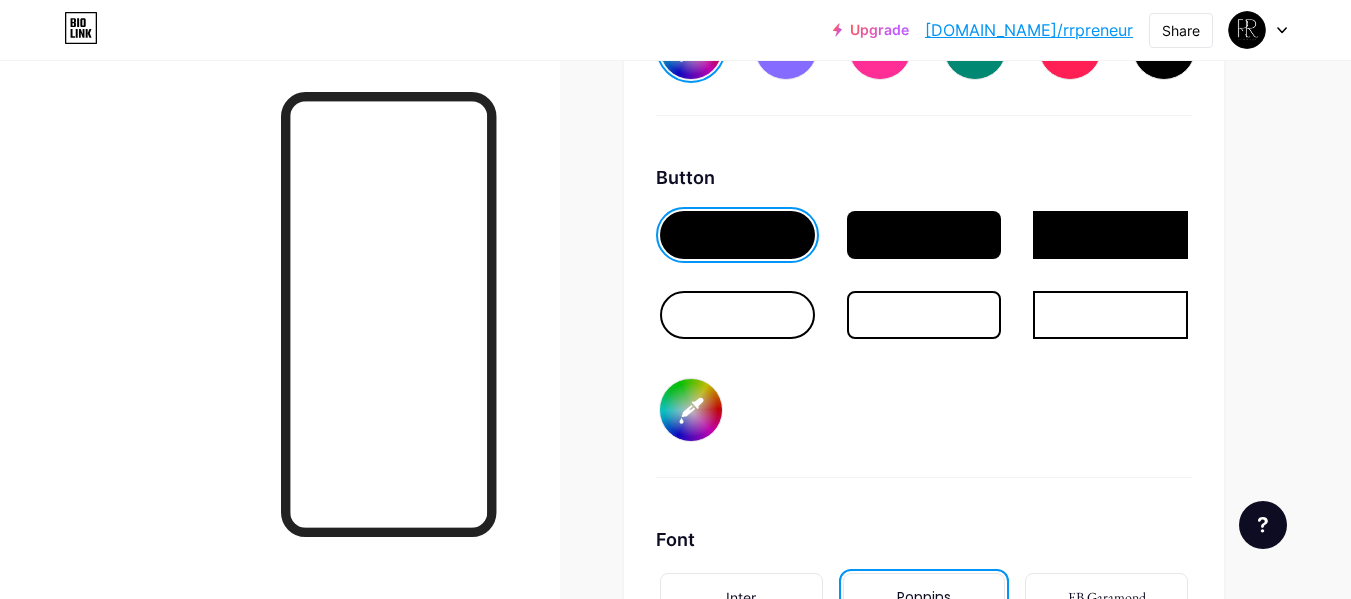 click at bounding box center (737, 315) 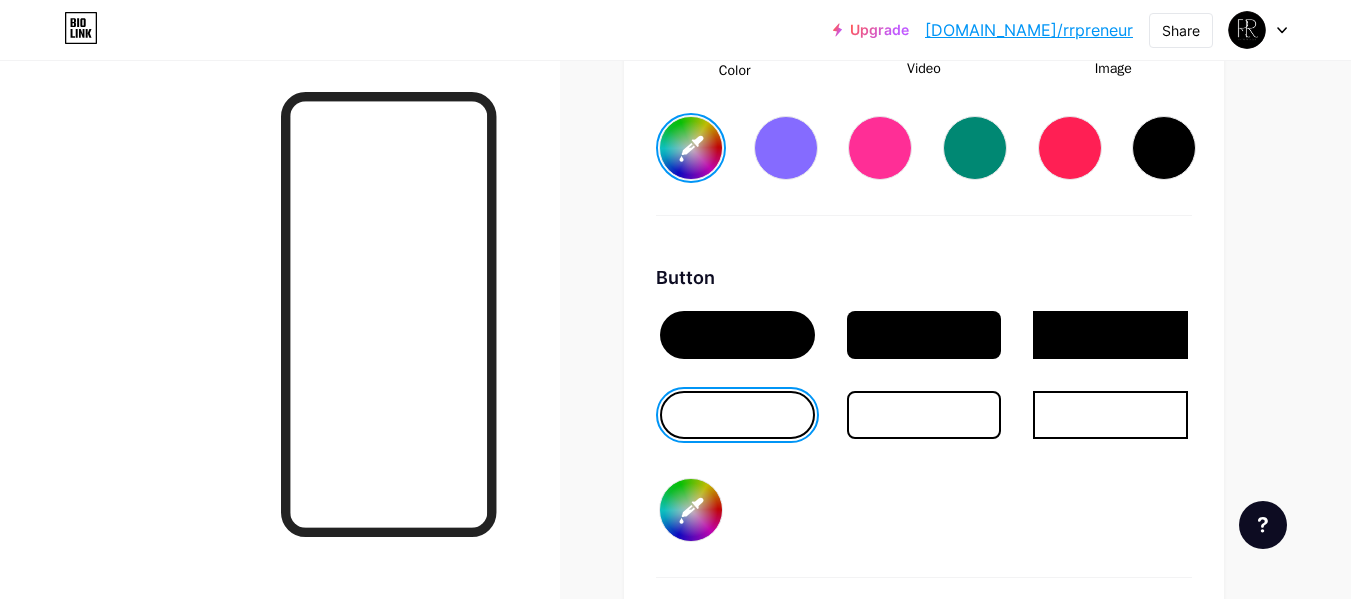 scroll, scrollTop: 2878, scrollLeft: 0, axis: vertical 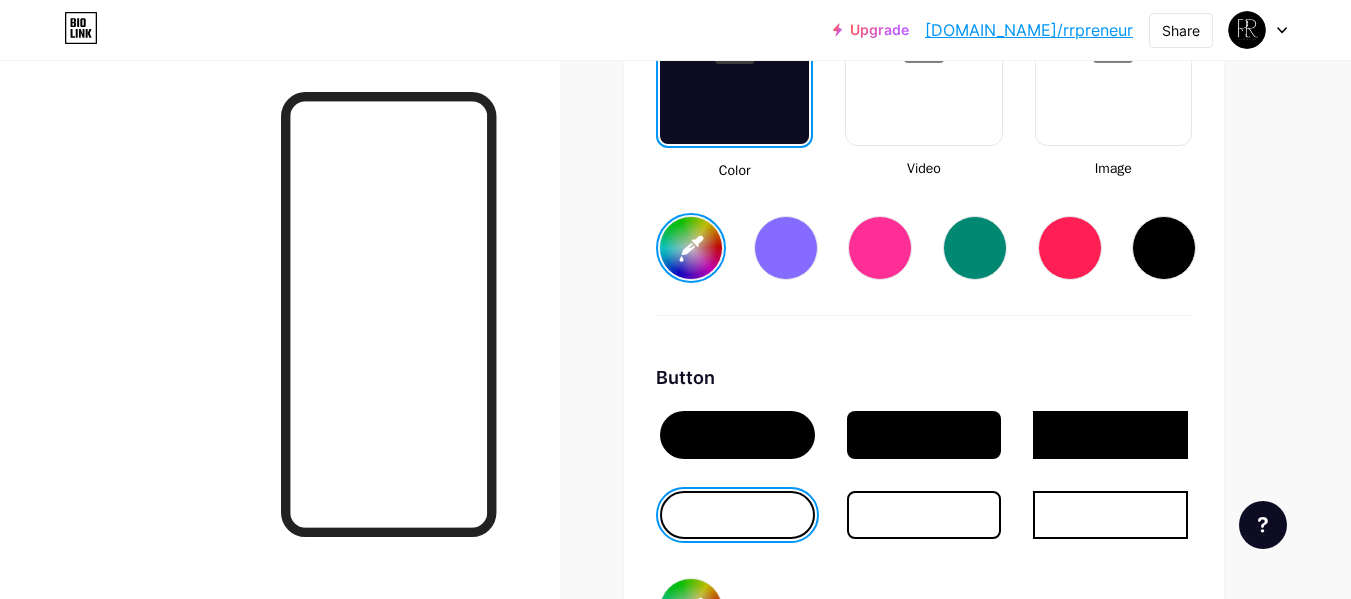 click at bounding box center (786, 248) 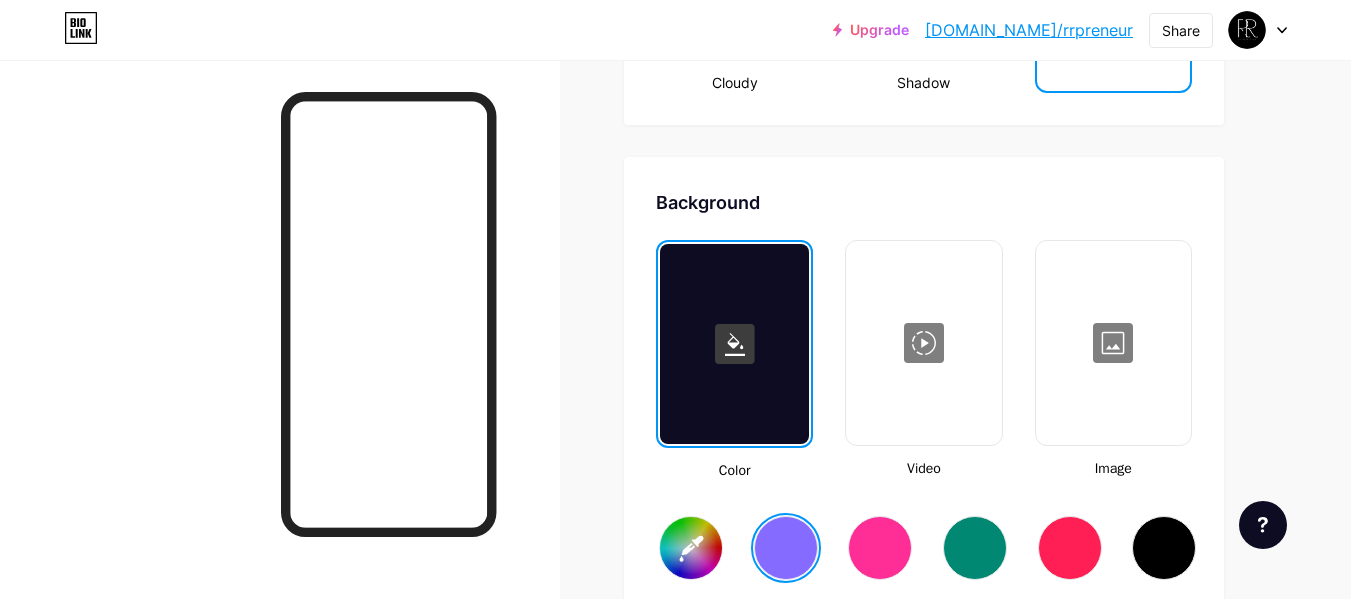 scroll, scrollTop: 2778, scrollLeft: 0, axis: vertical 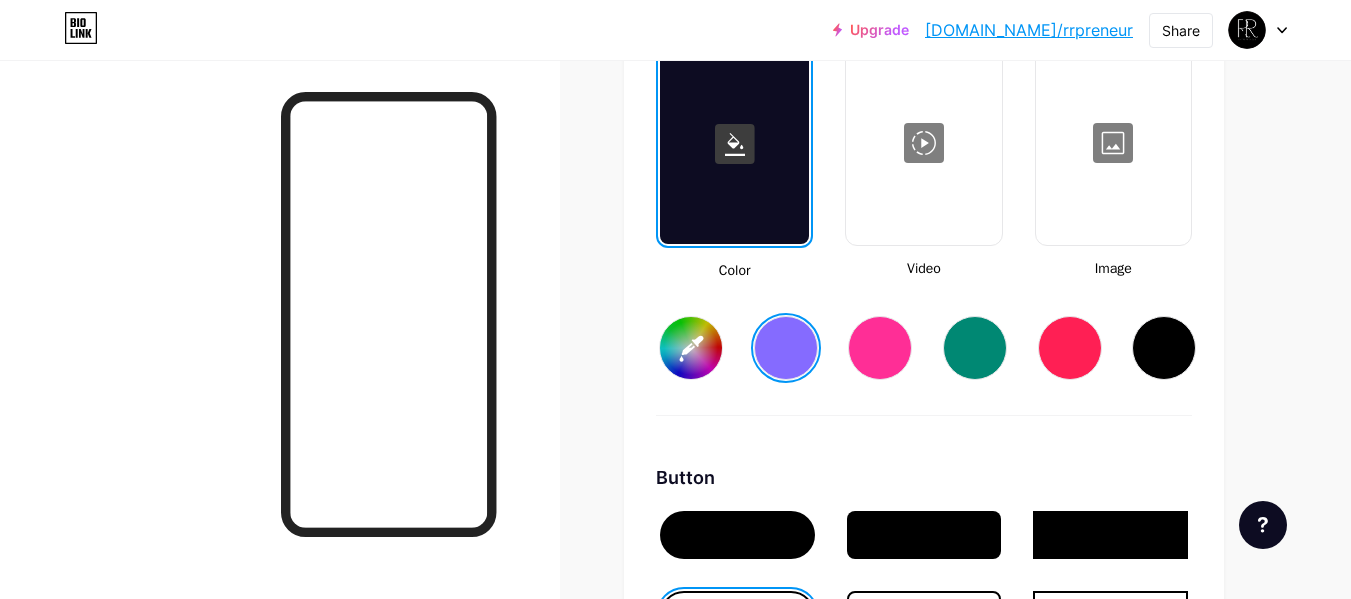 click at bounding box center [975, 348] 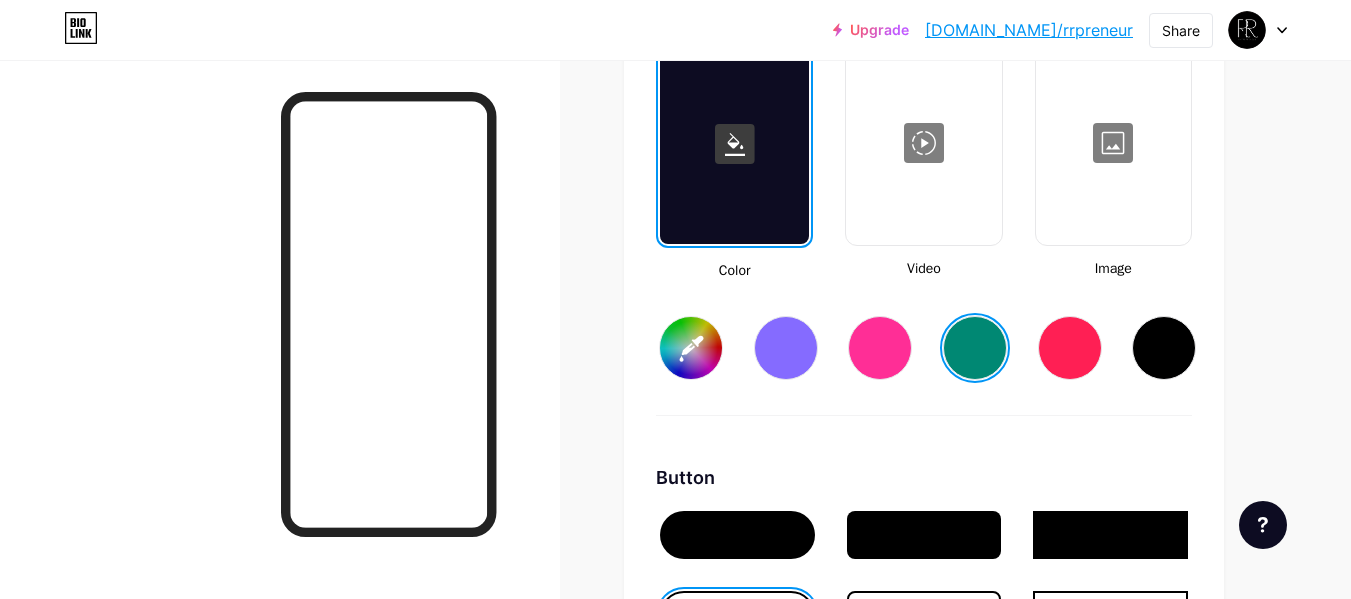 click on "#008873" at bounding box center [691, 348] 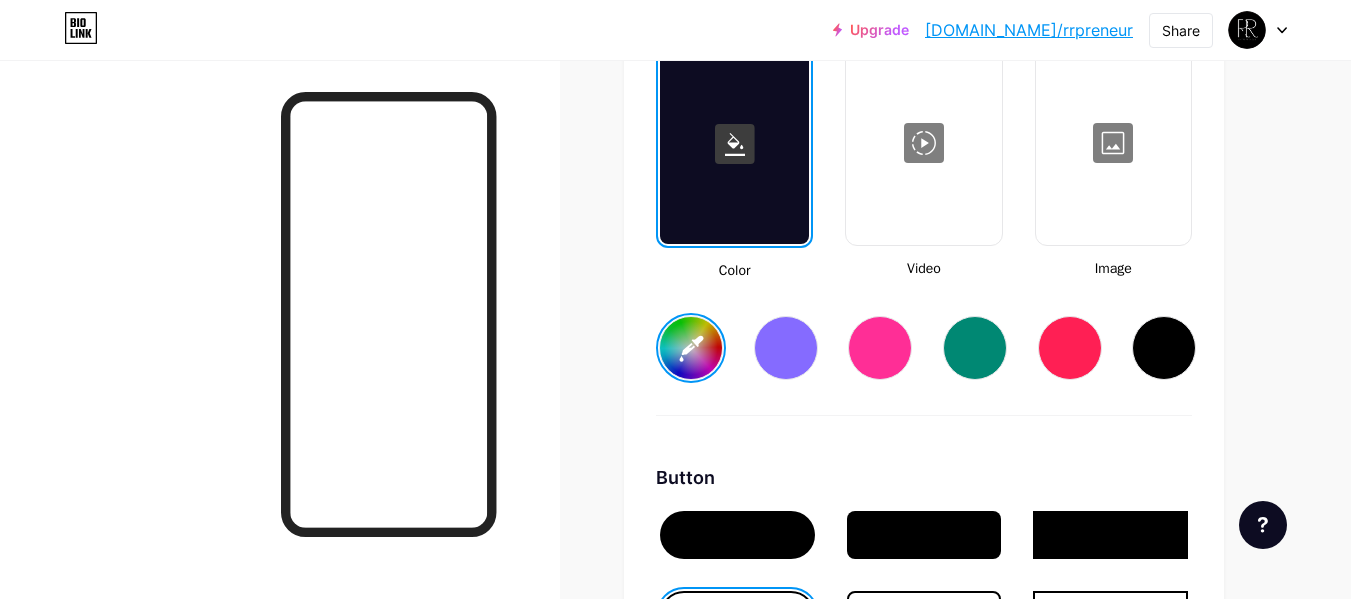 click on "#bedad6" at bounding box center [691, 348] 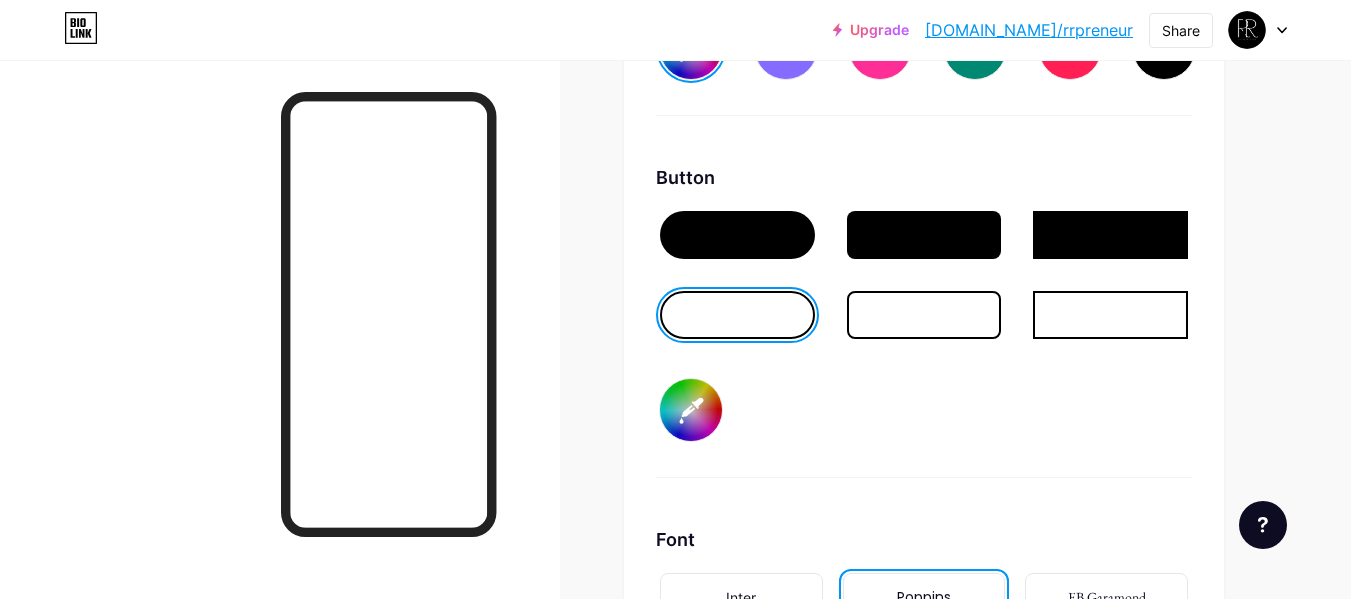 scroll, scrollTop: 3178, scrollLeft: 0, axis: vertical 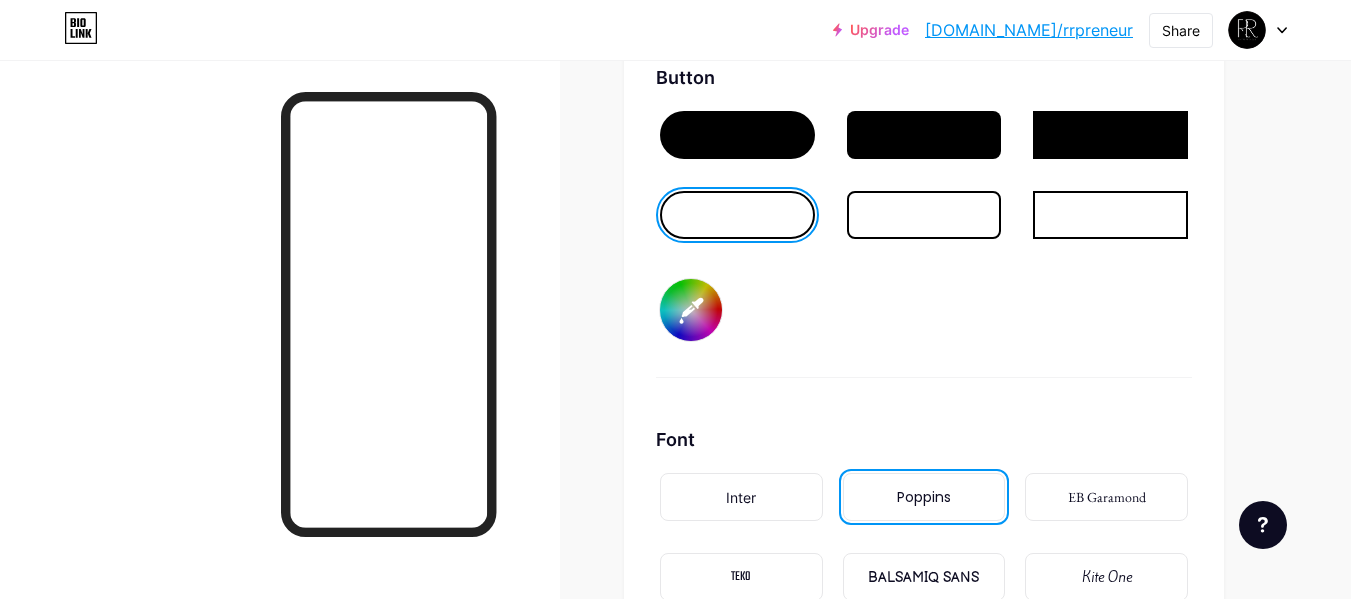 click on "#000000" at bounding box center [691, 310] 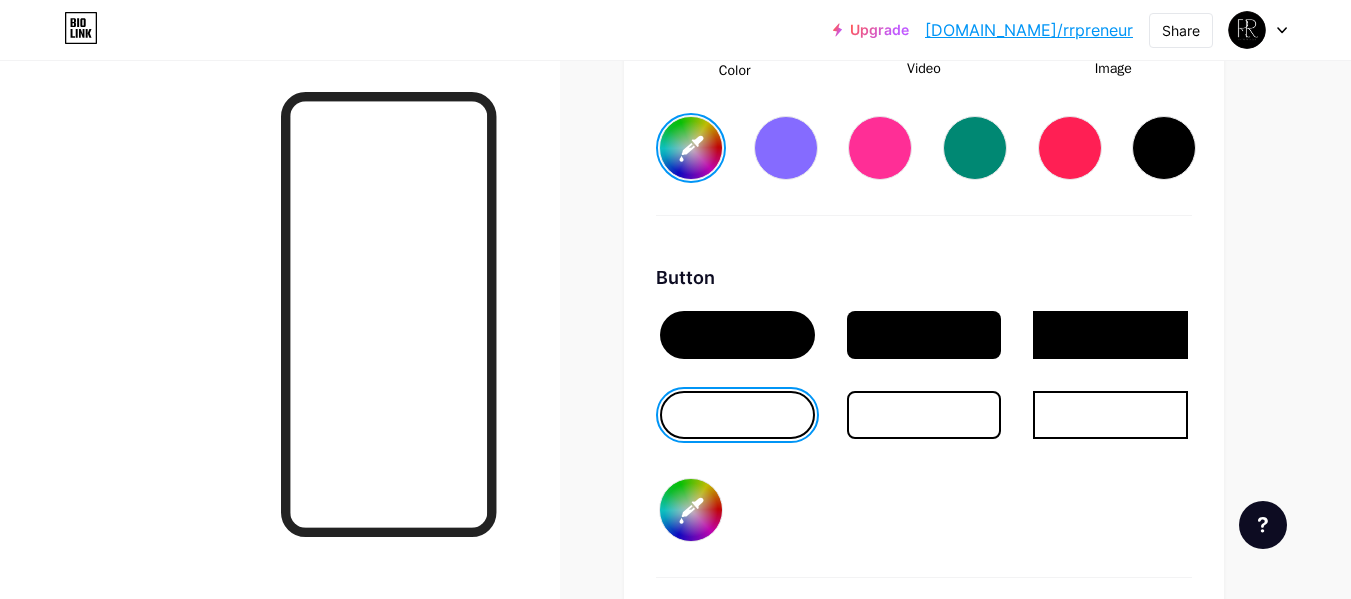 scroll, scrollTop: 2878, scrollLeft: 0, axis: vertical 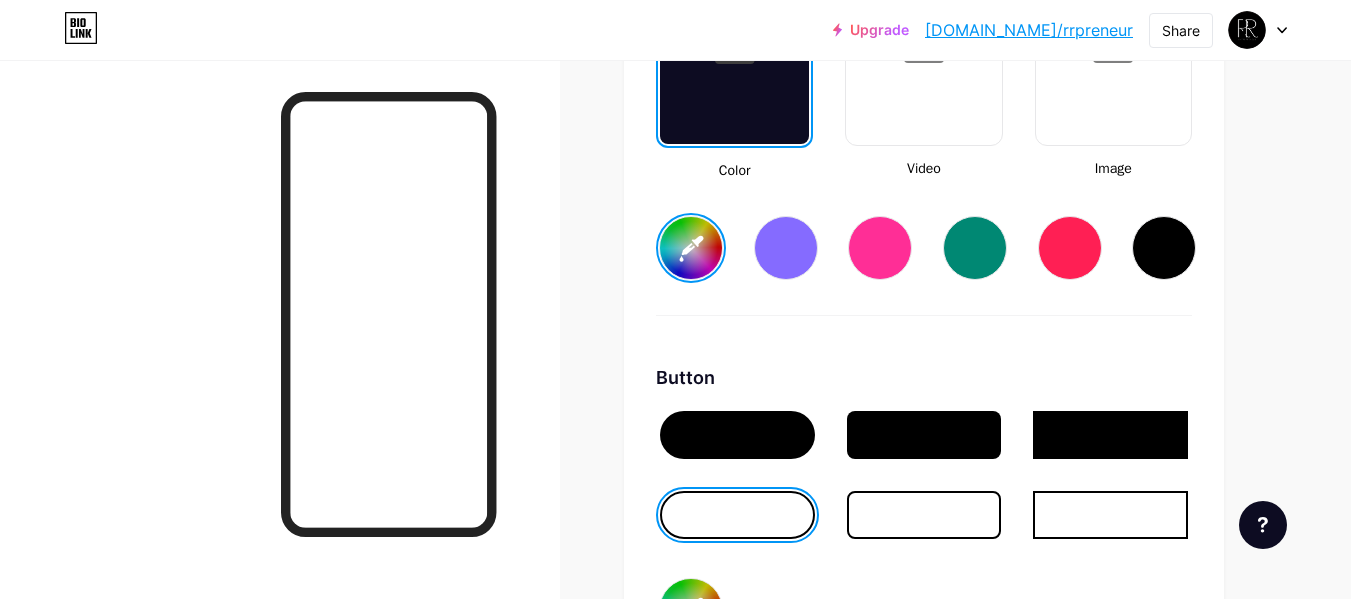 click on "#ccbeda" at bounding box center (691, 248) 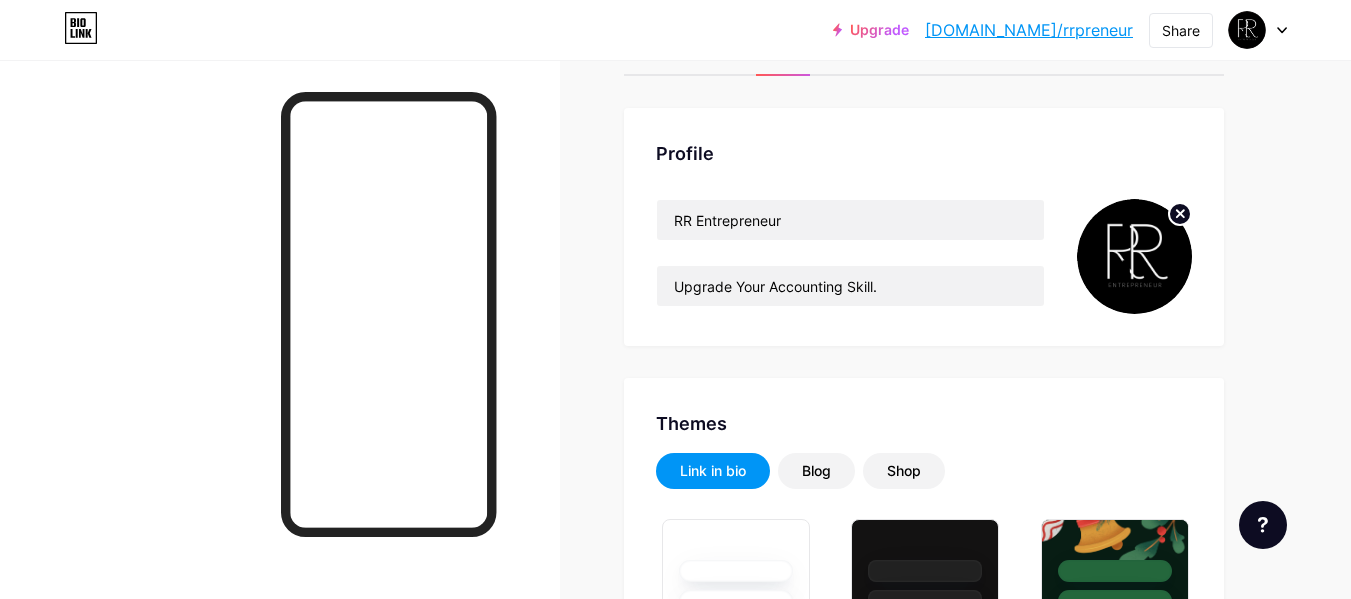 scroll, scrollTop: 0, scrollLeft: 0, axis: both 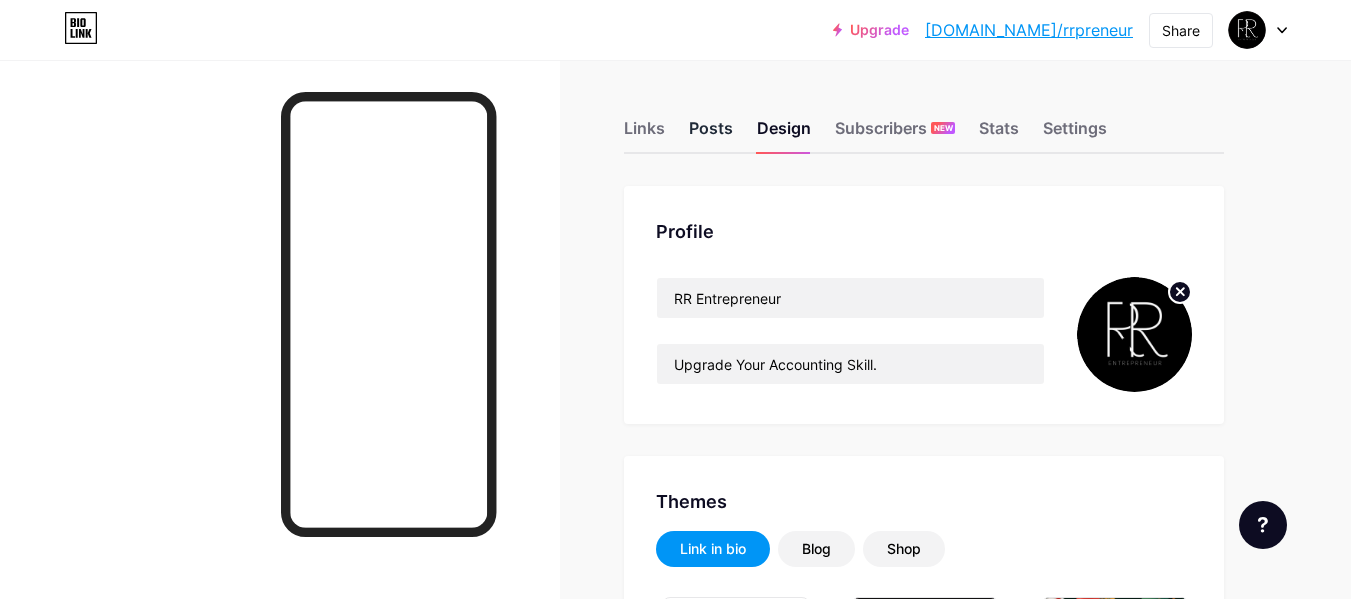 click on "Posts" at bounding box center [711, 134] 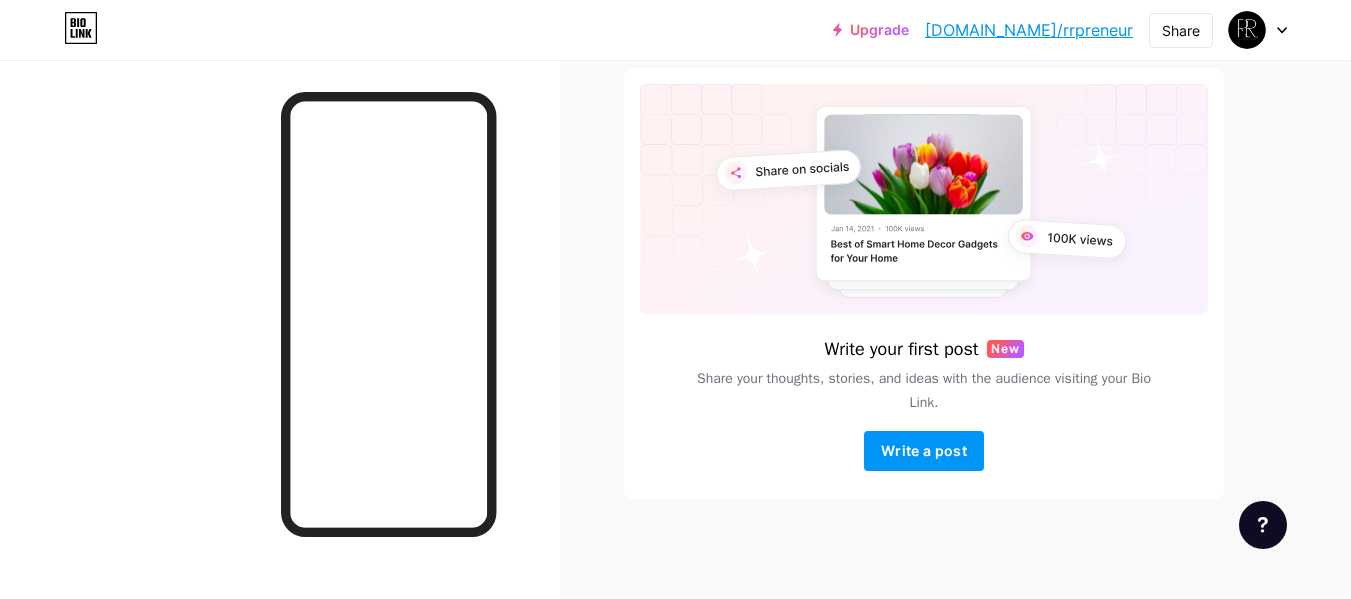 scroll, scrollTop: 0, scrollLeft: 0, axis: both 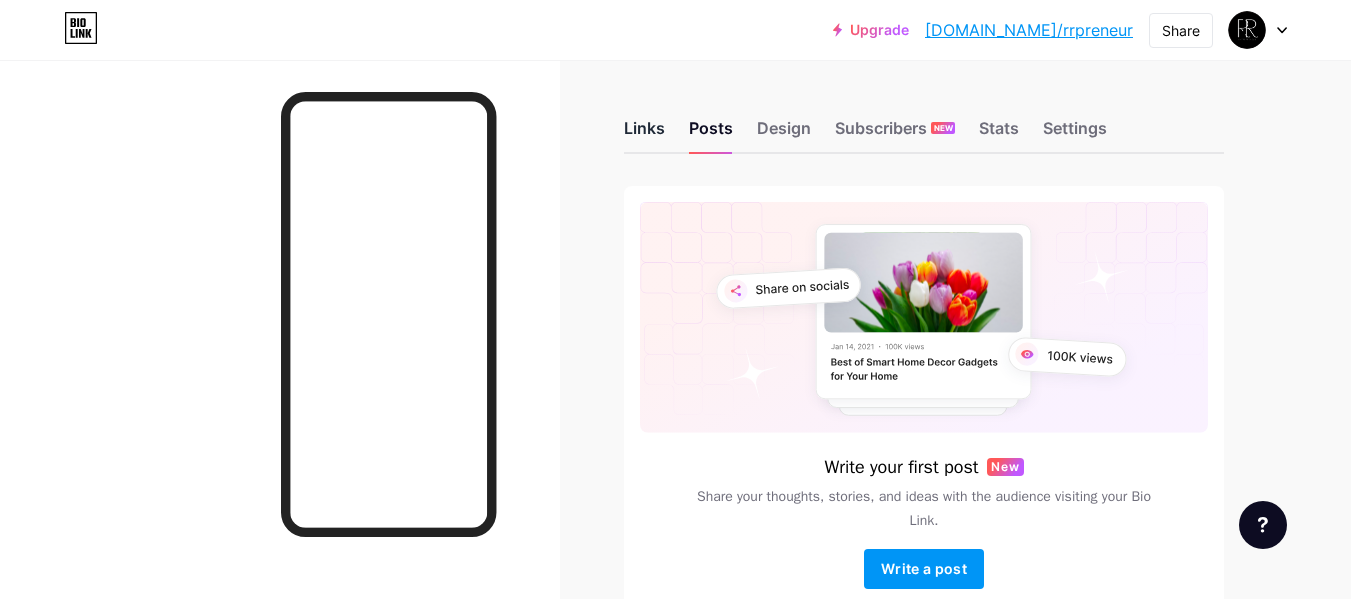 click on "Links" at bounding box center [644, 134] 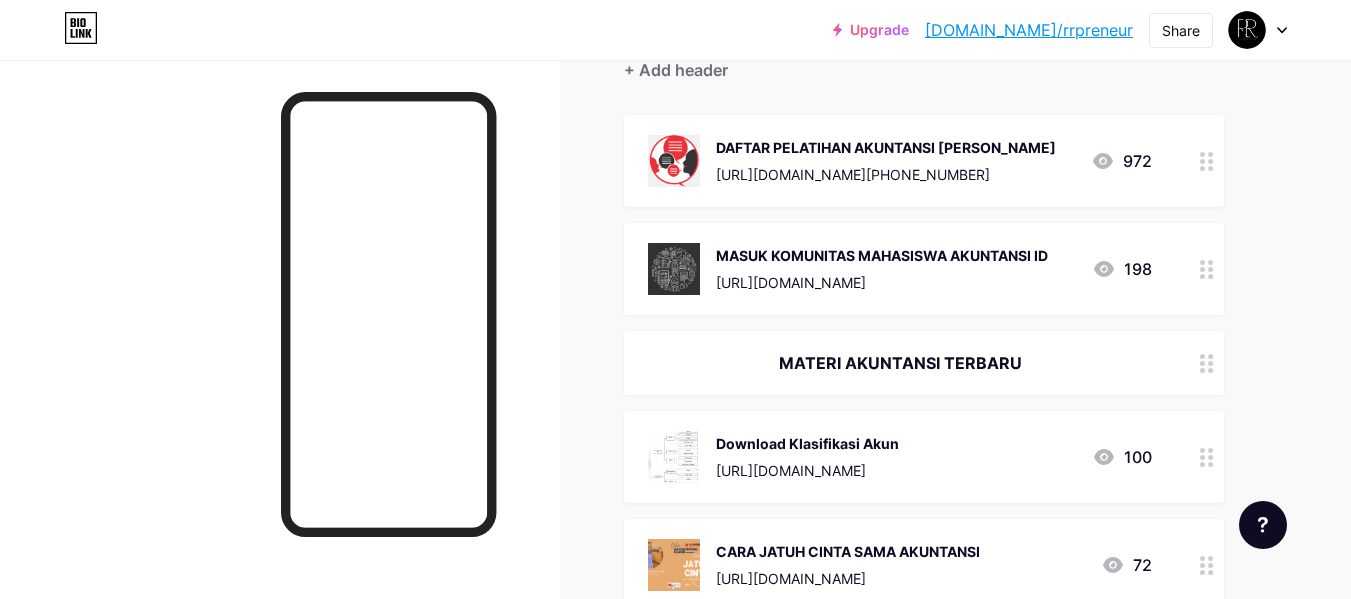 scroll, scrollTop: 0, scrollLeft: 0, axis: both 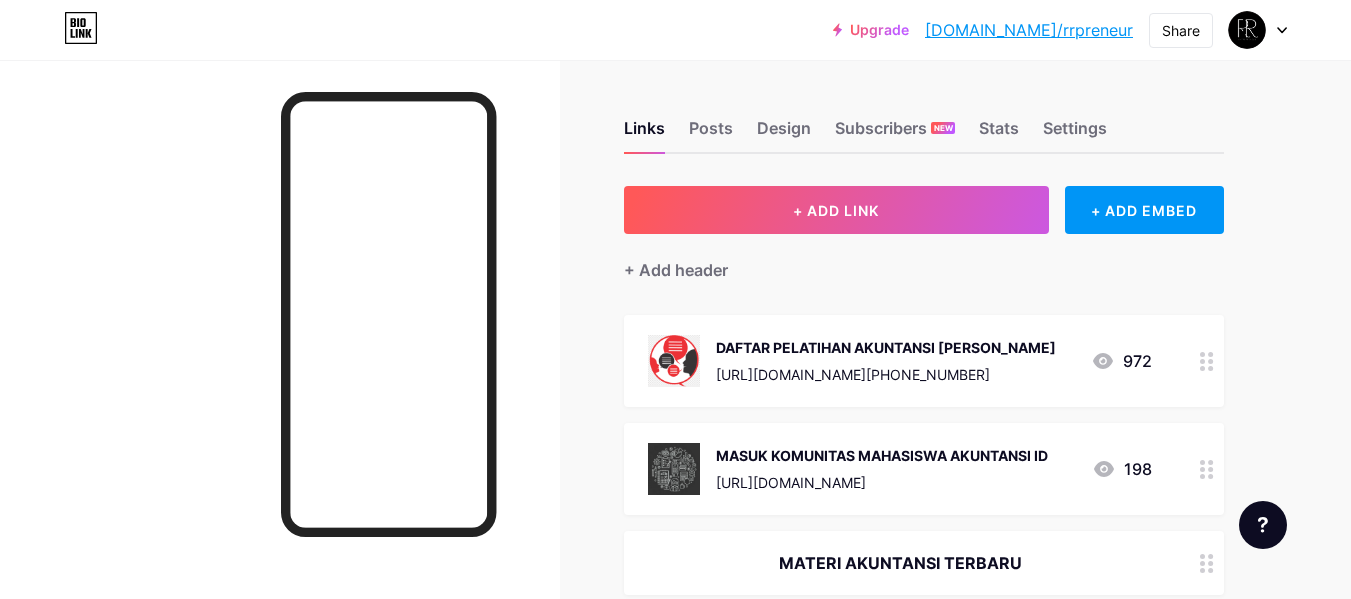 click at bounding box center (1207, 361) 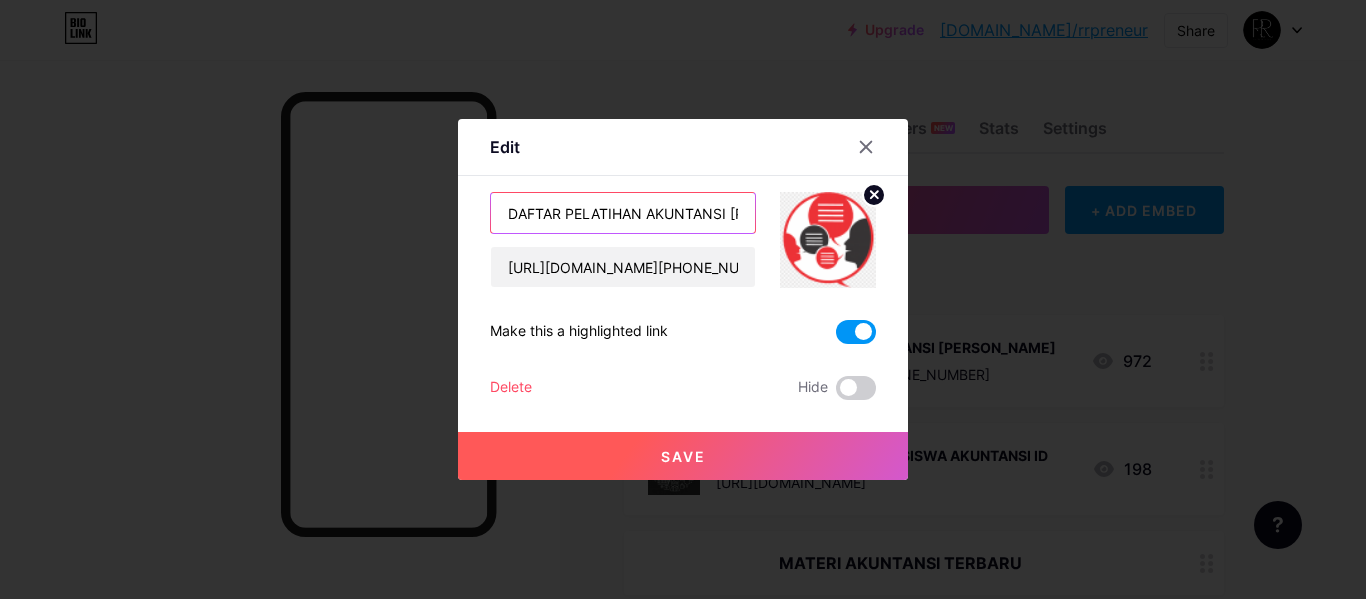click on "DAFTAR PELATIHAN AKUNTANSI [PERSON_NAME]" at bounding box center [623, 213] 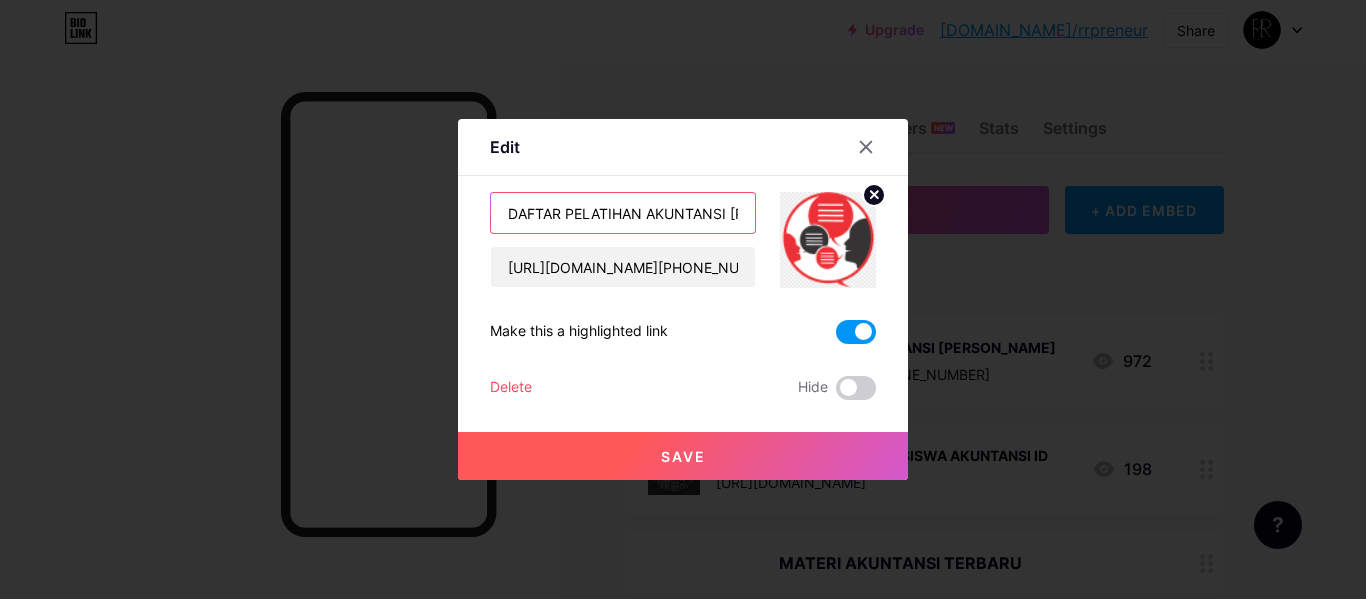 type on "c" 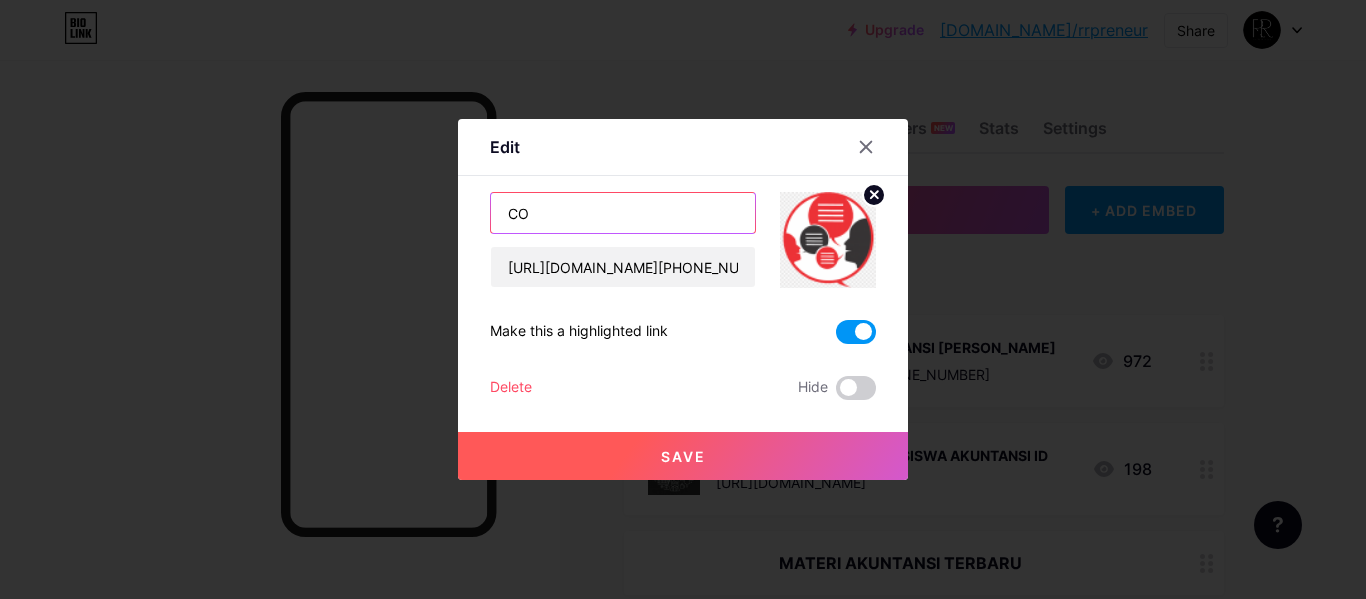 type on "C" 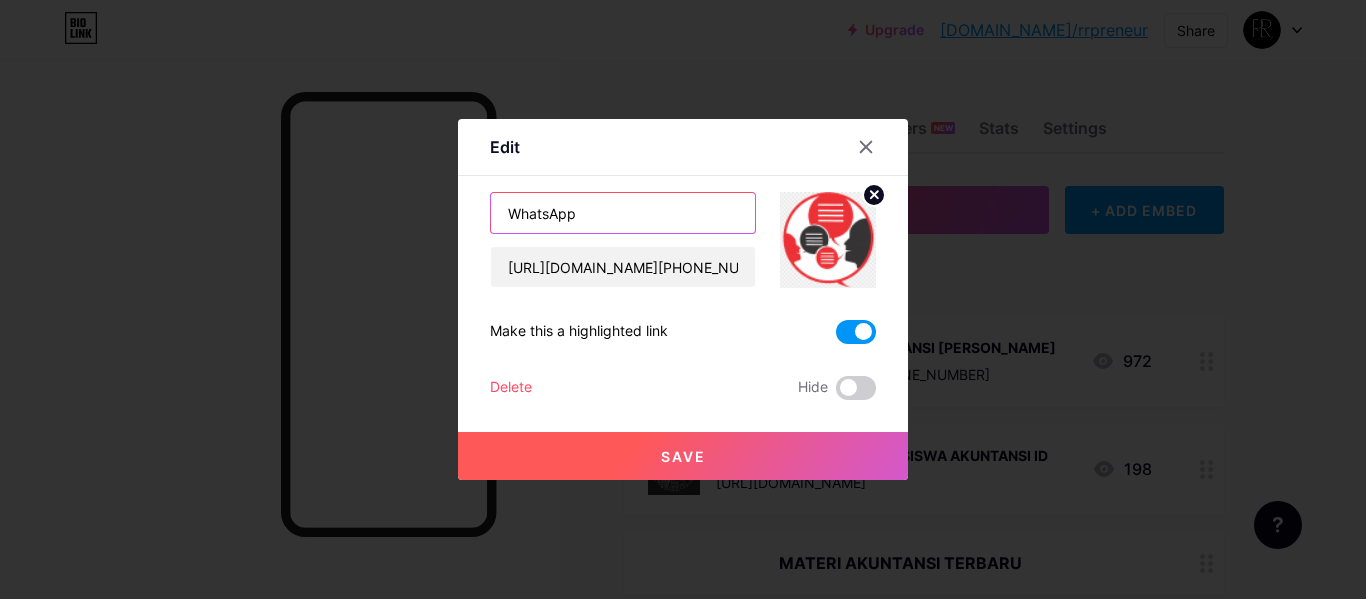 type on "WhatsApp" 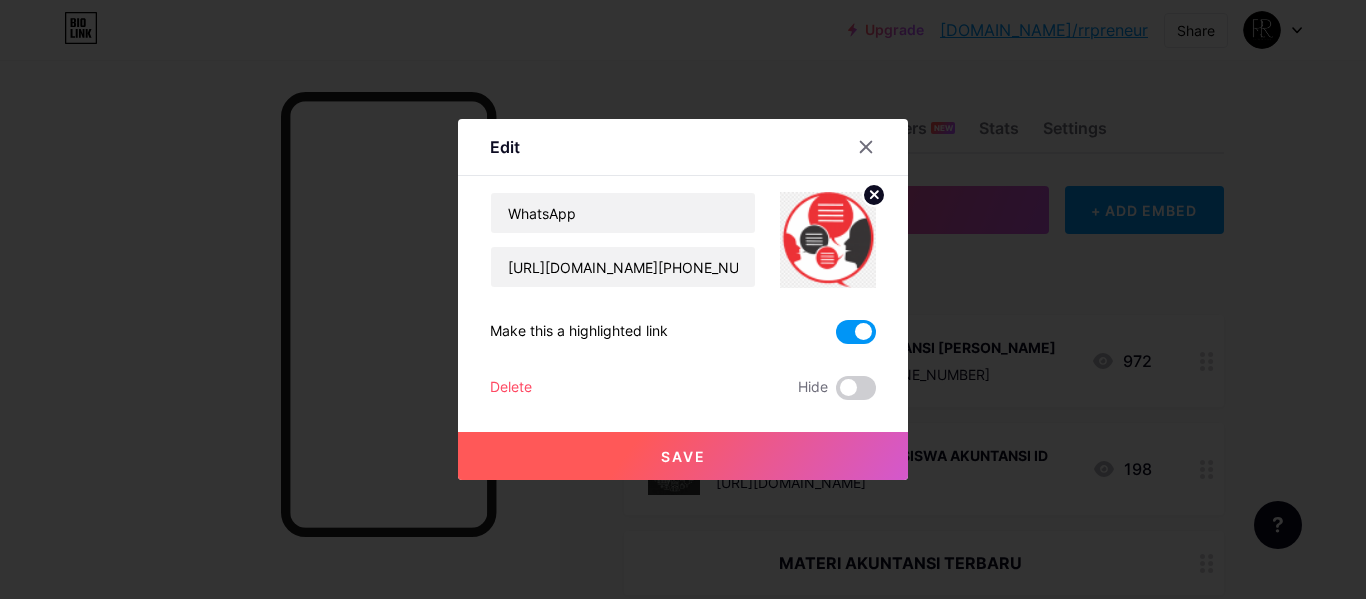 click on "Save" at bounding box center [683, 456] 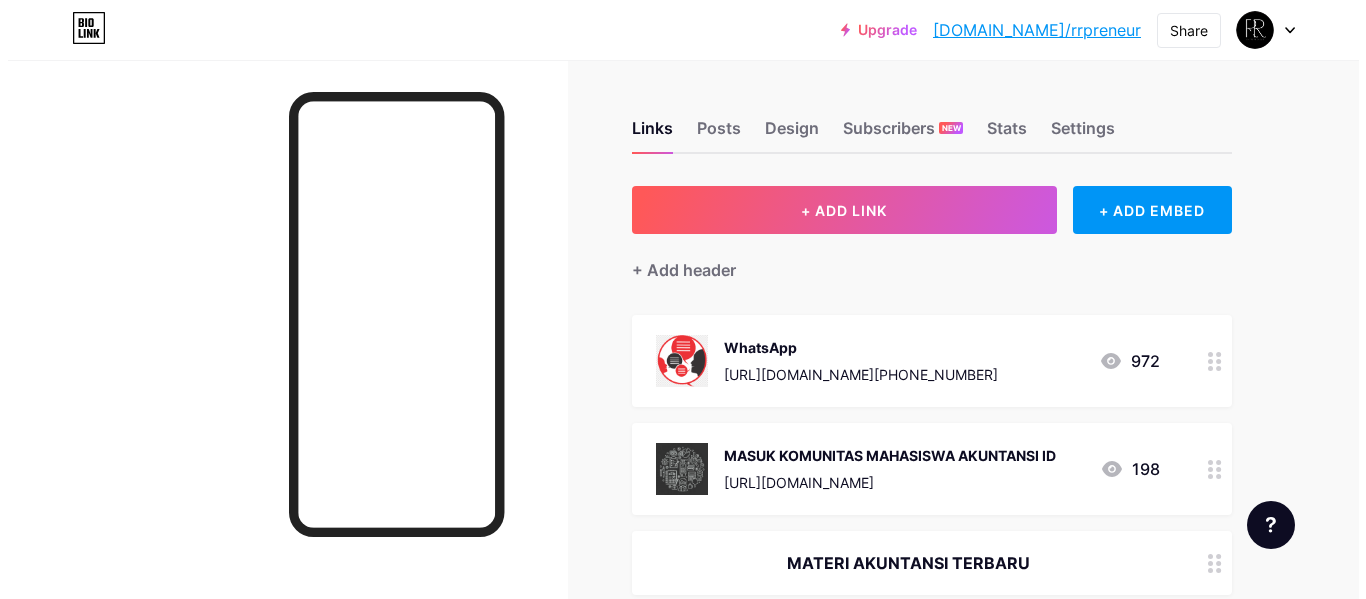 scroll, scrollTop: 100, scrollLeft: 0, axis: vertical 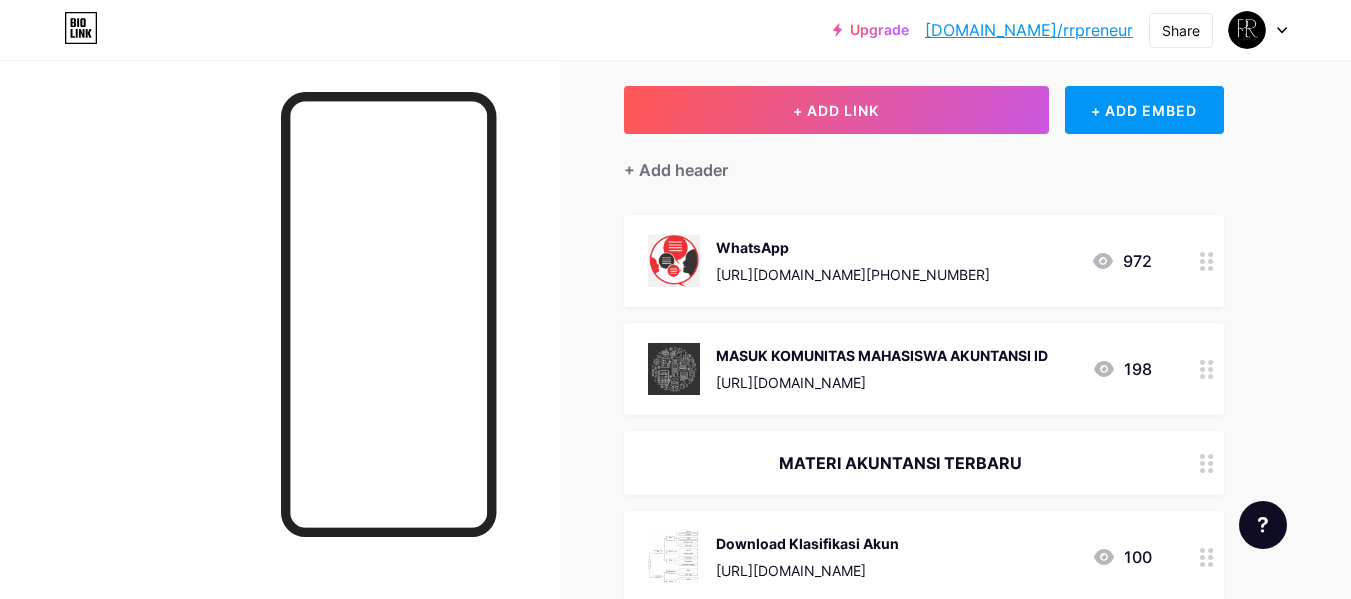 click at bounding box center [1207, 369] 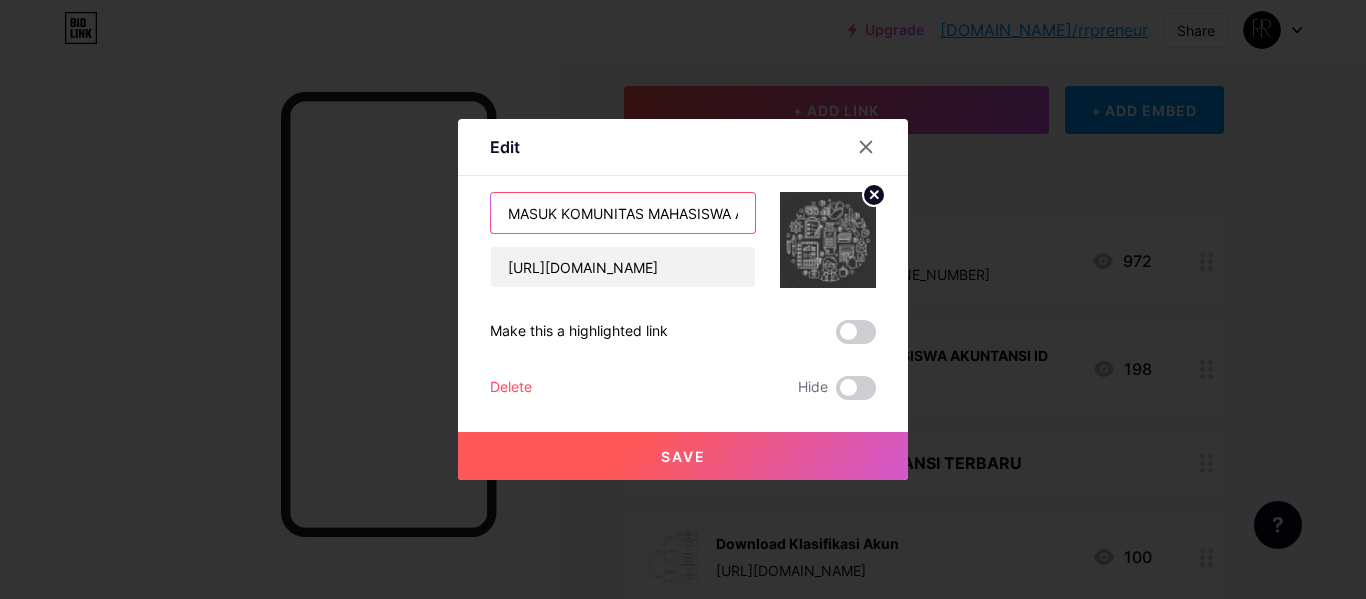 click on "MASUK KOMUNITAS MAHASISWA AKUNTANSI ID" at bounding box center [623, 213] 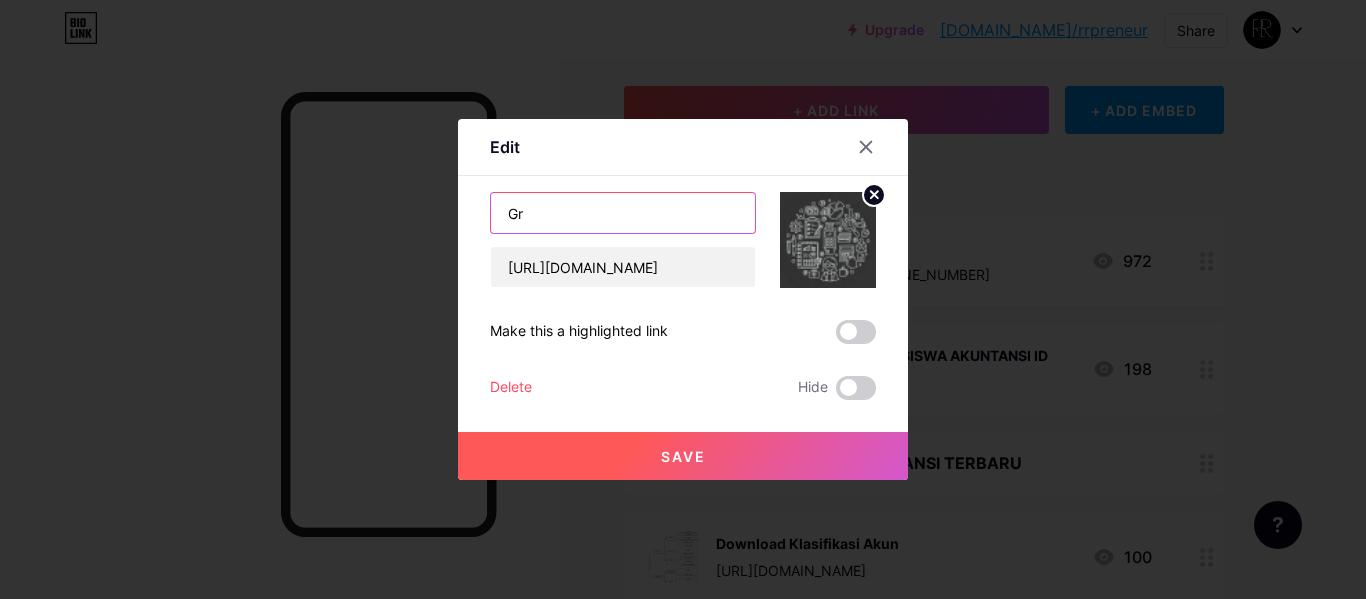 type on "G" 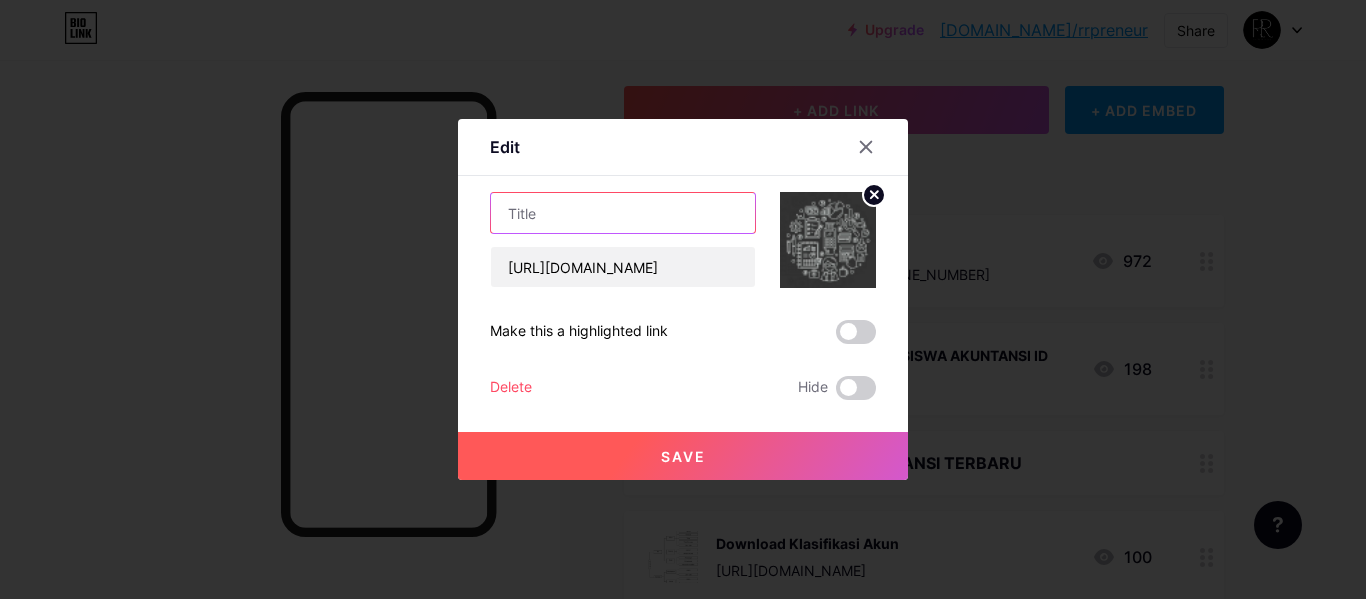 type on "A" 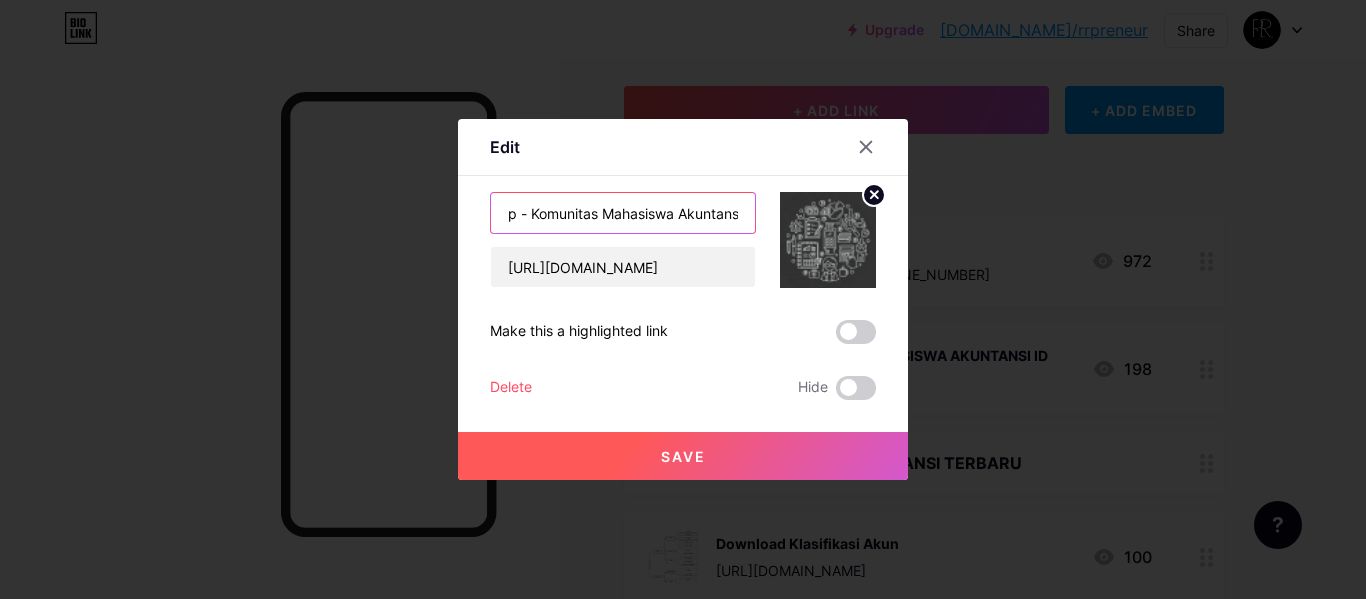 scroll, scrollTop: 0, scrollLeft: 67, axis: horizontal 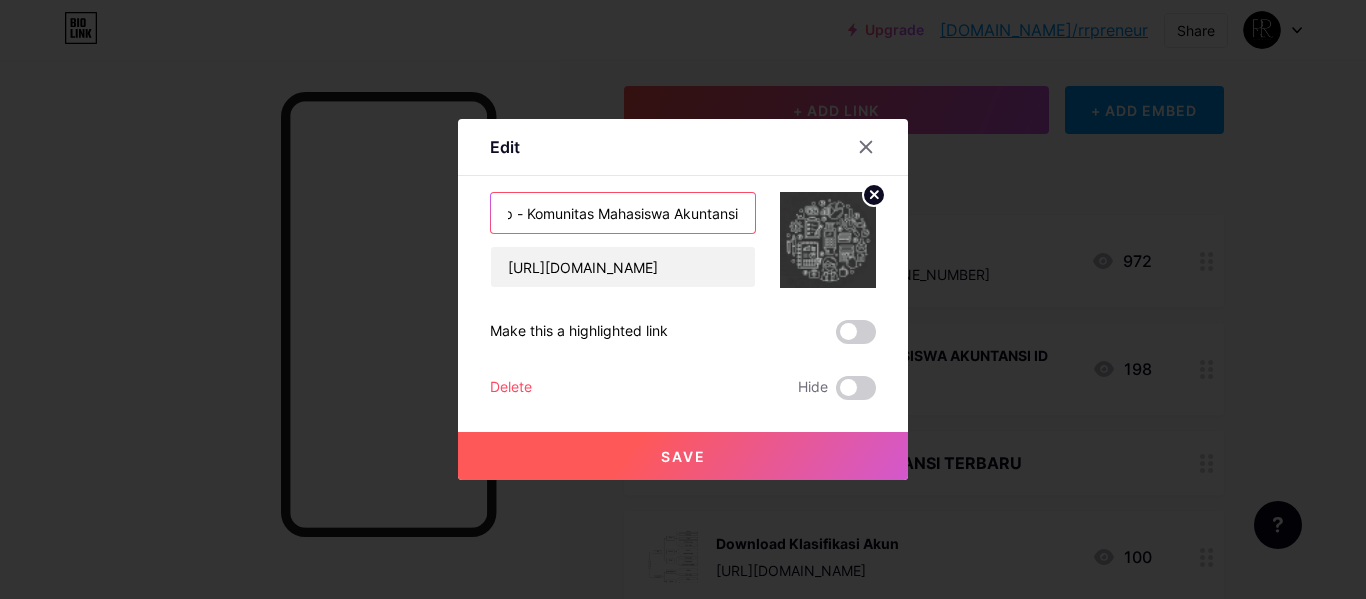 type on "WA Group - Komunitas Mahasiswa Akuntansi" 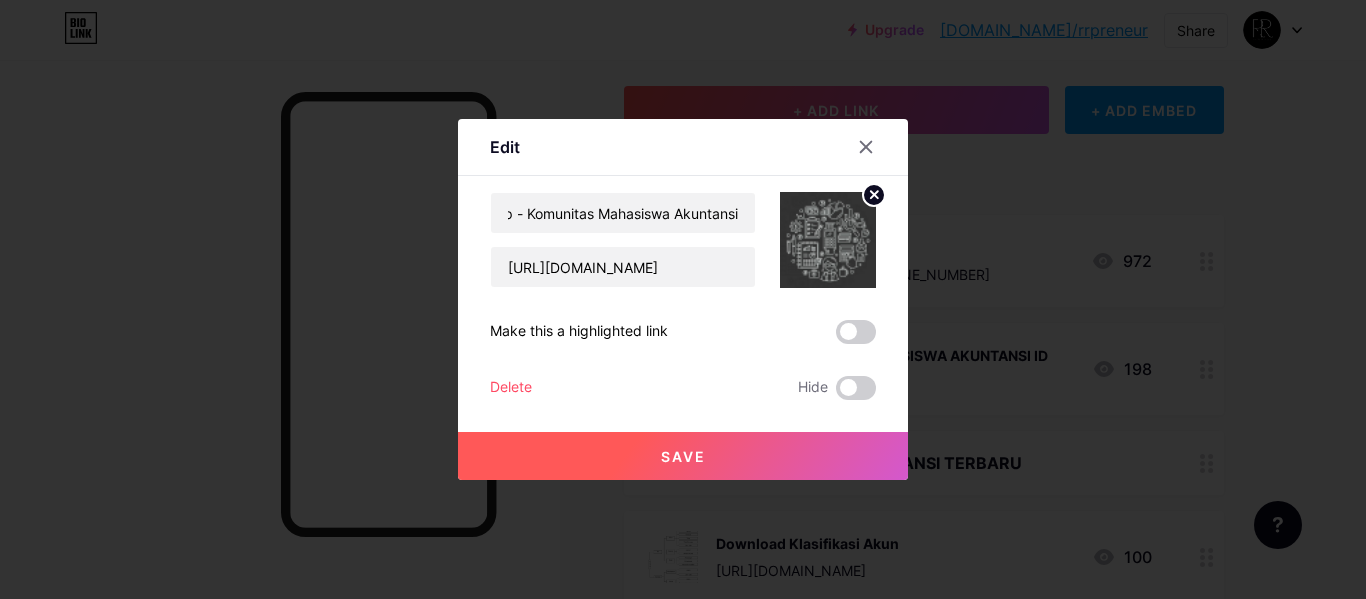 click on "Save" at bounding box center (683, 456) 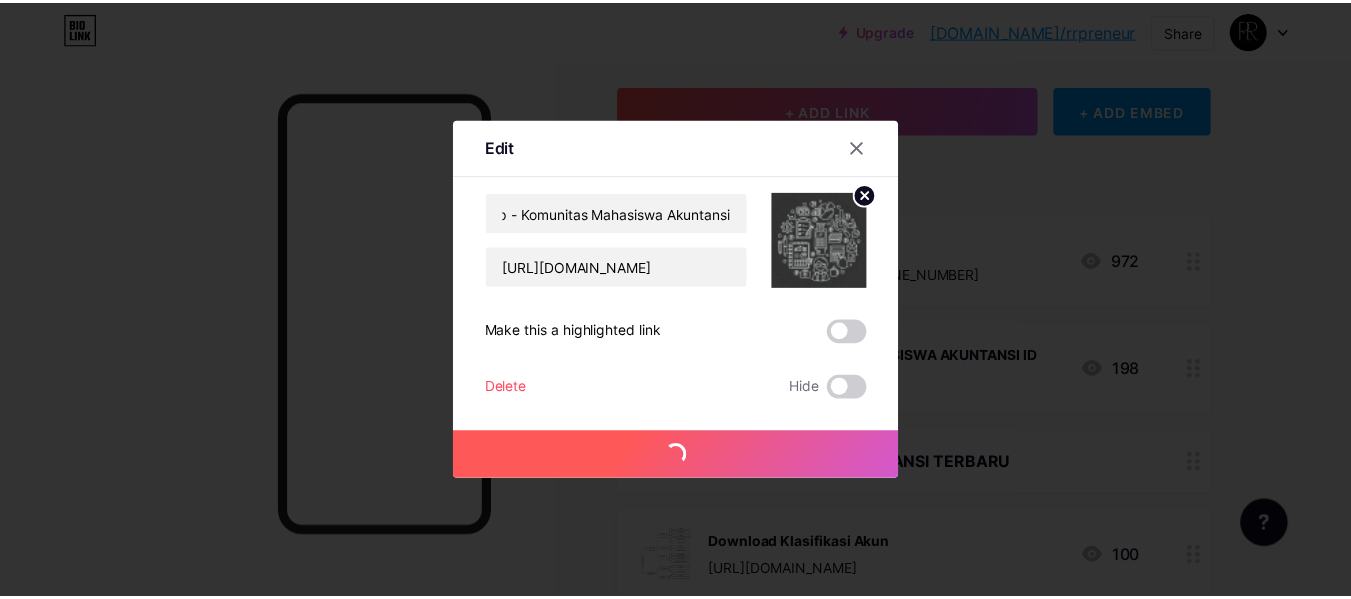 scroll, scrollTop: 0, scrollLeft: 0, axis: both 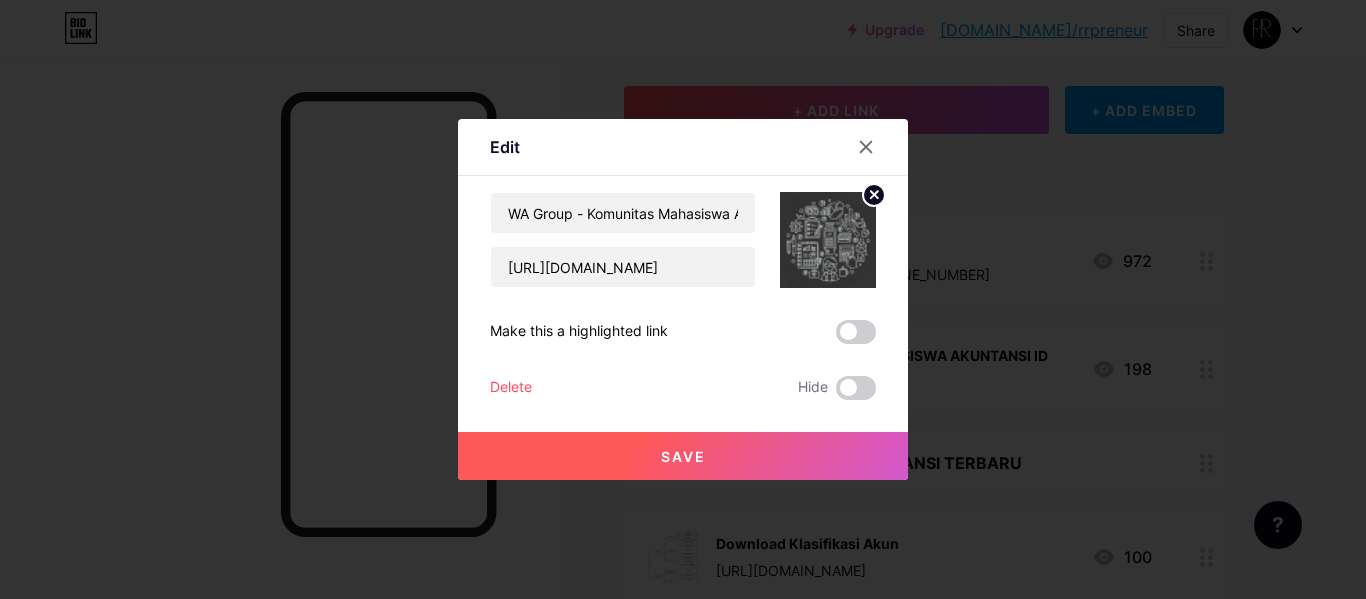 click on "Save" at bounding box center [683, 456] 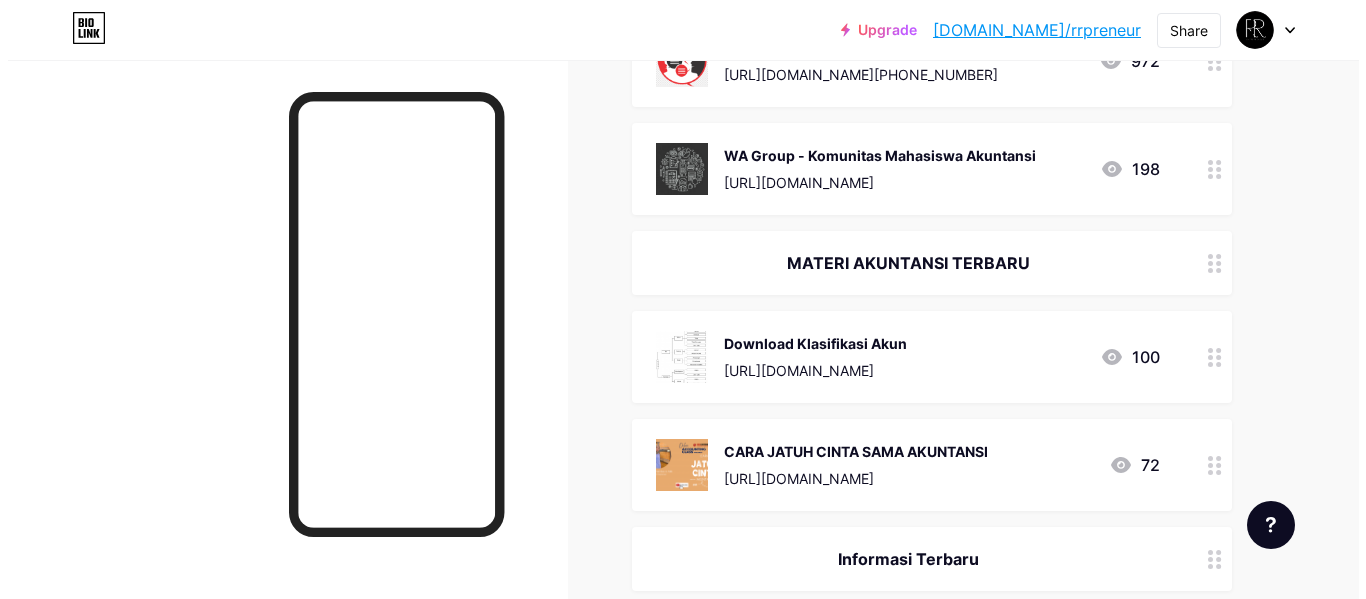 scroll, scrollTop: 0, scrollLeft: 0, axis: both 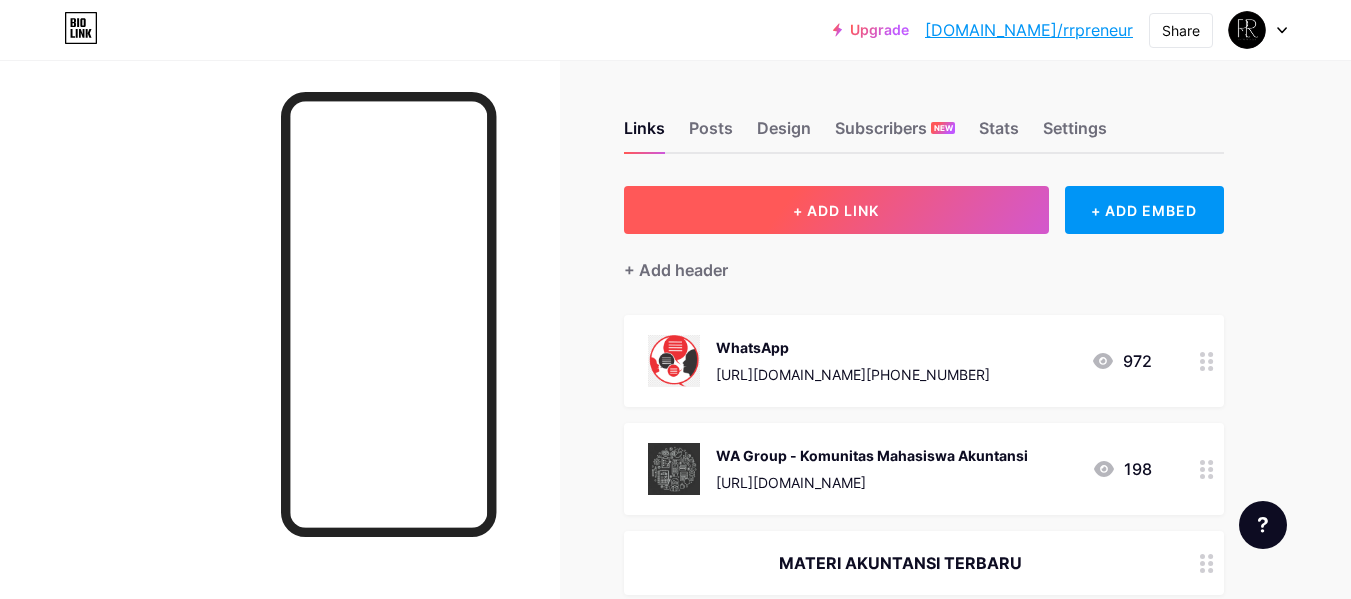 click on "+ ADD LINK" at bounding box center [836, 210] 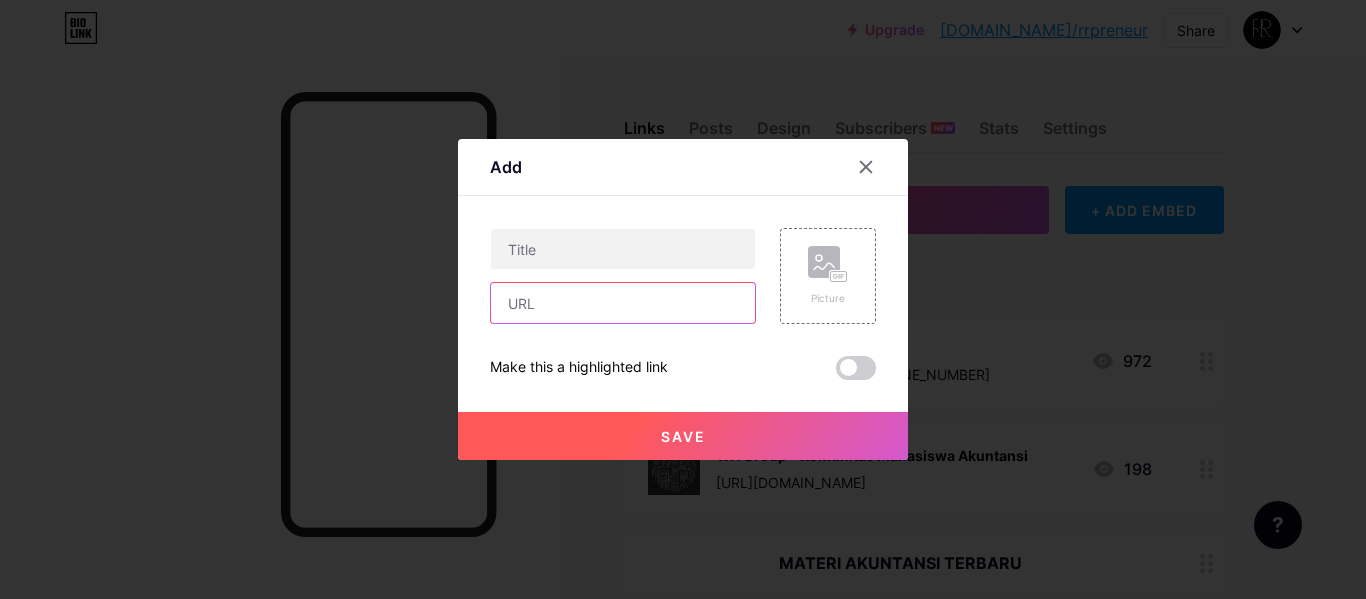 click at bounding box center (623, 303) 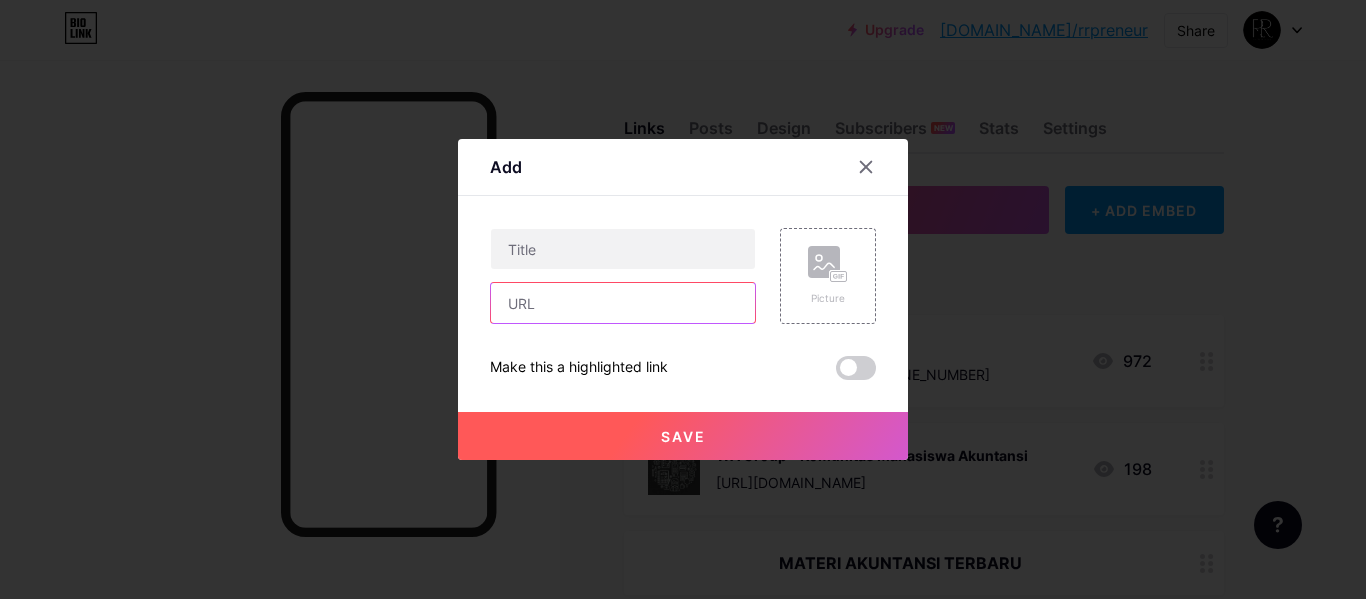 paste on "[URL][DOMAIN_NAME]" 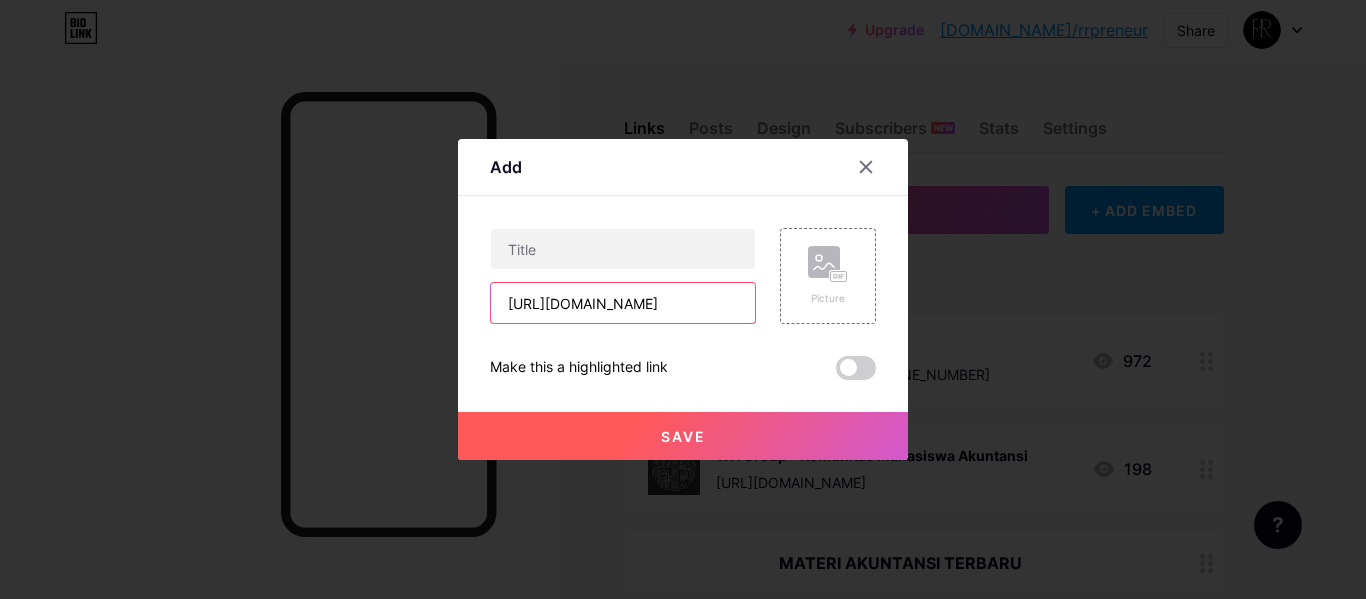 scroll, scrollTop: 0, scrollLeft: 64, axis: horizontal 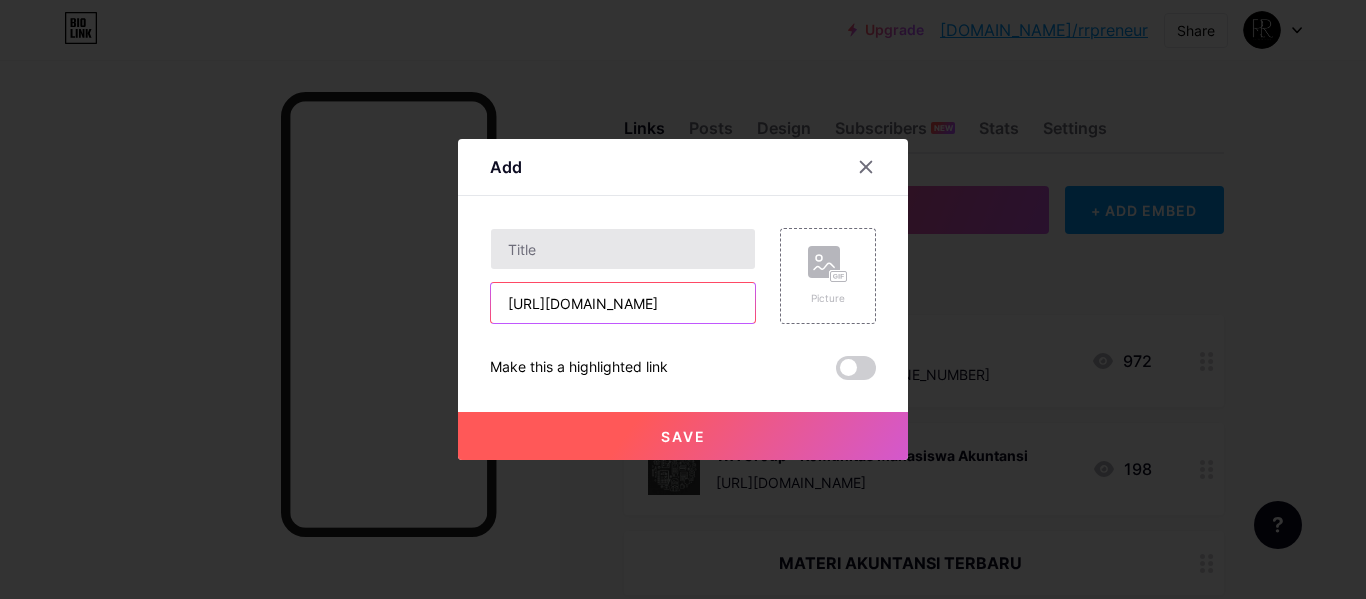 type on "[URL][DOMAIN_NAME]" 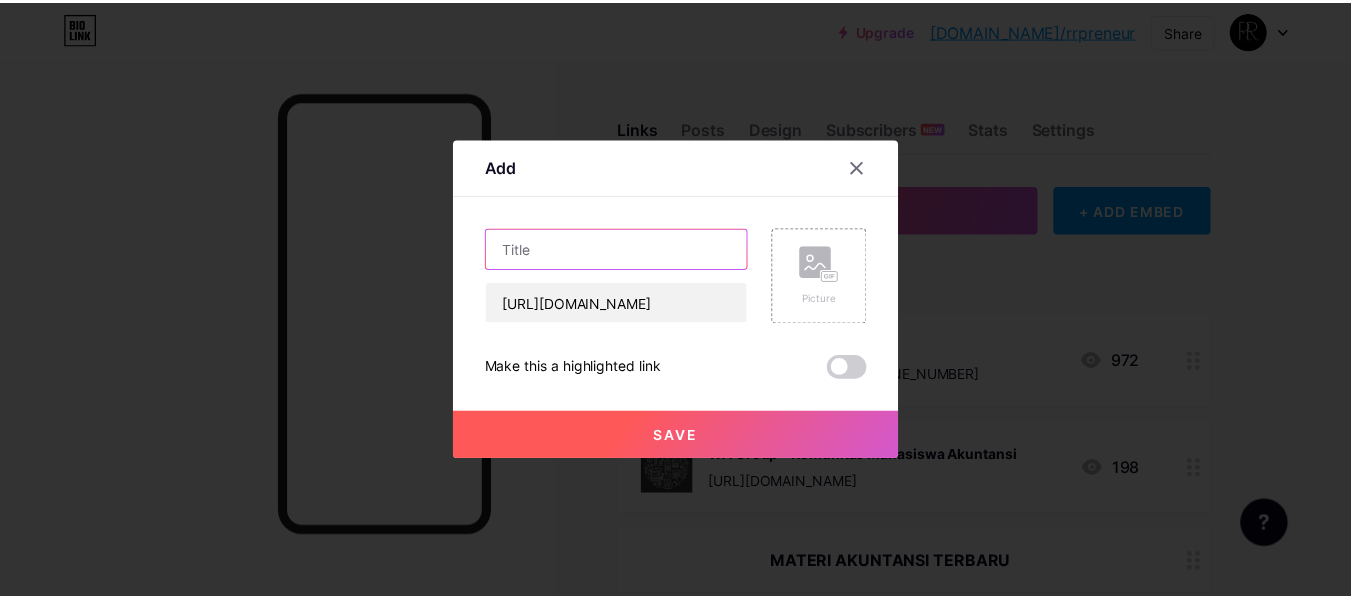 scroll, scrollTop: 0, scrollLeft: 0, axis: both 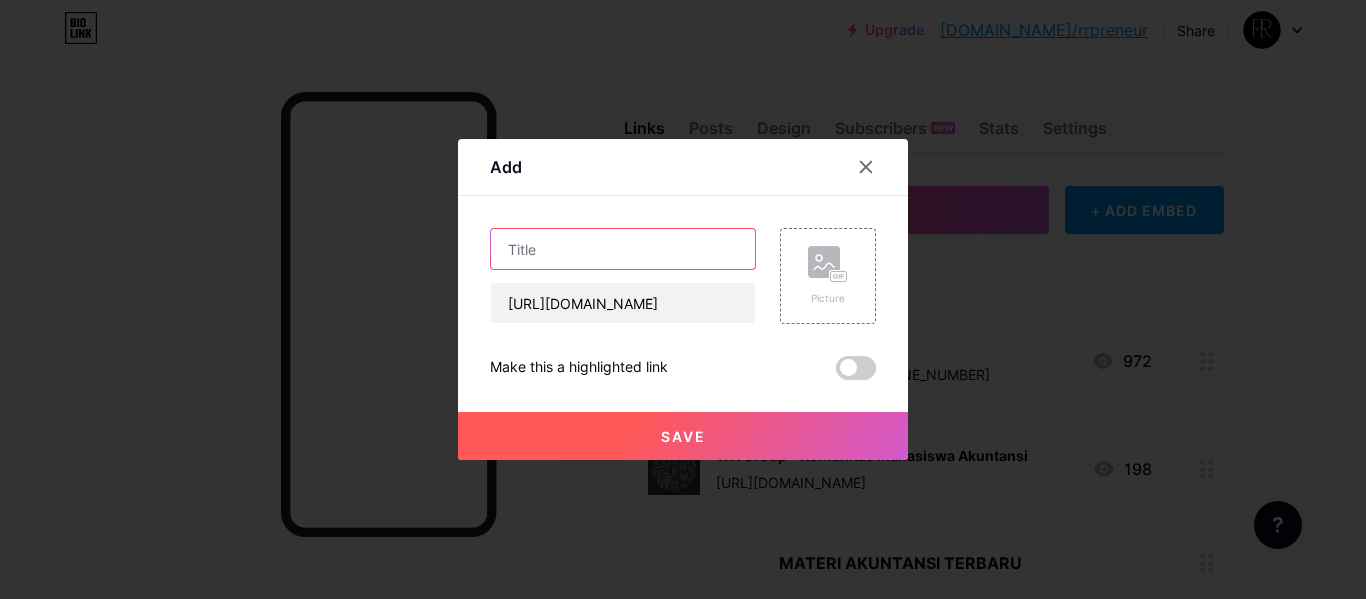 click at bounding box center (623, 249) 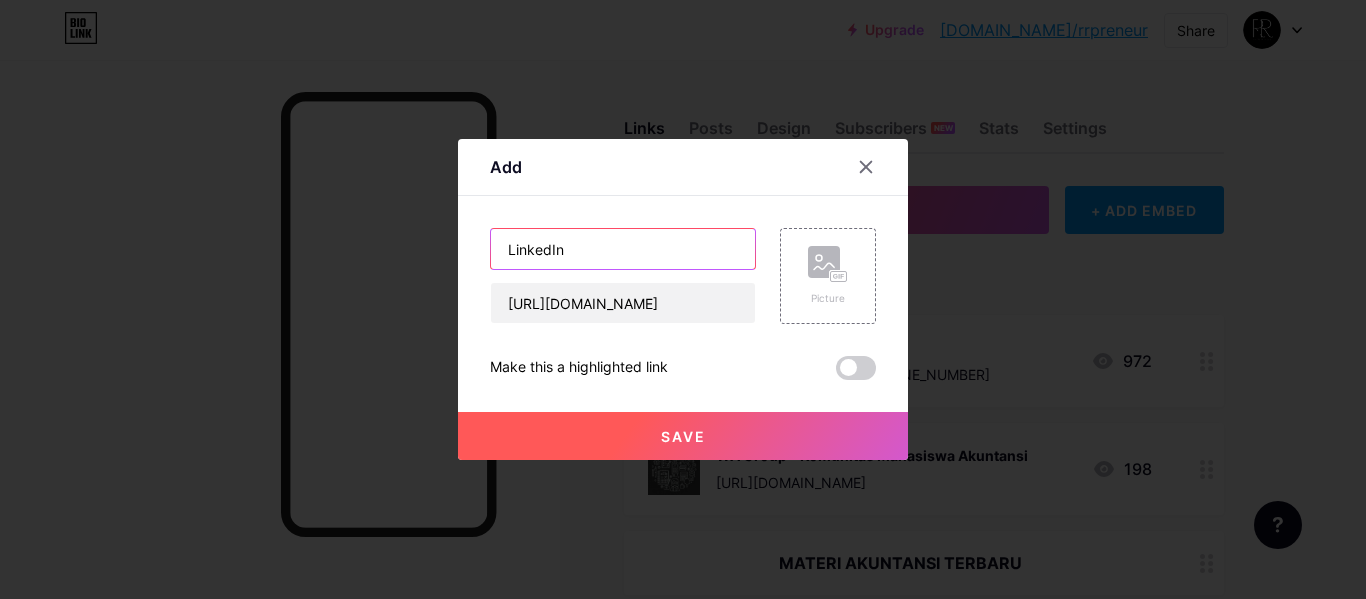 type on "LinkedIn" 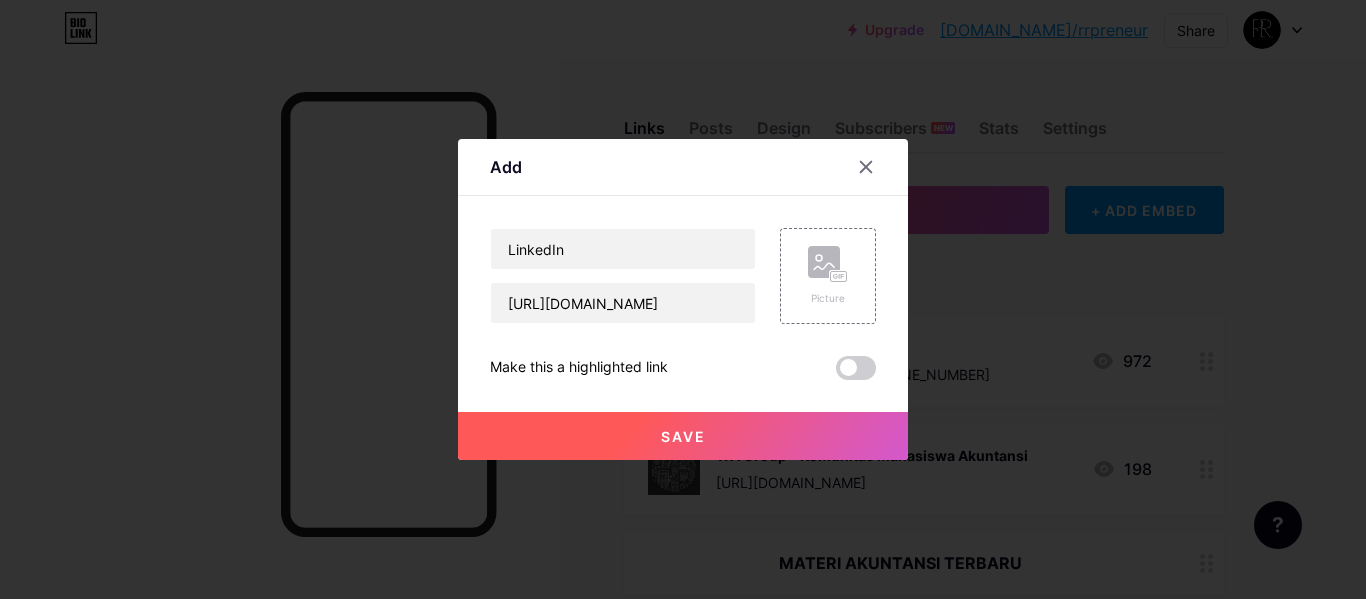 click on "Save" at bounding box center [683, 436] 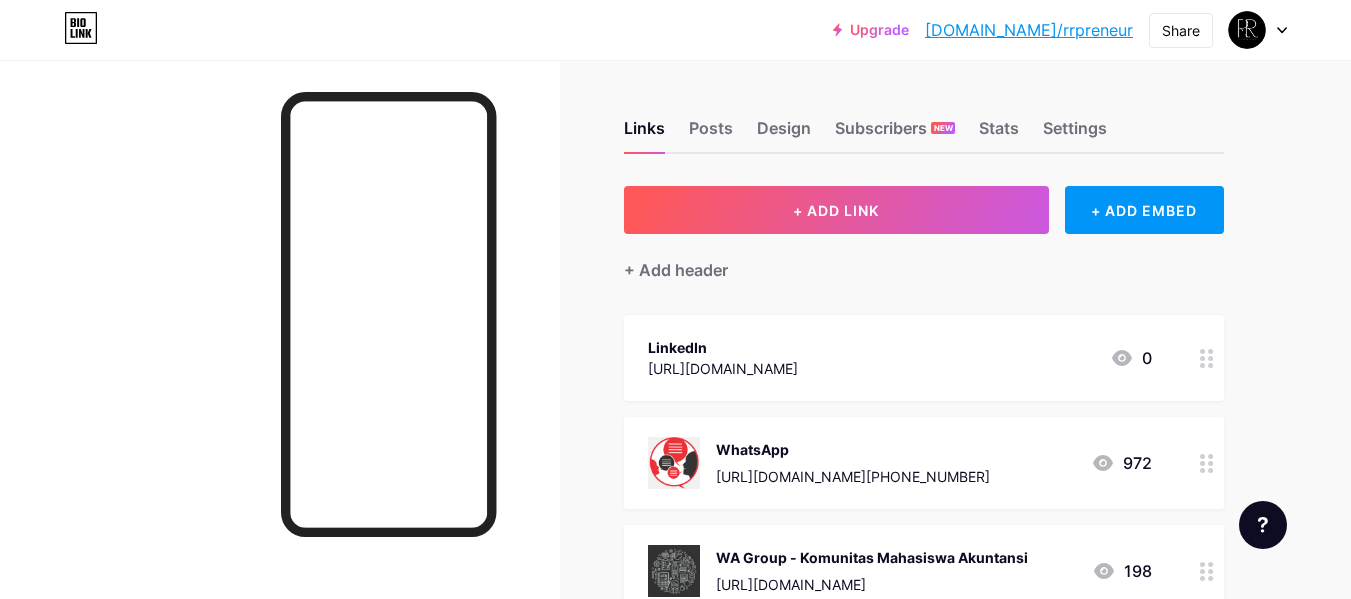 click at bounding box center [1207, 358] 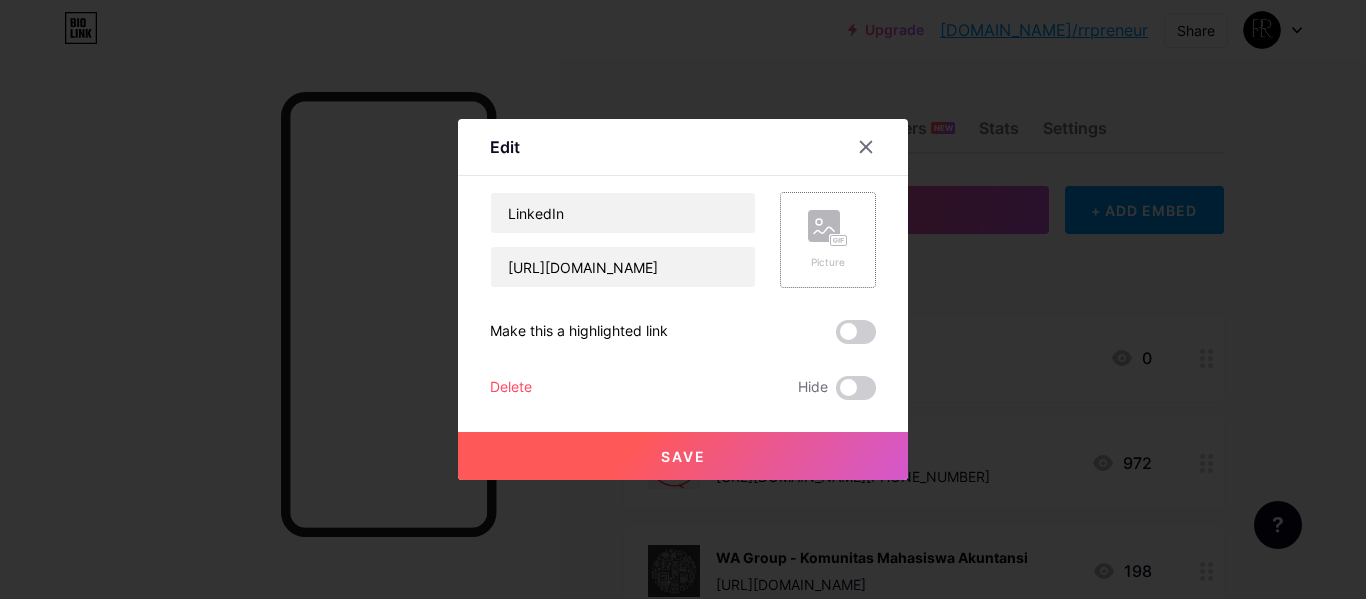 click on "Picture" at bounding box center (828, 240) 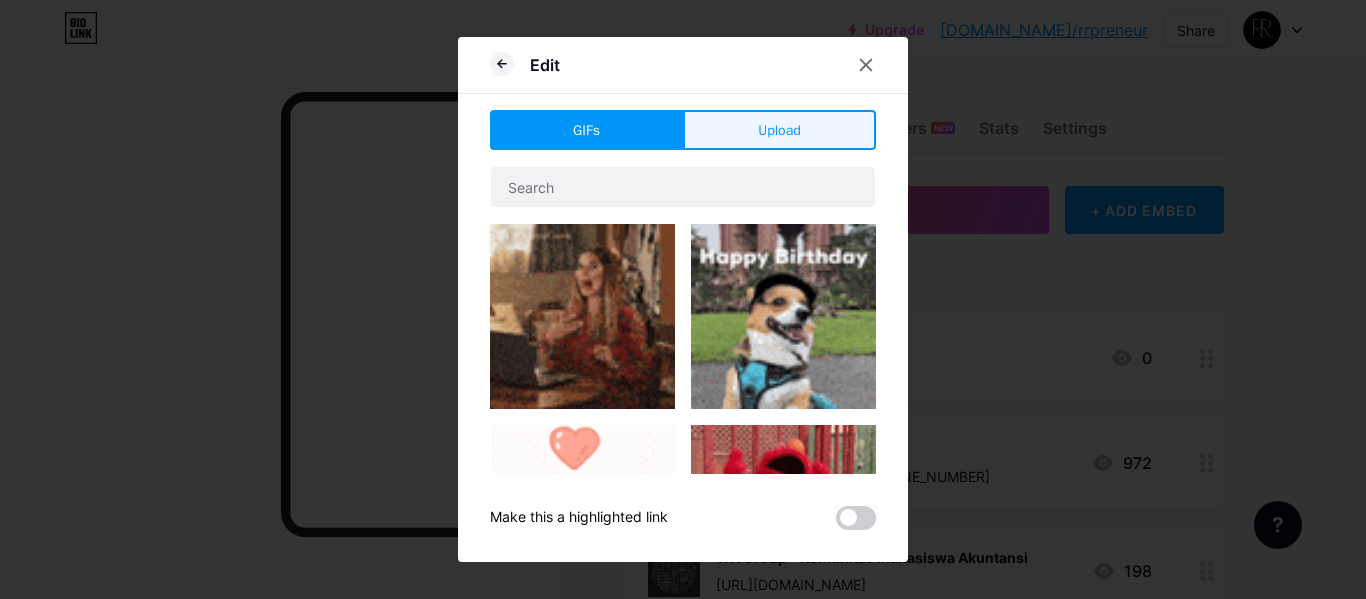 click on "Upload" at bounding box center (779, 130) 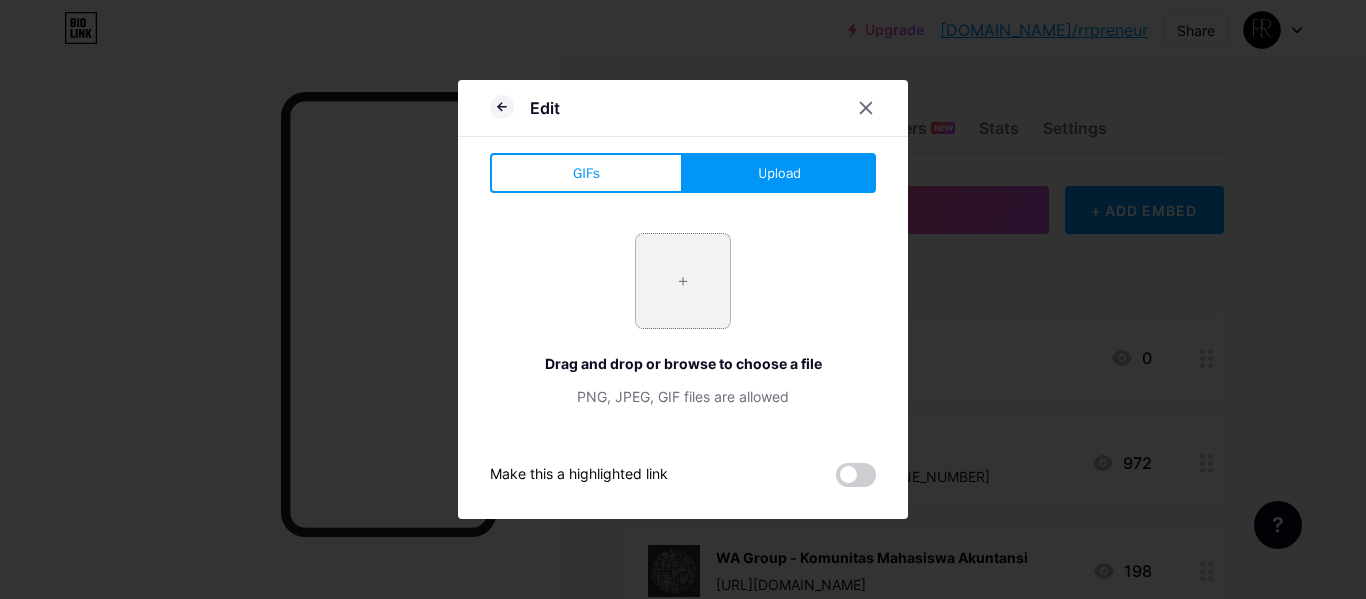 click at bounding box center [683, 281] 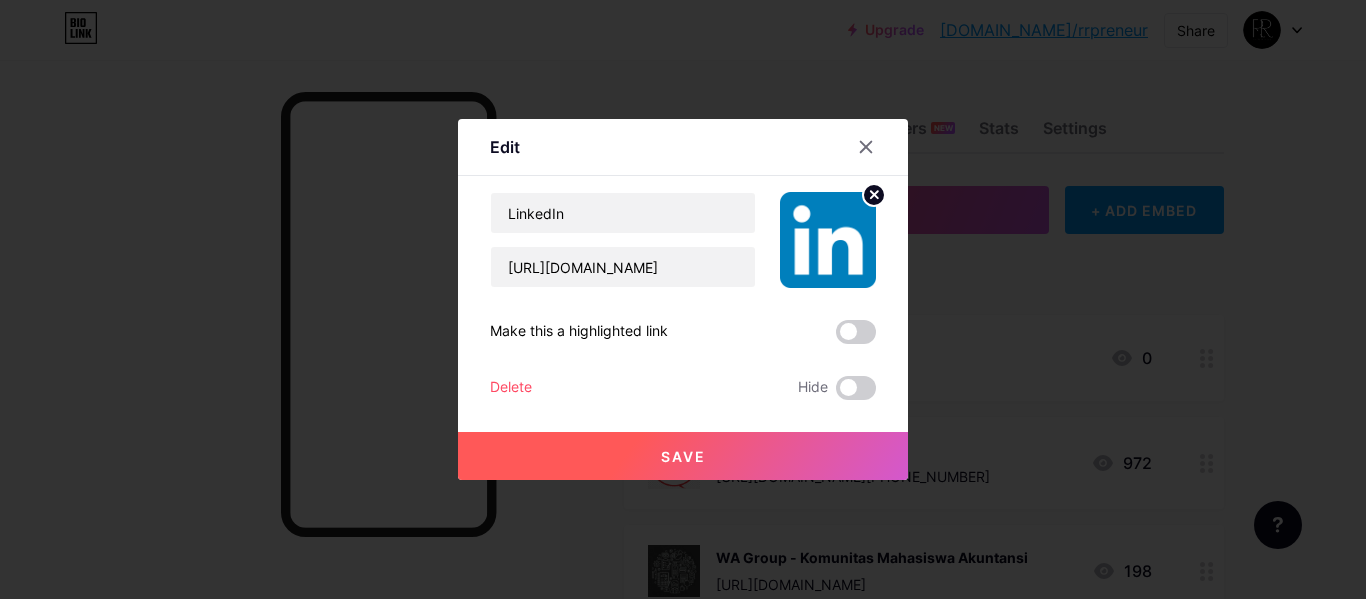 click on "Save" at bounding box center [683, 456] 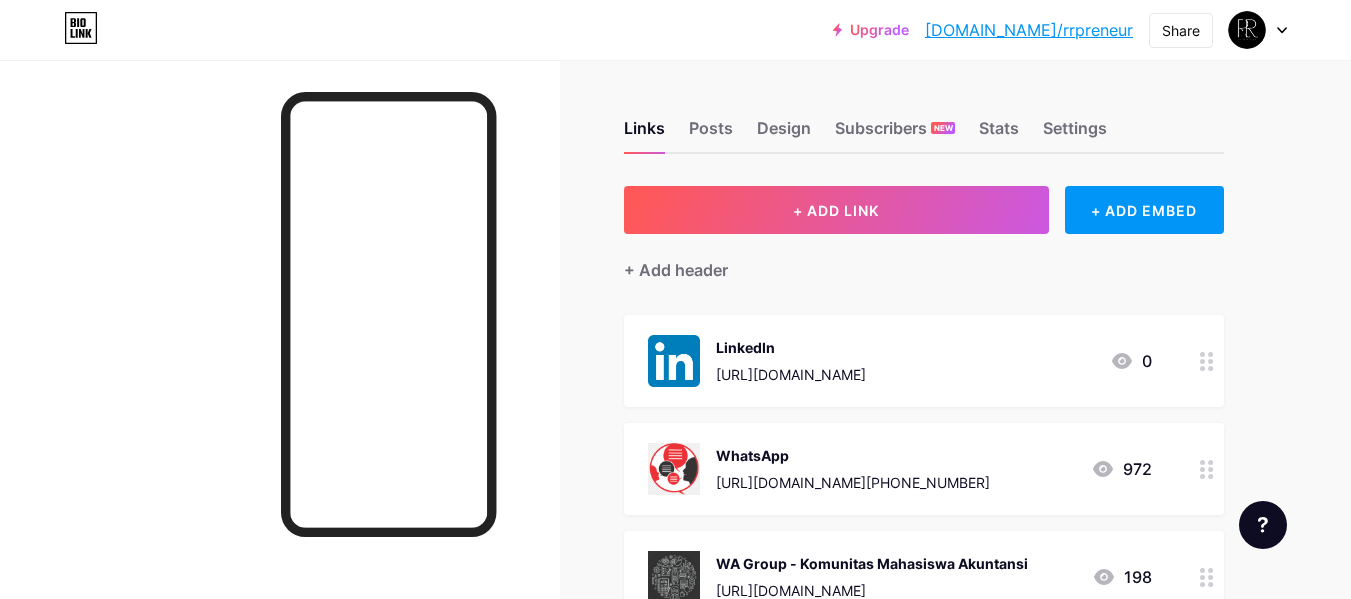scroll, scrollTop: 100, scrollLeft: 0, axis: vertical 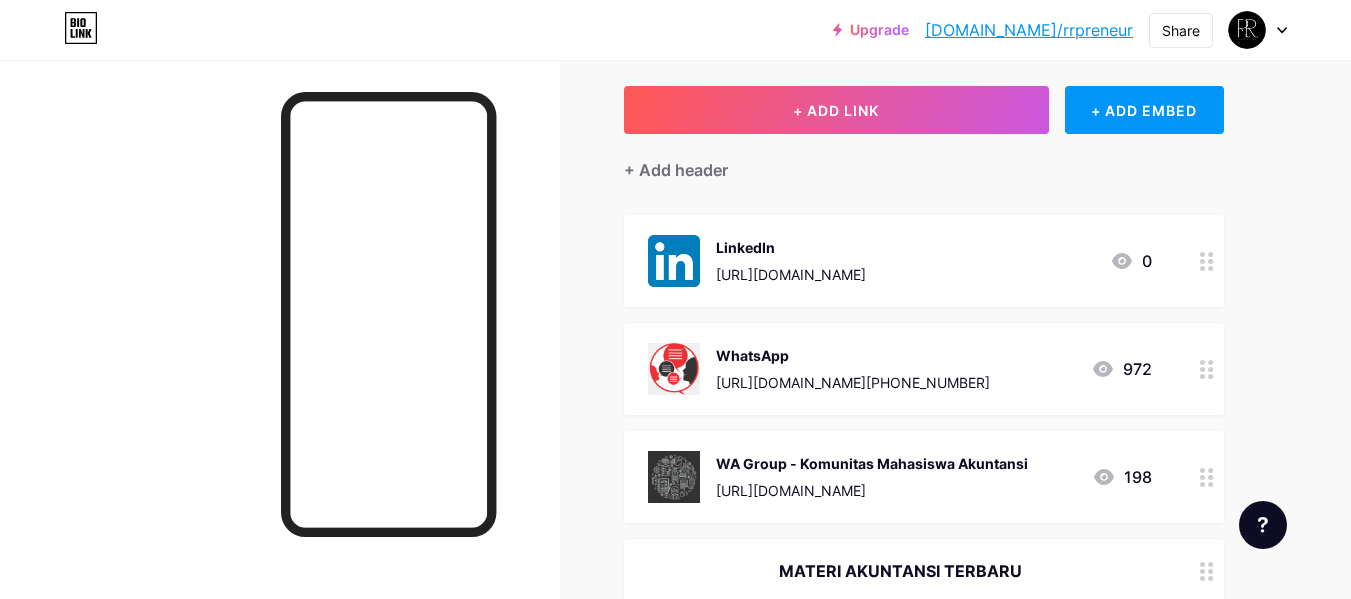type 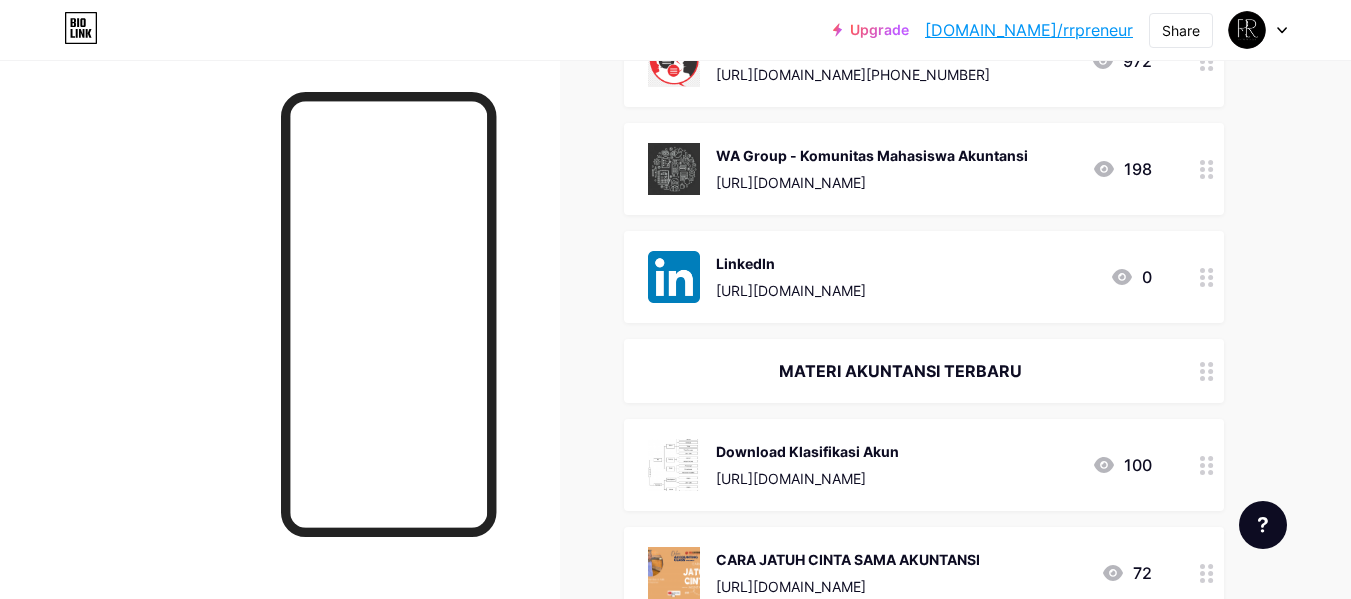 scroll, scrollTop: 400, scrollLeft: 0, axis: vertical 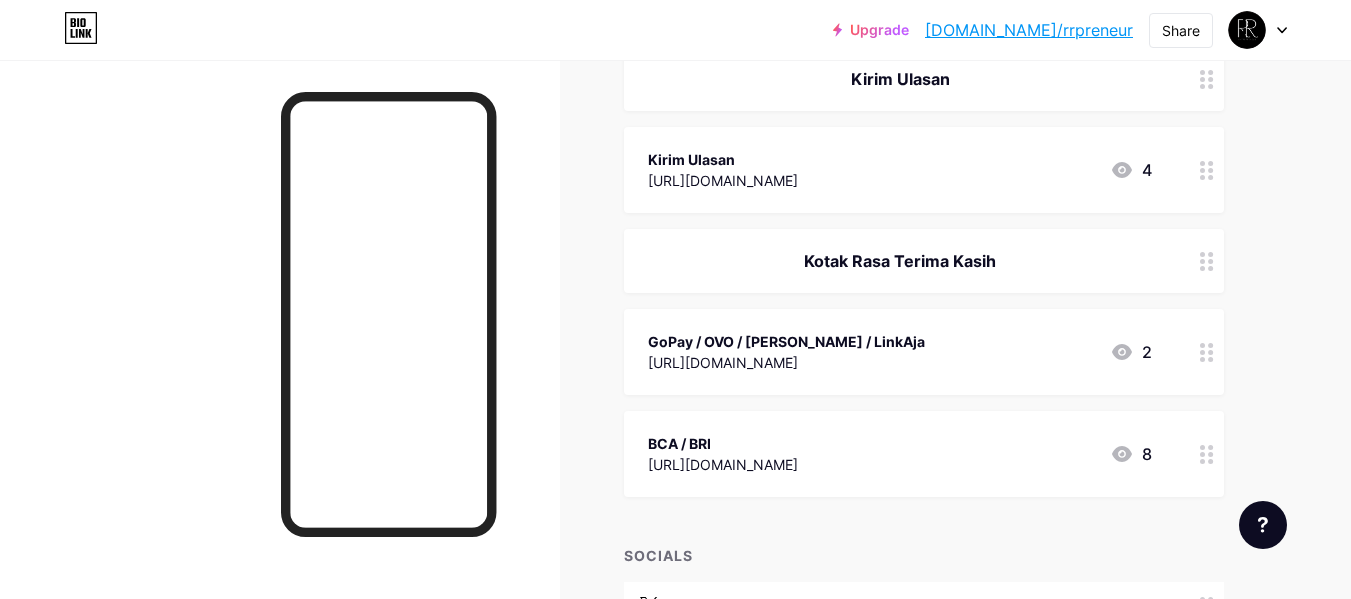 click 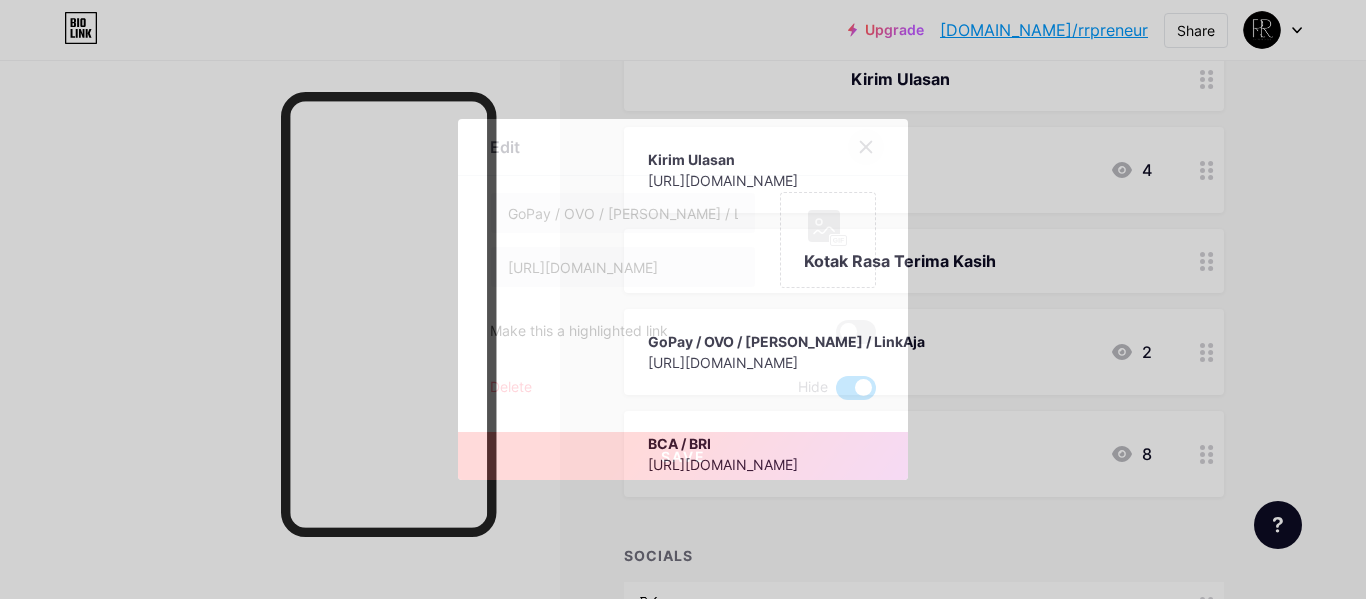 click at bounding box center [866, 147] 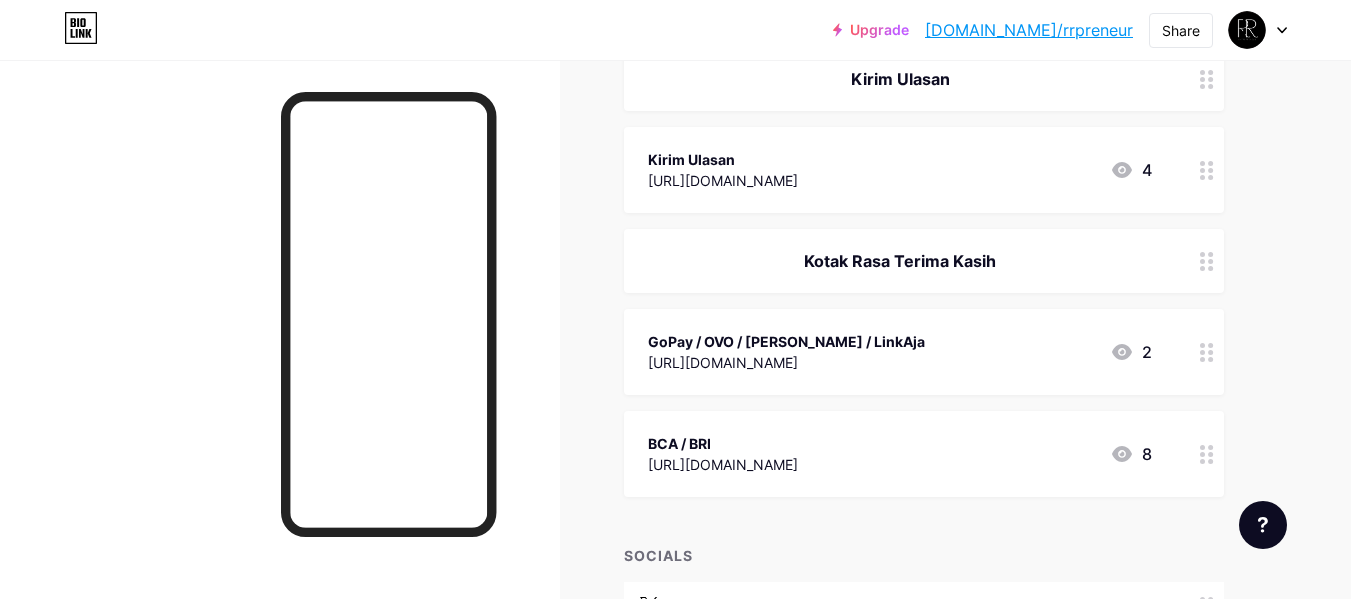 scroll, scrollTop: 2200, scrollLeft: 0, axis: vertical 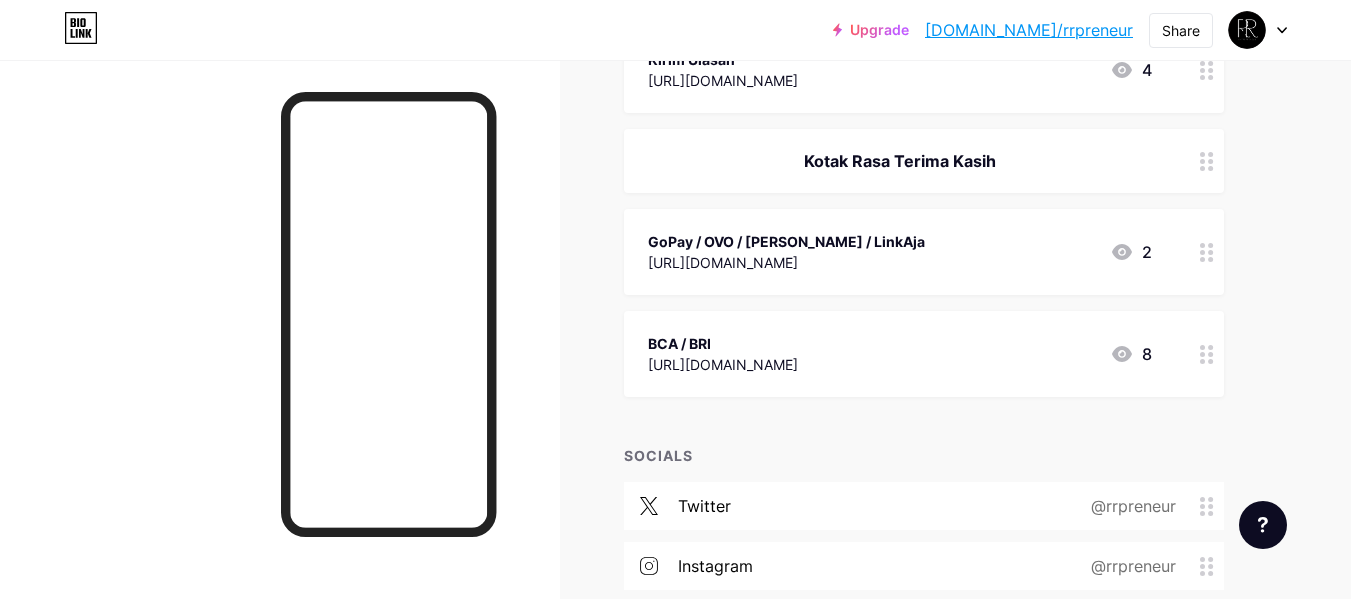 click 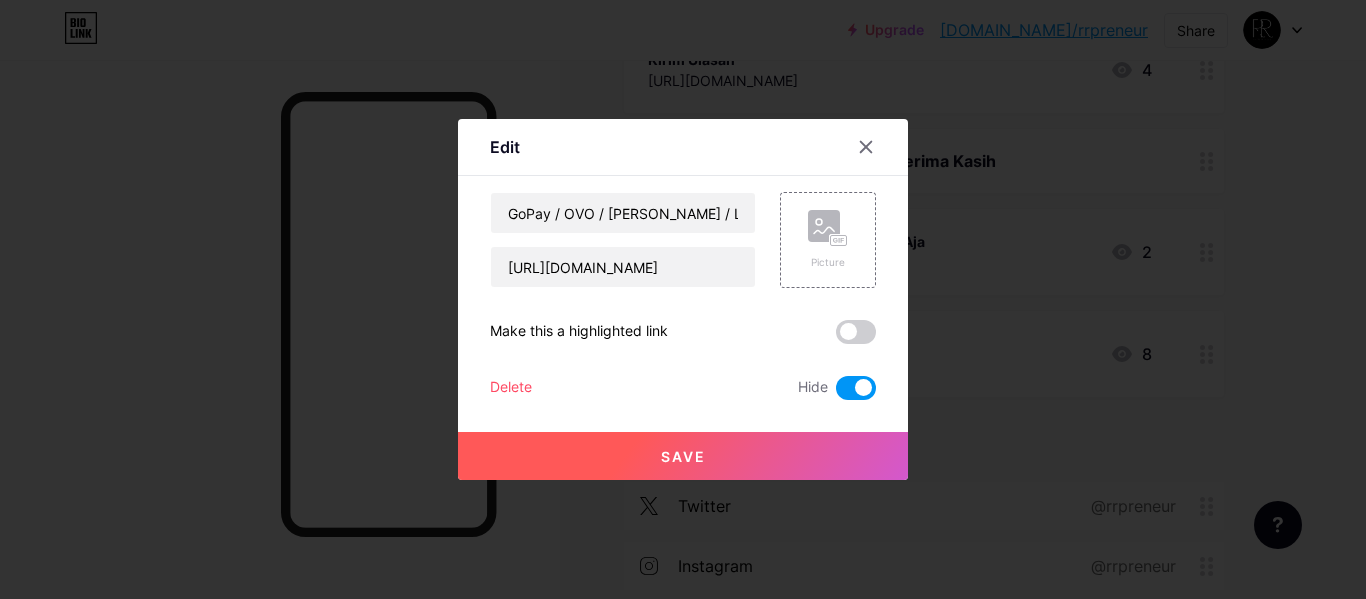 click on "Delete" at bounding box center (511, 388) 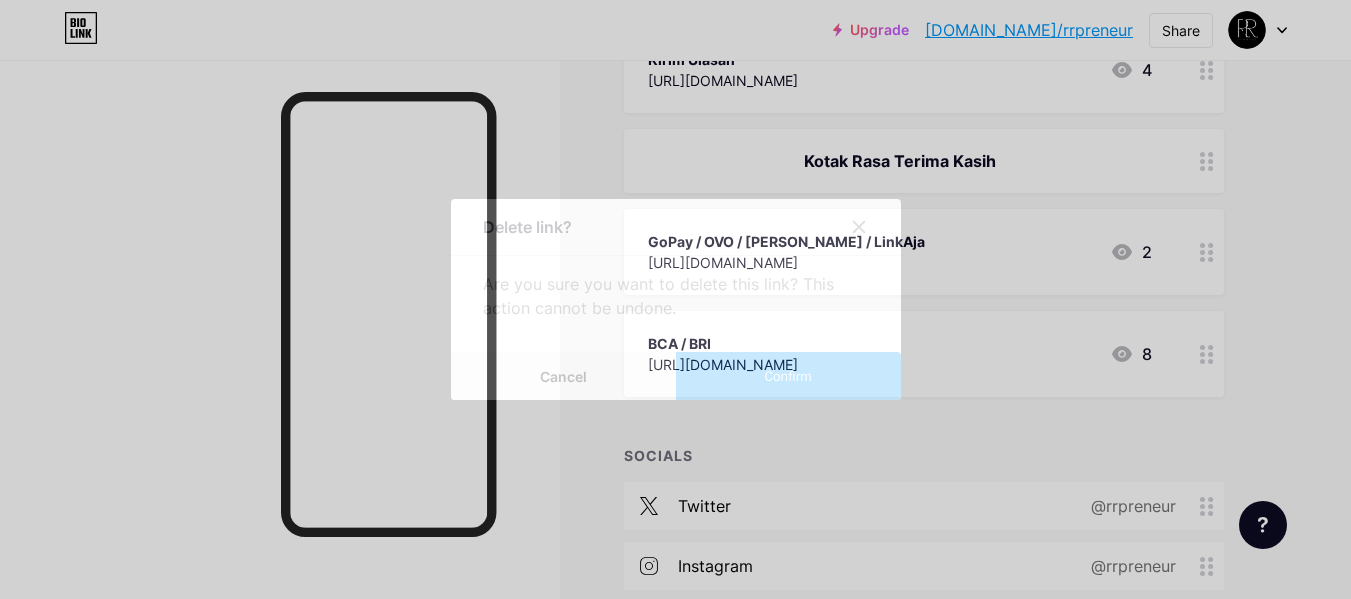click on "Confirm" at bounding box center (787, 376) 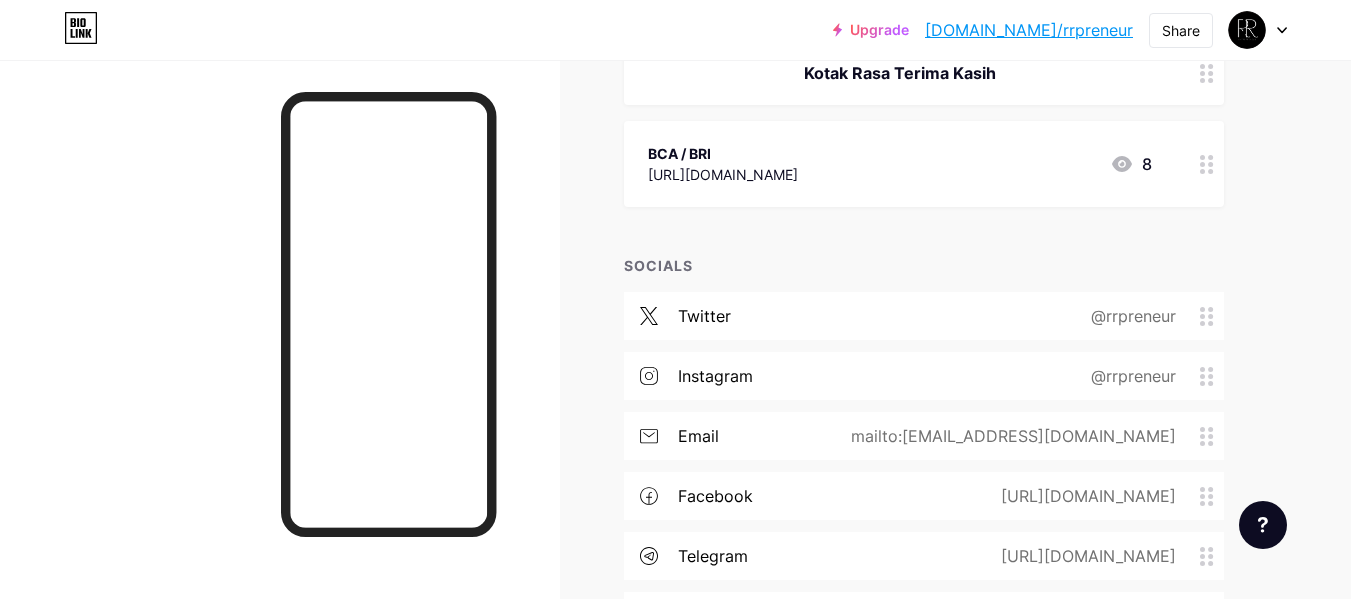 scroll, scrollTop: 2188, scrollLeft: 0, axis: vertical 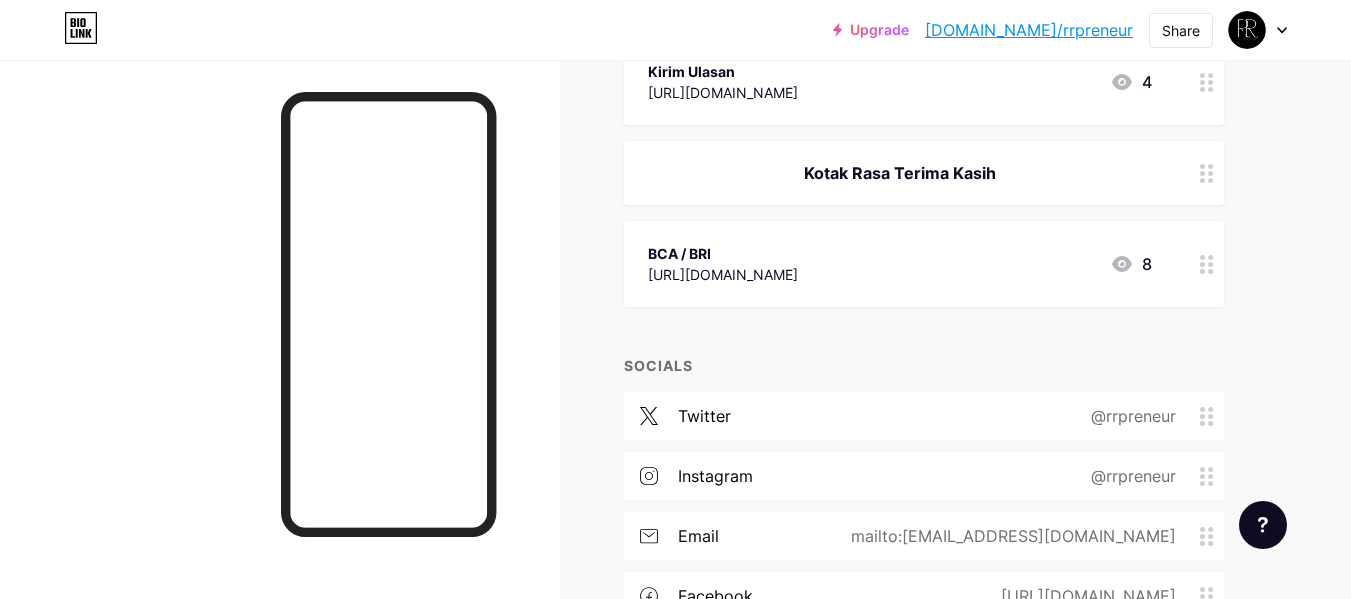 click 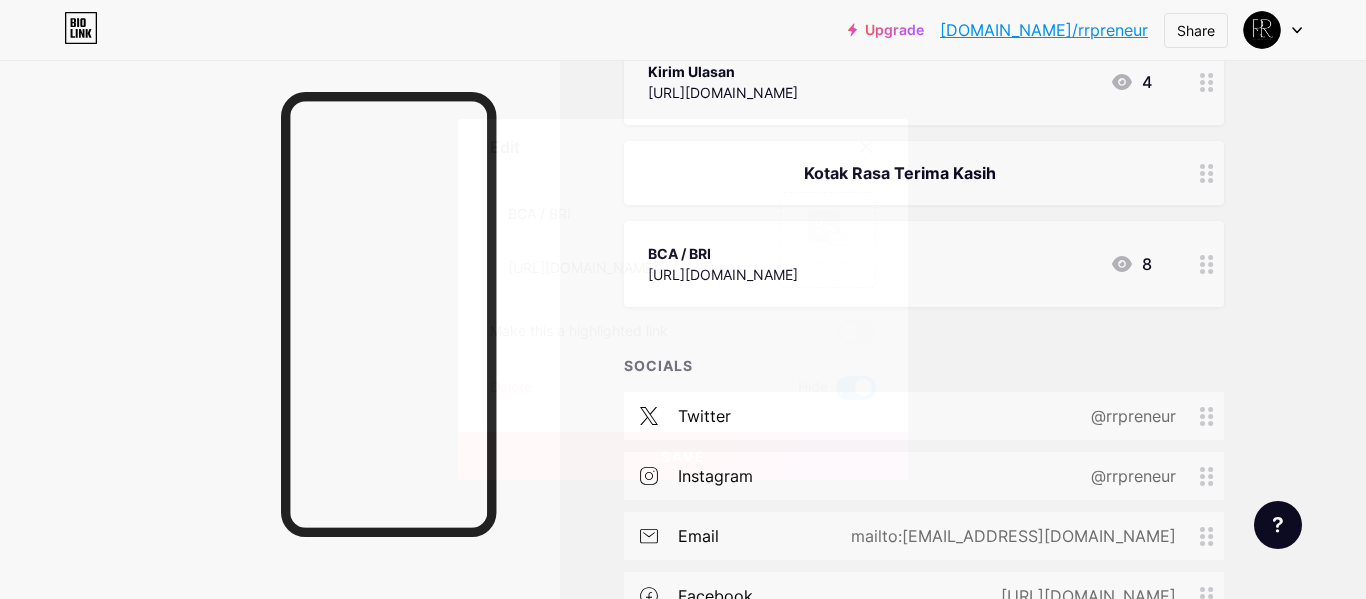 click on "Delete" at bounding box center (511, 388) 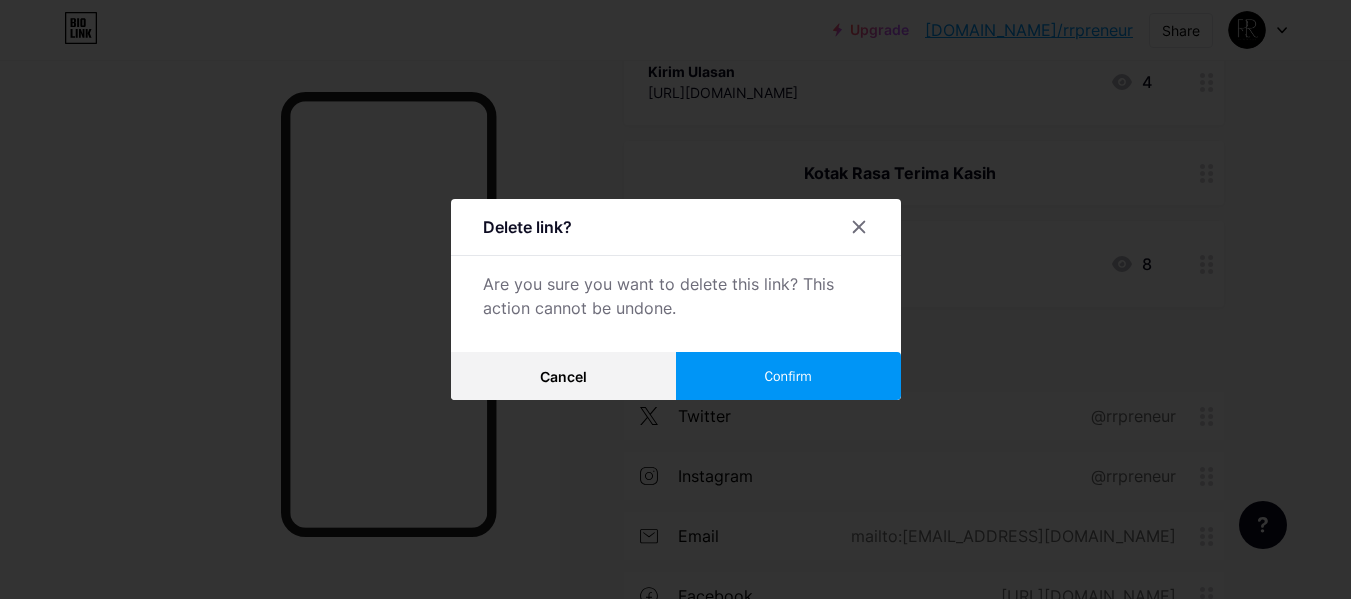 click on "Confirm" at bounding box center (787, 376) 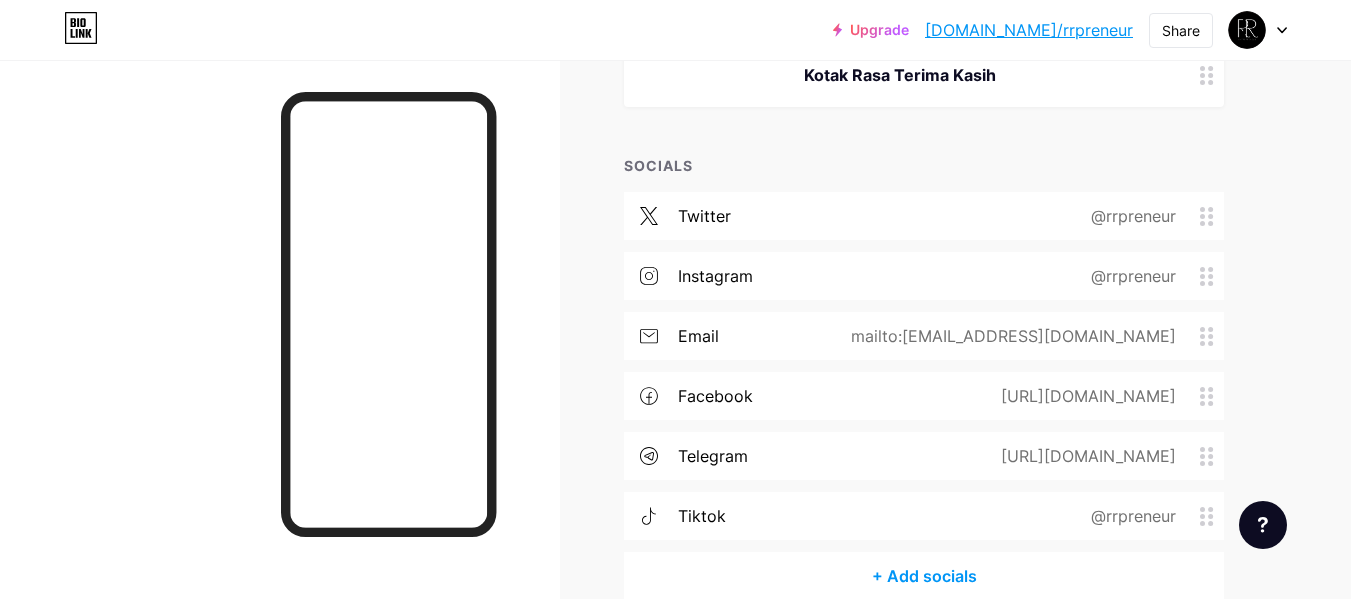 scroll, scrollTop: 2386, scrollLeft: 0, axis: vertical 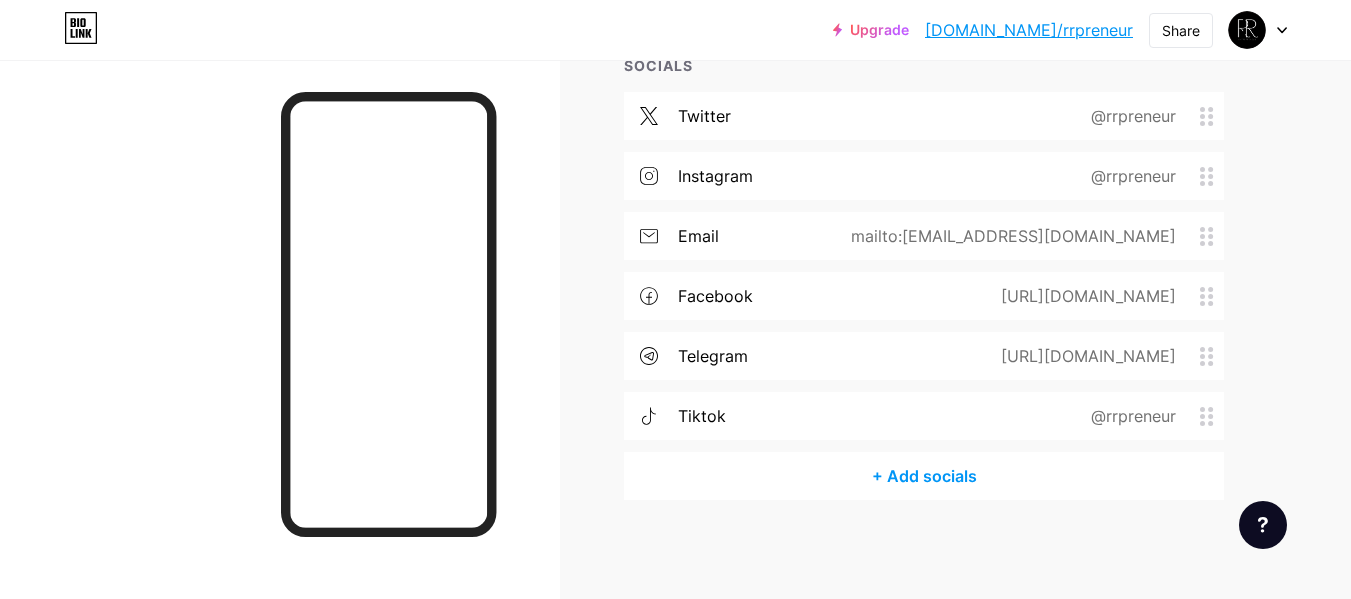 click 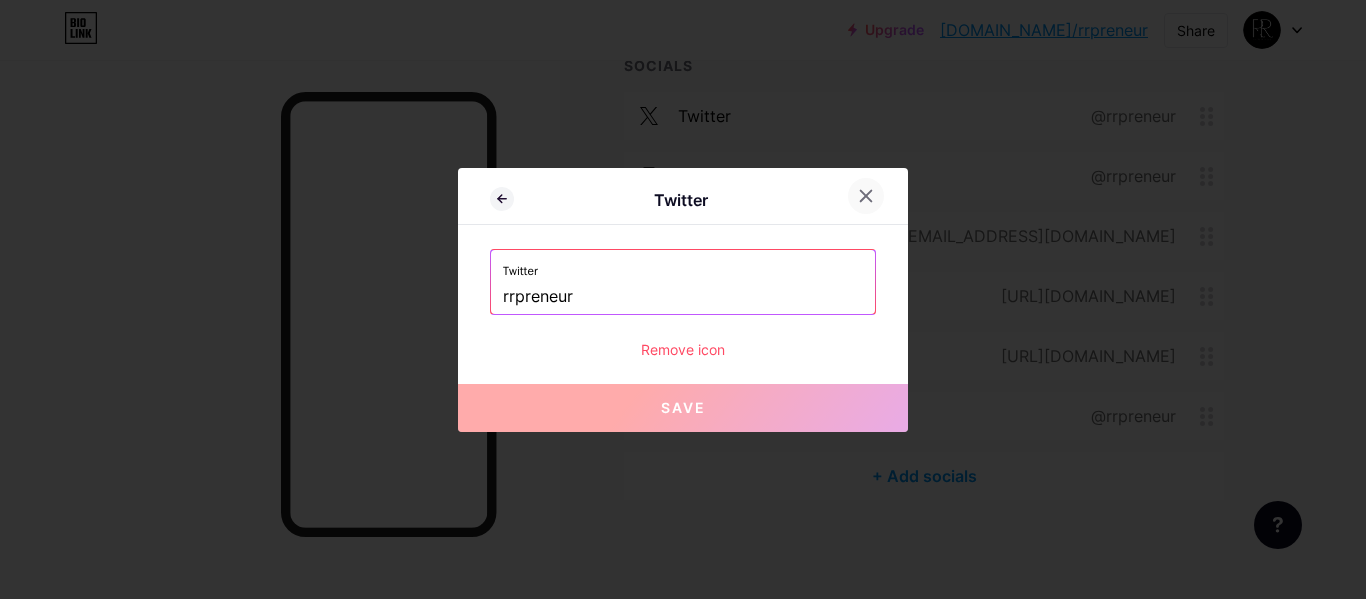 click at bounding box center (866, 196) 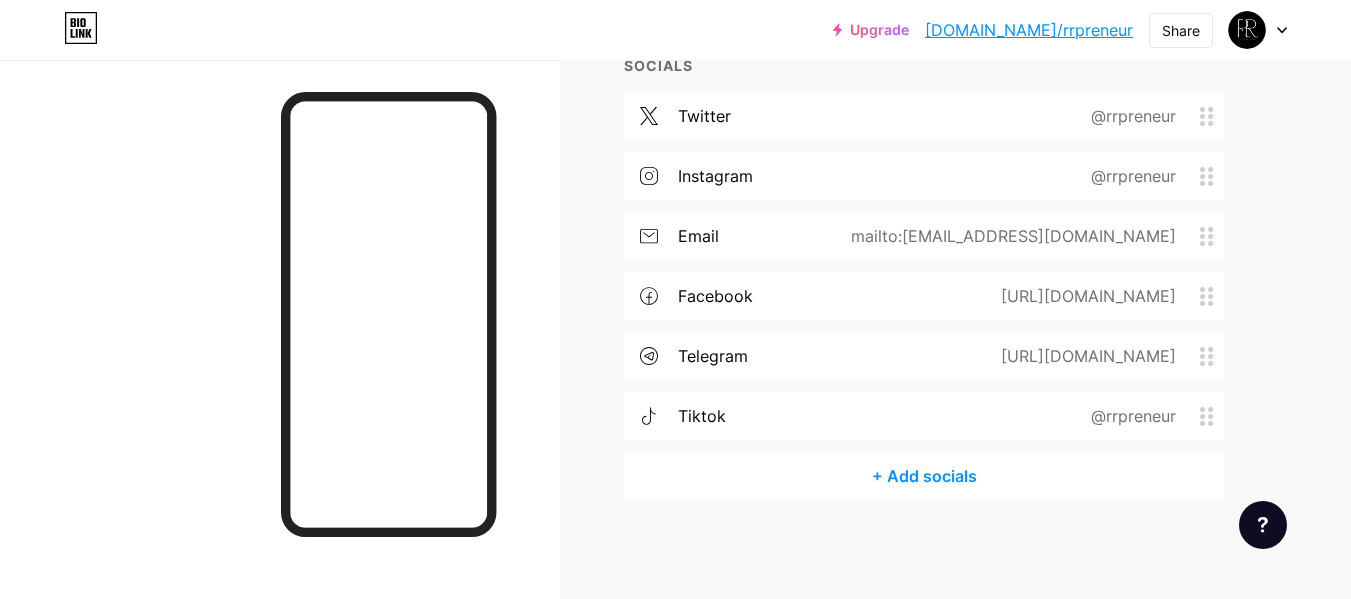 click on "@rrpreneur" at bounding box center (1129, 176) 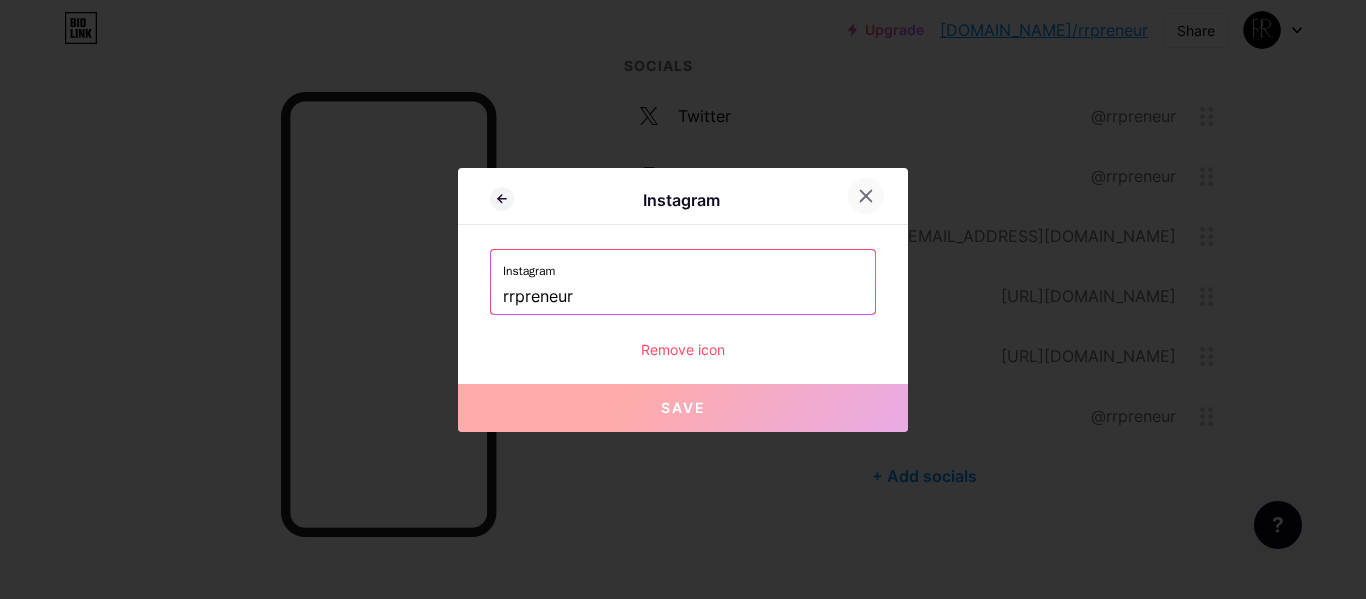 click 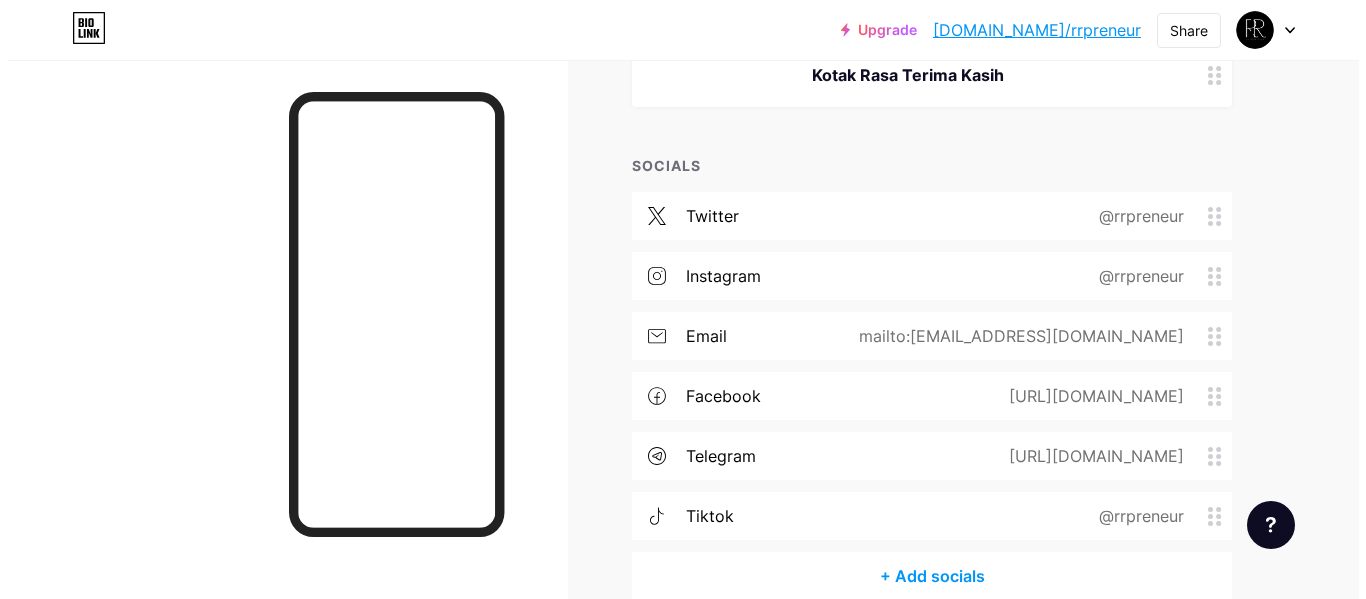scroll, scrollTop: 2386, scrollLeft: 0, axis: vertical 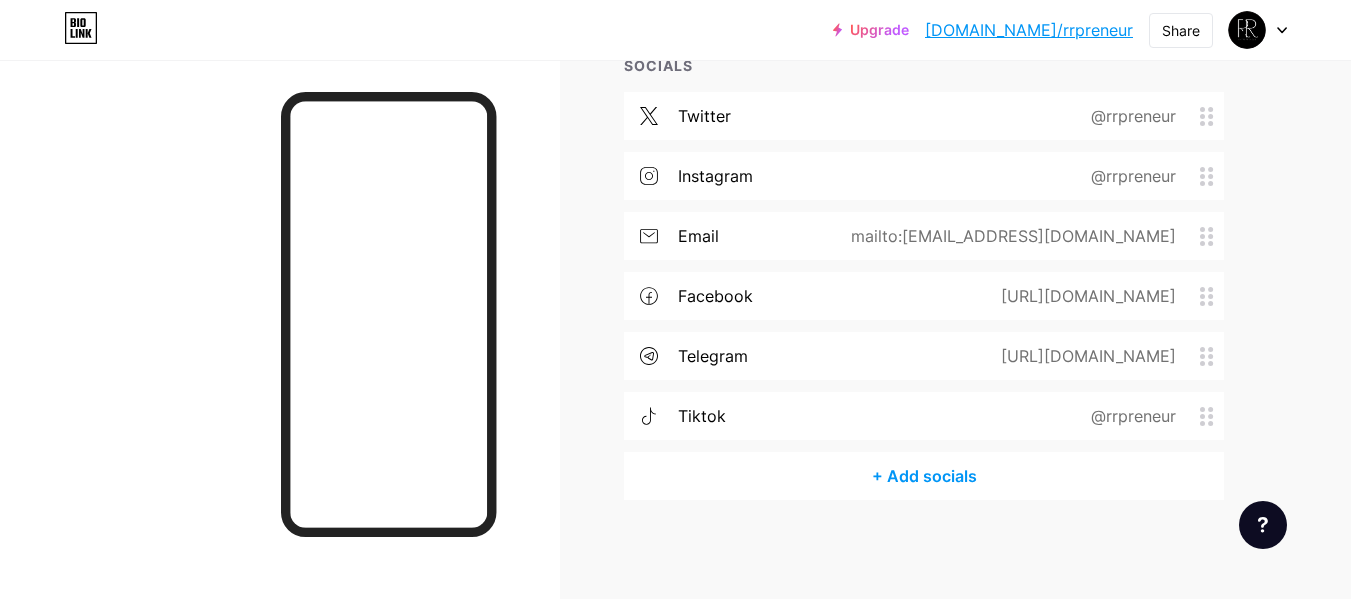 click on "+ Add socials" at bounding box center (924, 476) 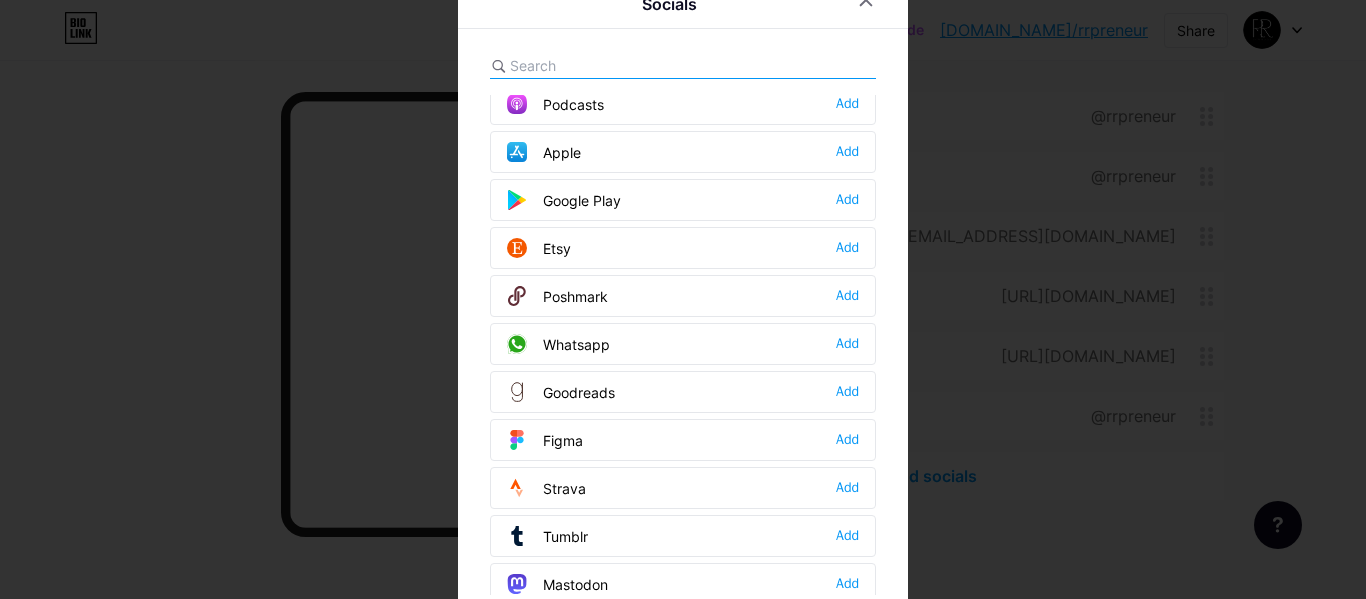 scroll, scrollTop: 1804, scrollLeft: 0, axis: vertical 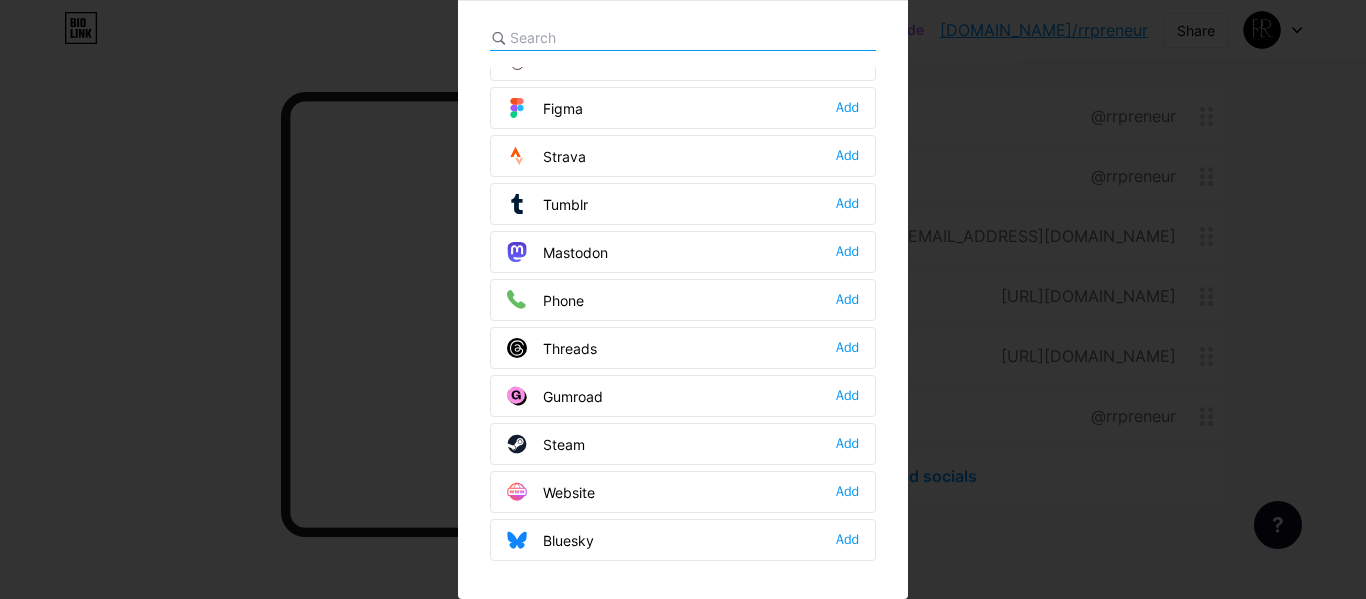 click at bounding box center [620, 37] 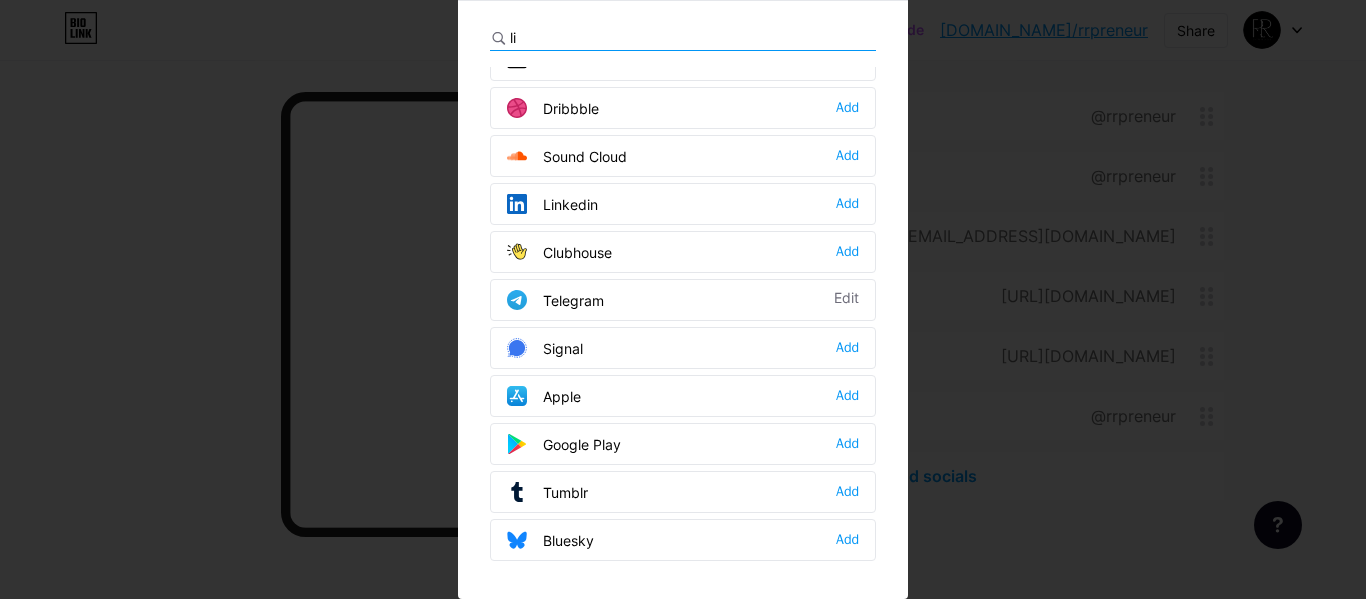 scroll, scrollTop: 0, scrollLeft: 0, axis: both 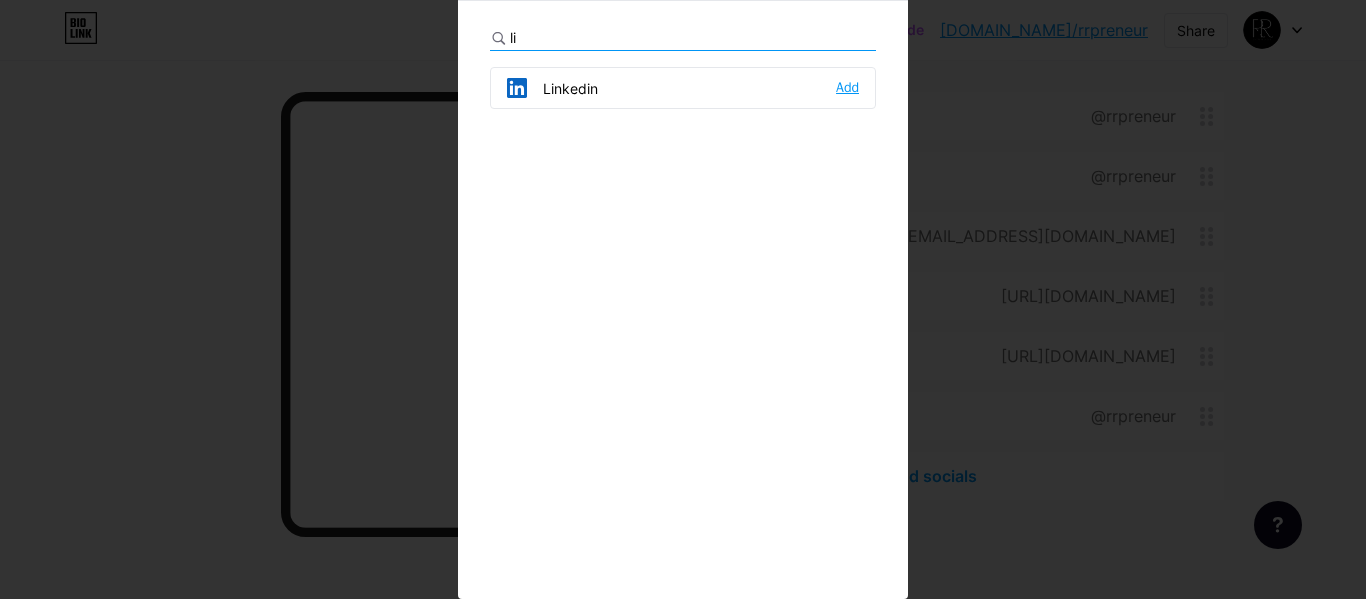 type on "li" 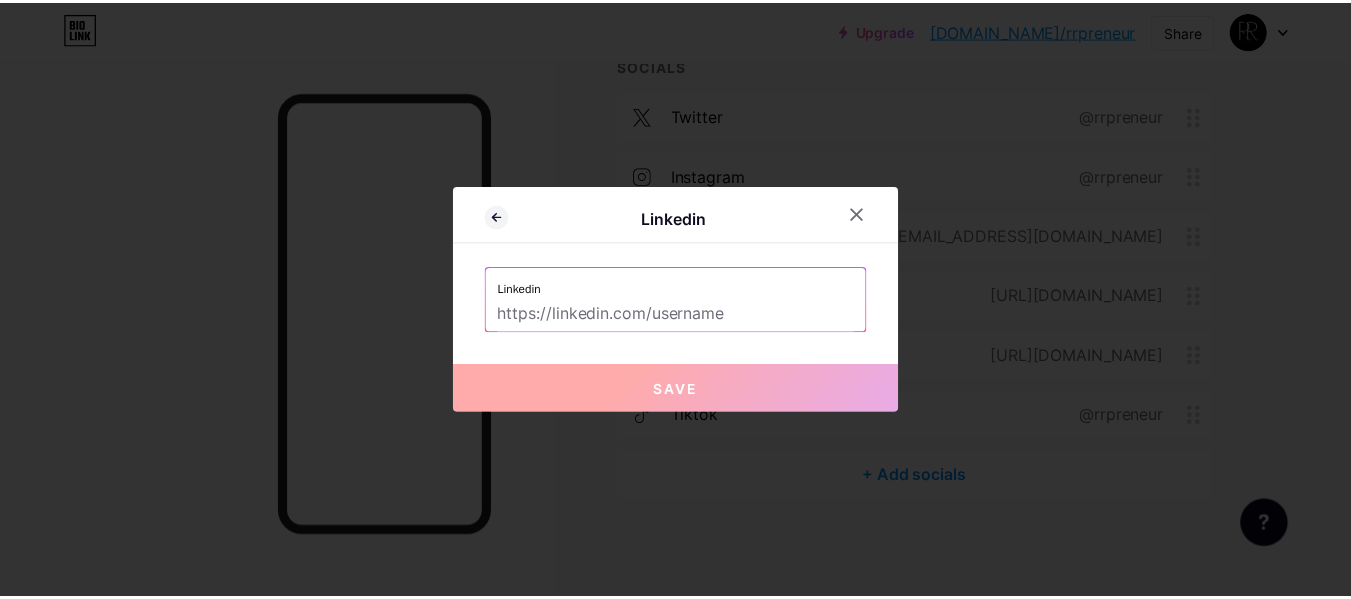 scroll, scrollTop: 0, scrollLeft: 0, axis: both 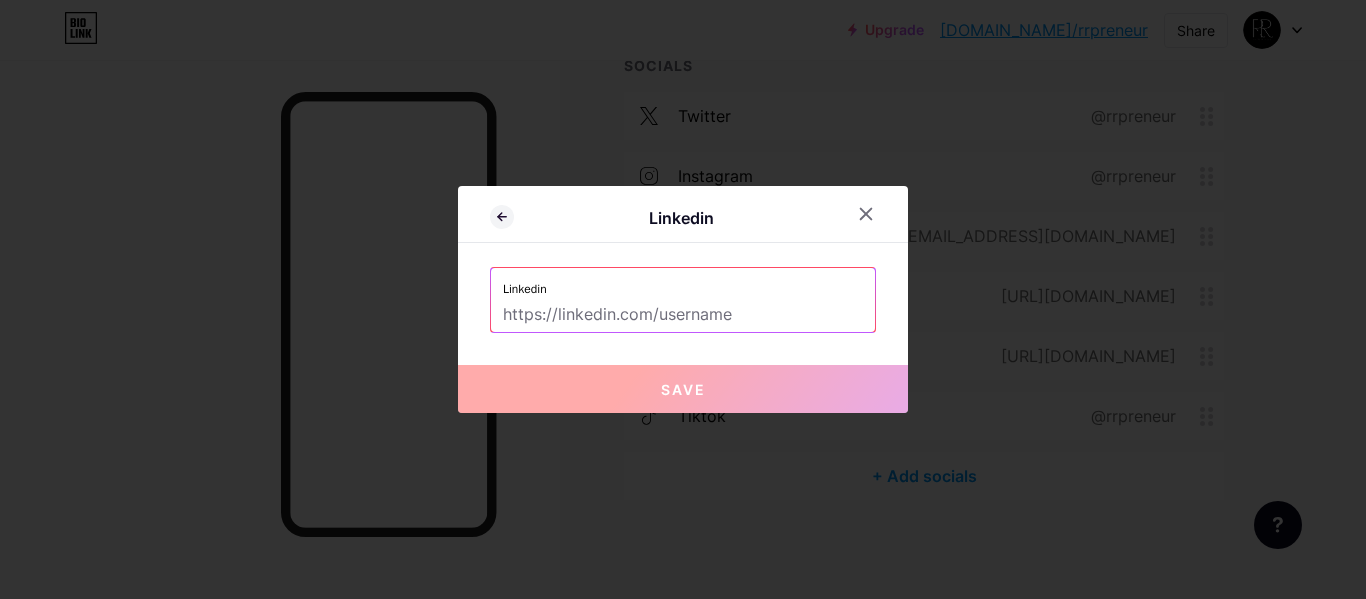 click at bounding box center (683, 315) 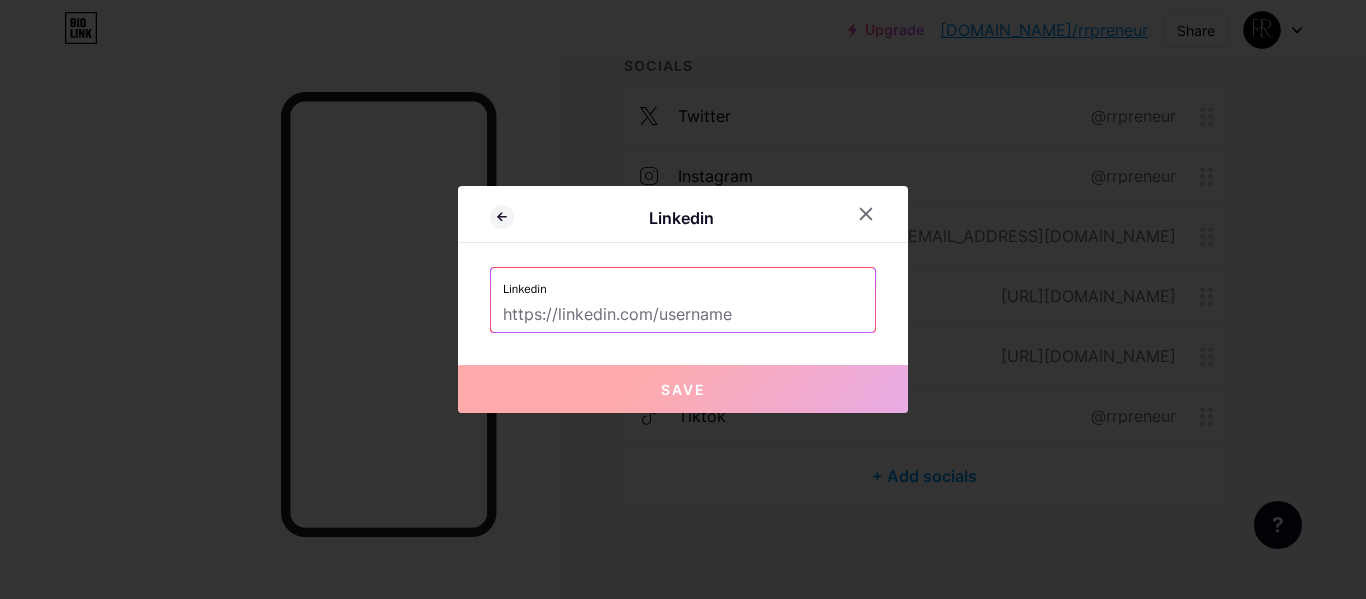 paste on "[URL][DOMAIN_NAME]" 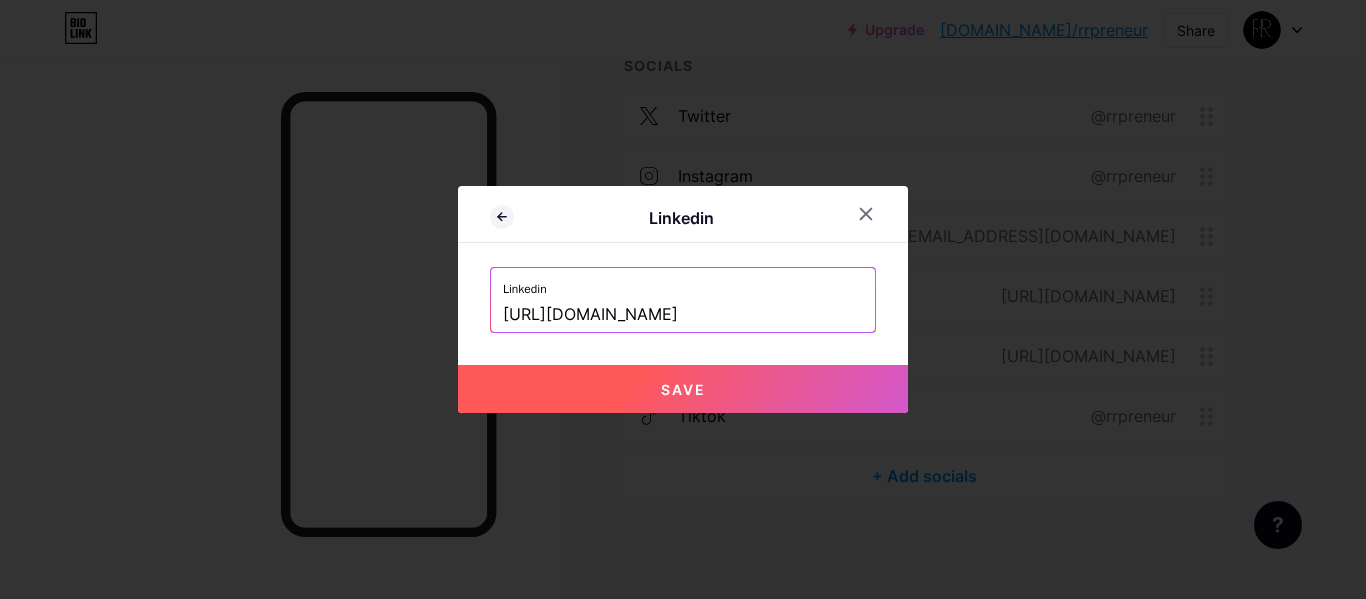 type on "[URL][DOMAIN_NAME]" 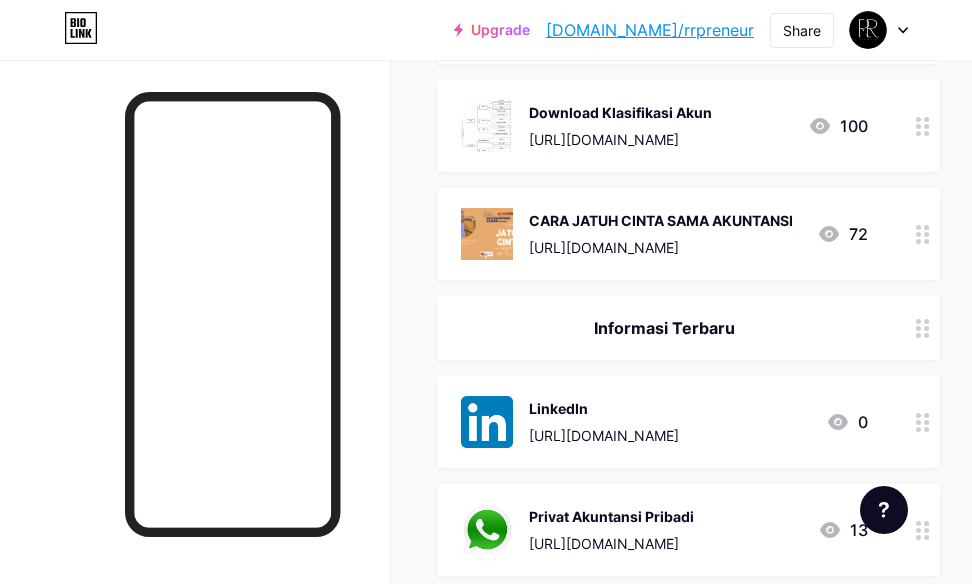 scroll, scrollTop: 446, scrollLeft: 0, axis: vertical 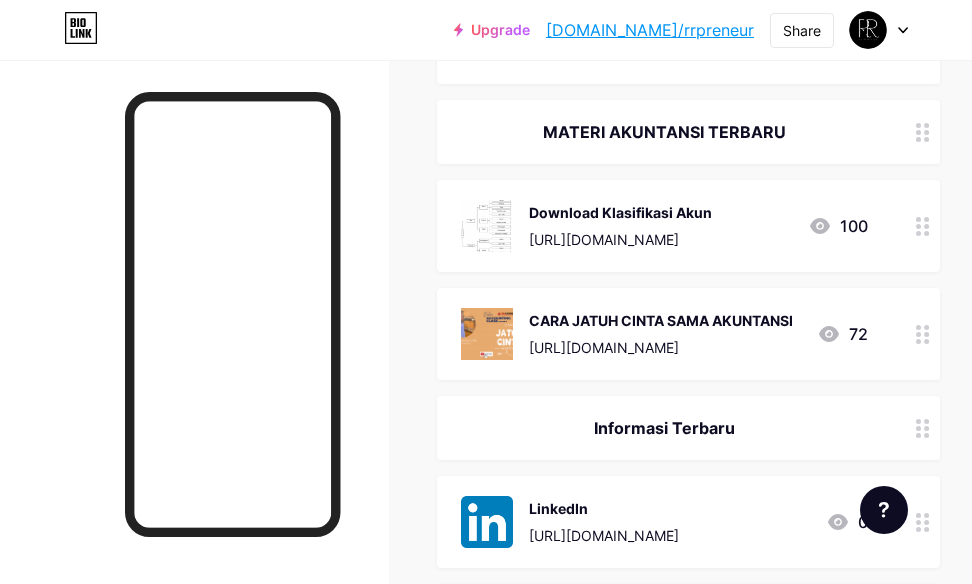 click 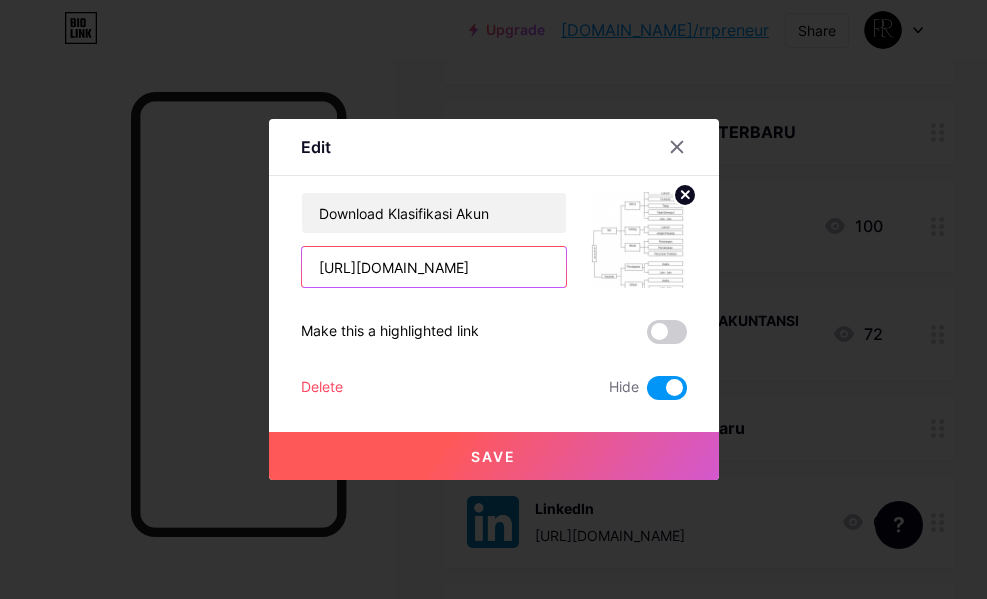 click on "[URL][DOMAIN_NAME]" at bounding box center (434, 267) 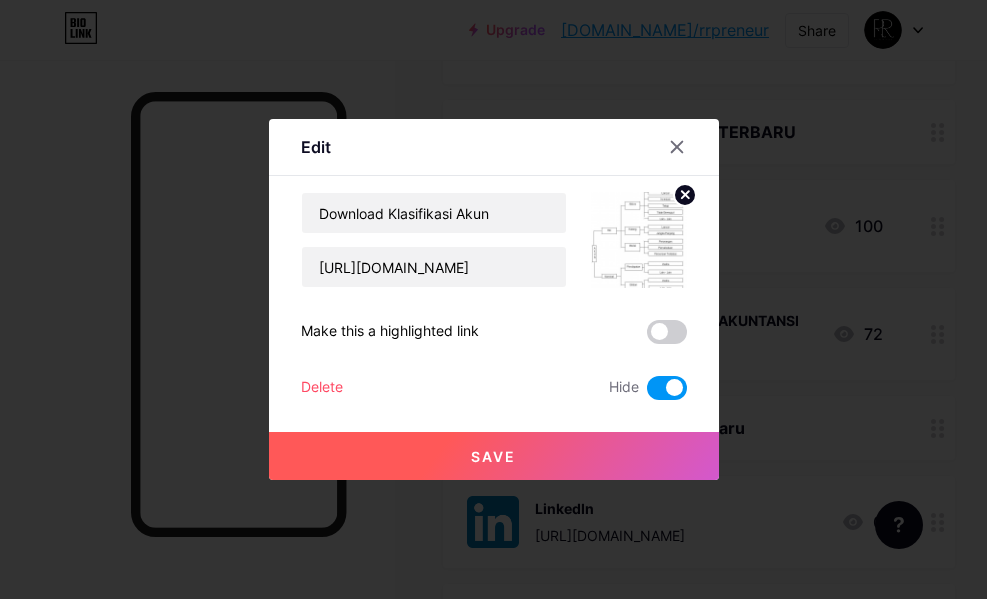 click at bounding box center (493, 299) 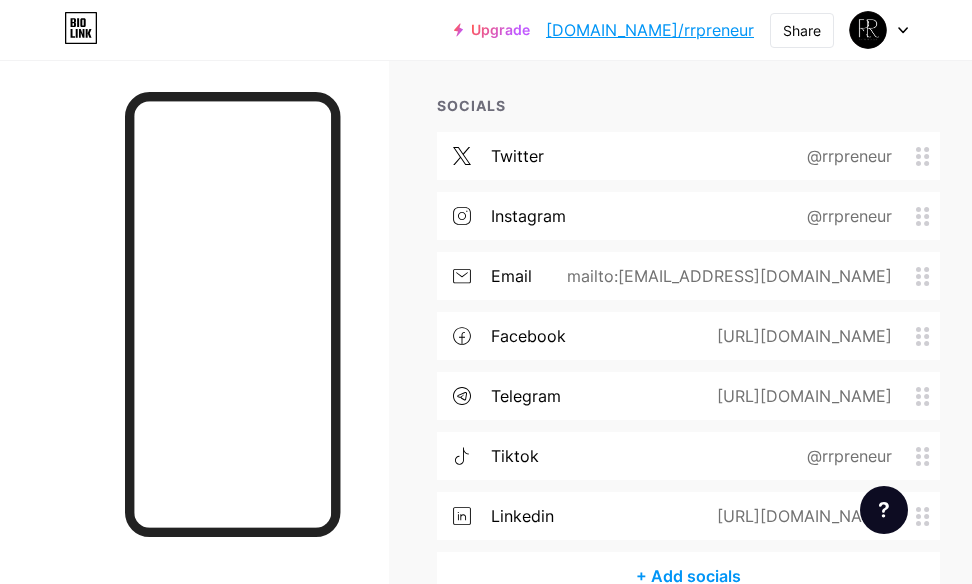 scroll, scrollTop: 2476, scrollLeft: 0, axis: vertical 